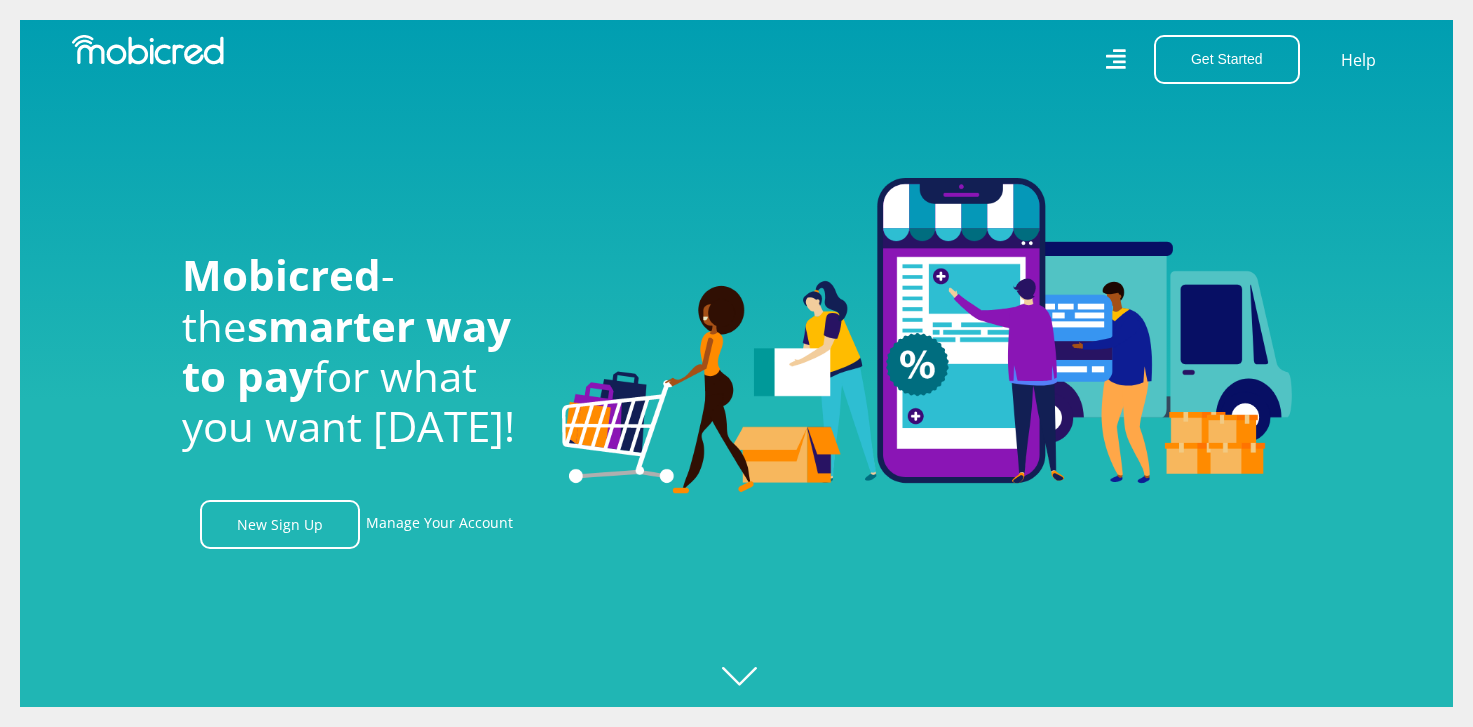 scroll, scrollTop: 0, scrollLeft: 0, axis: both 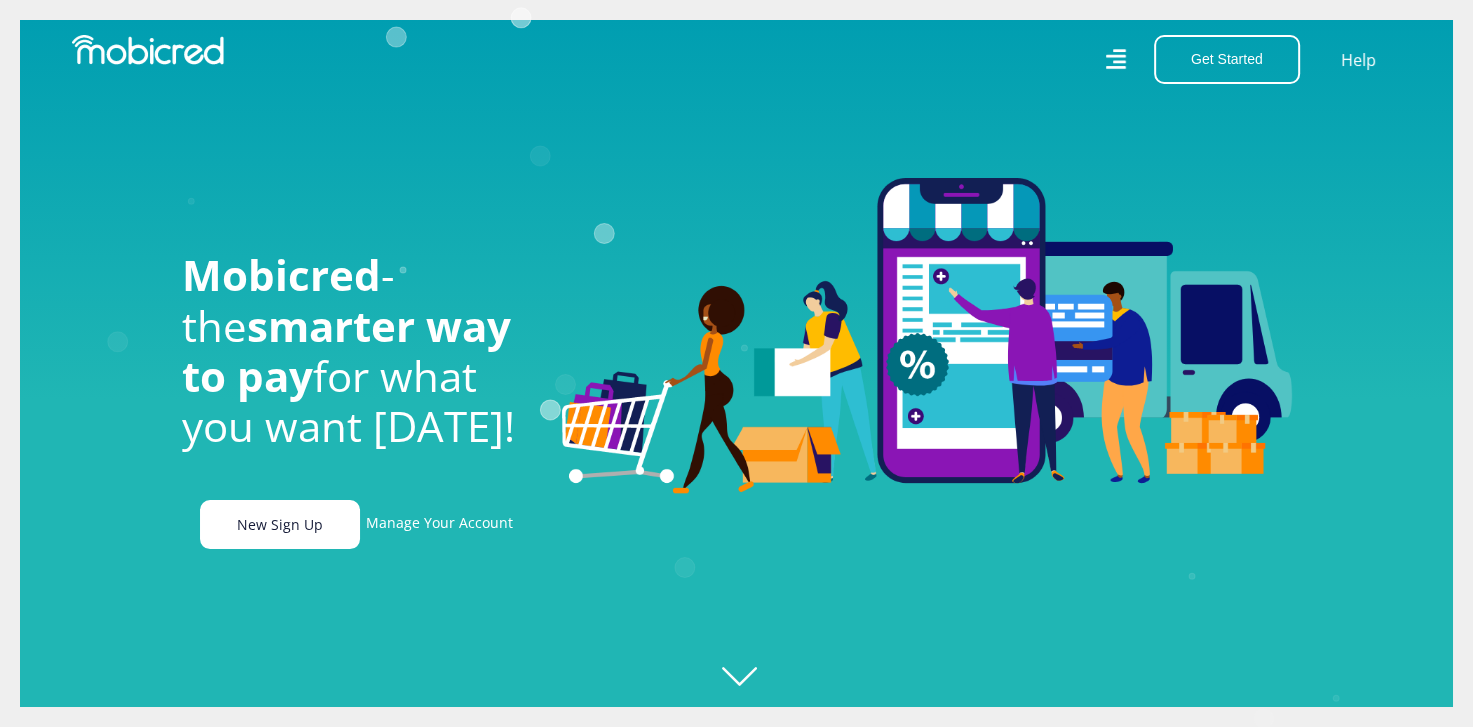 click on "New Sign Up" at bounding box center (280, 524) 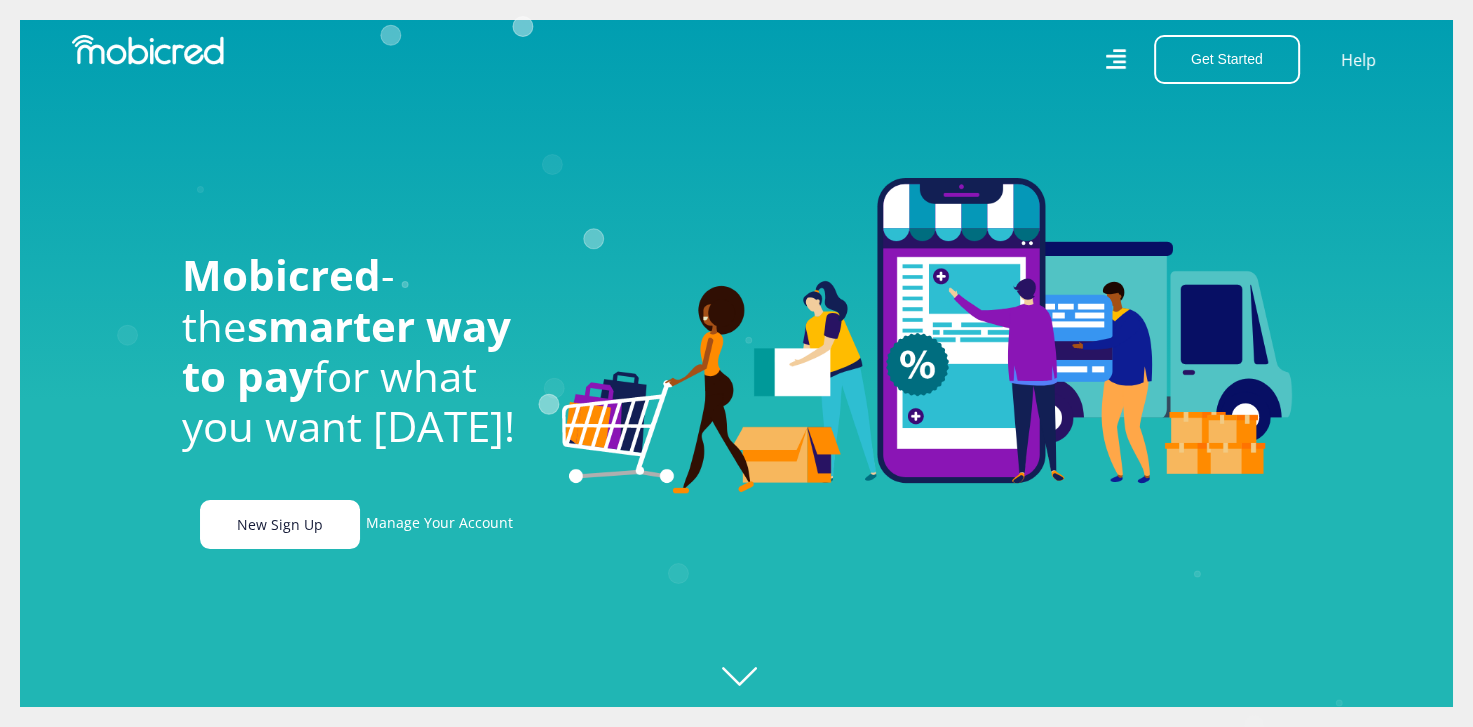 scroll, scrollTop: 0, scrollLeft: 155, axis: horizontal 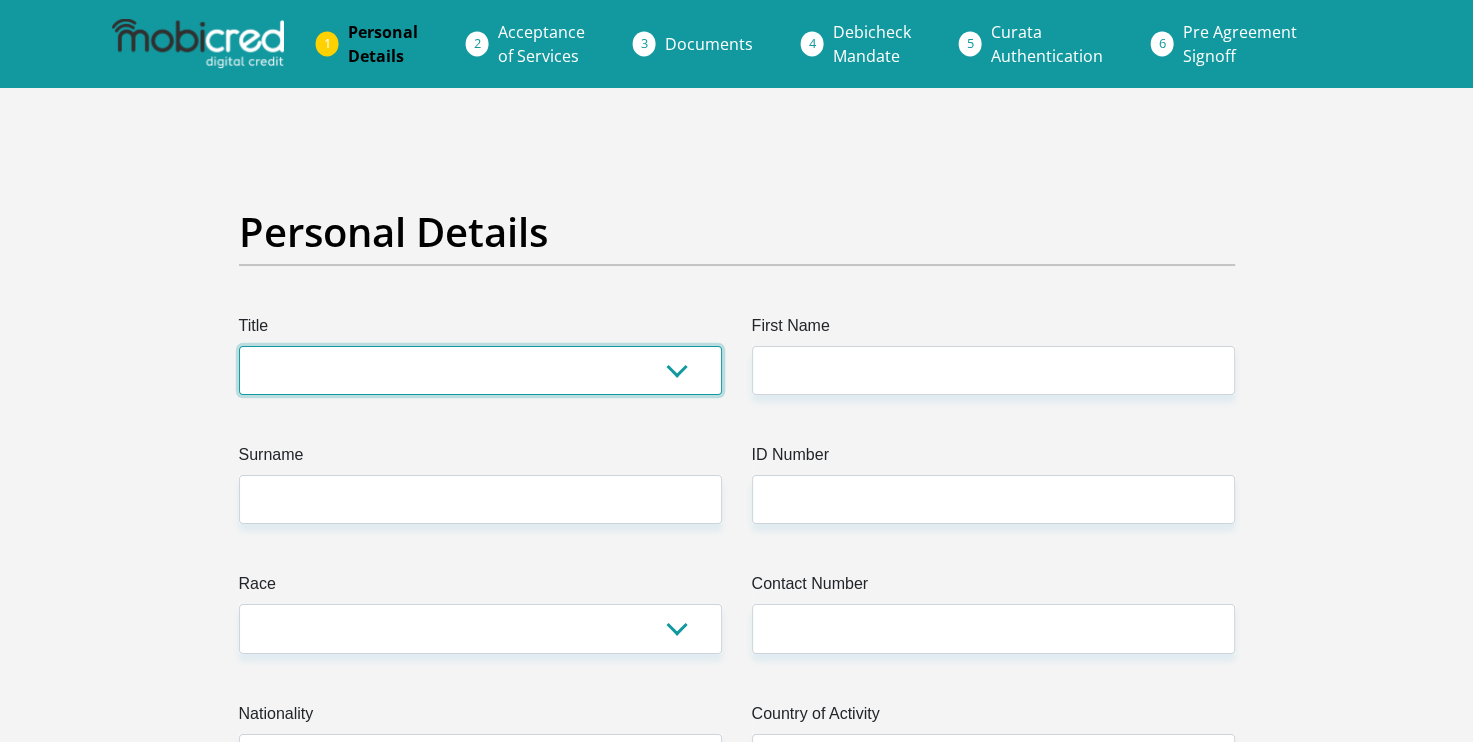 click on "Mr
Ms
Mrs
Dr
Other" at bounding box center [480, 370] 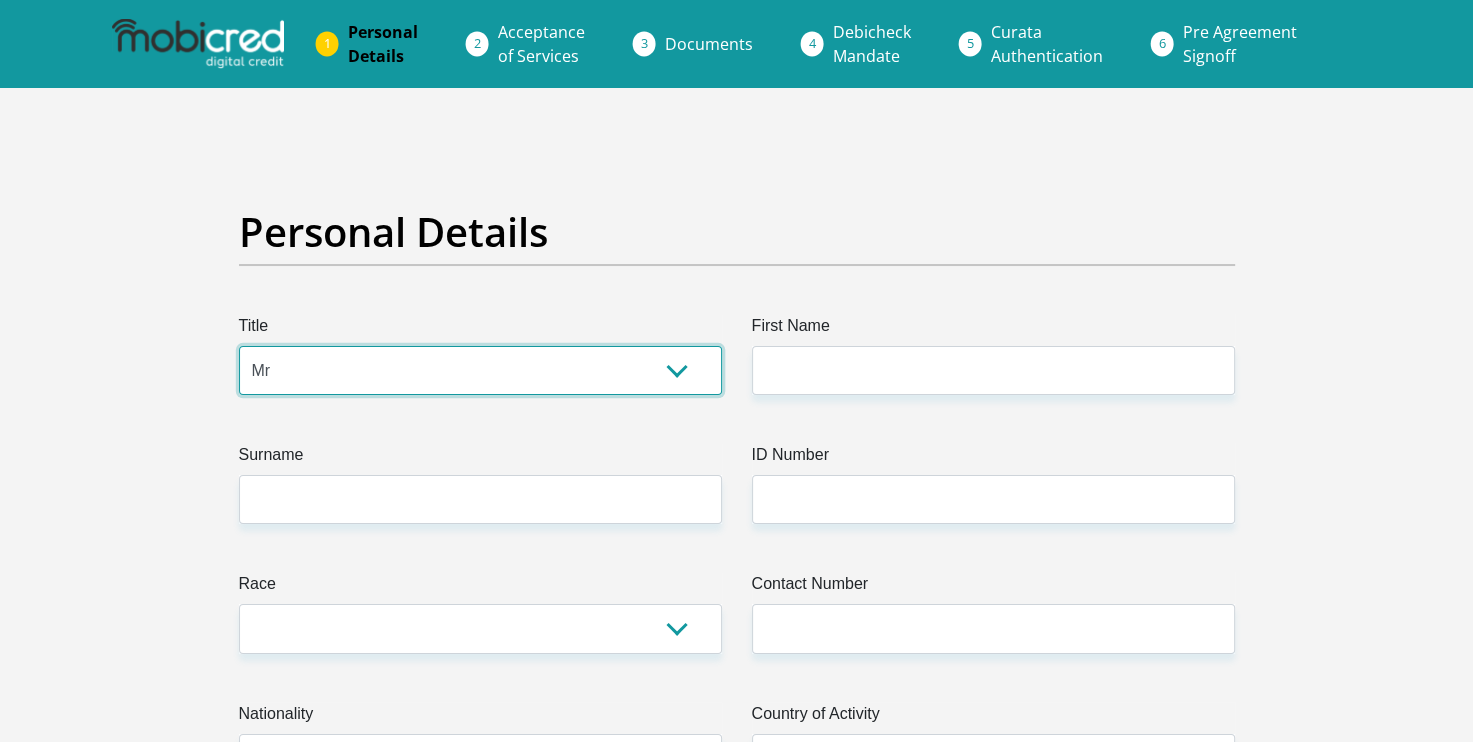 click on "Mr
Ms
Mrs
Dr
Other" at bounding box center (480, 370) 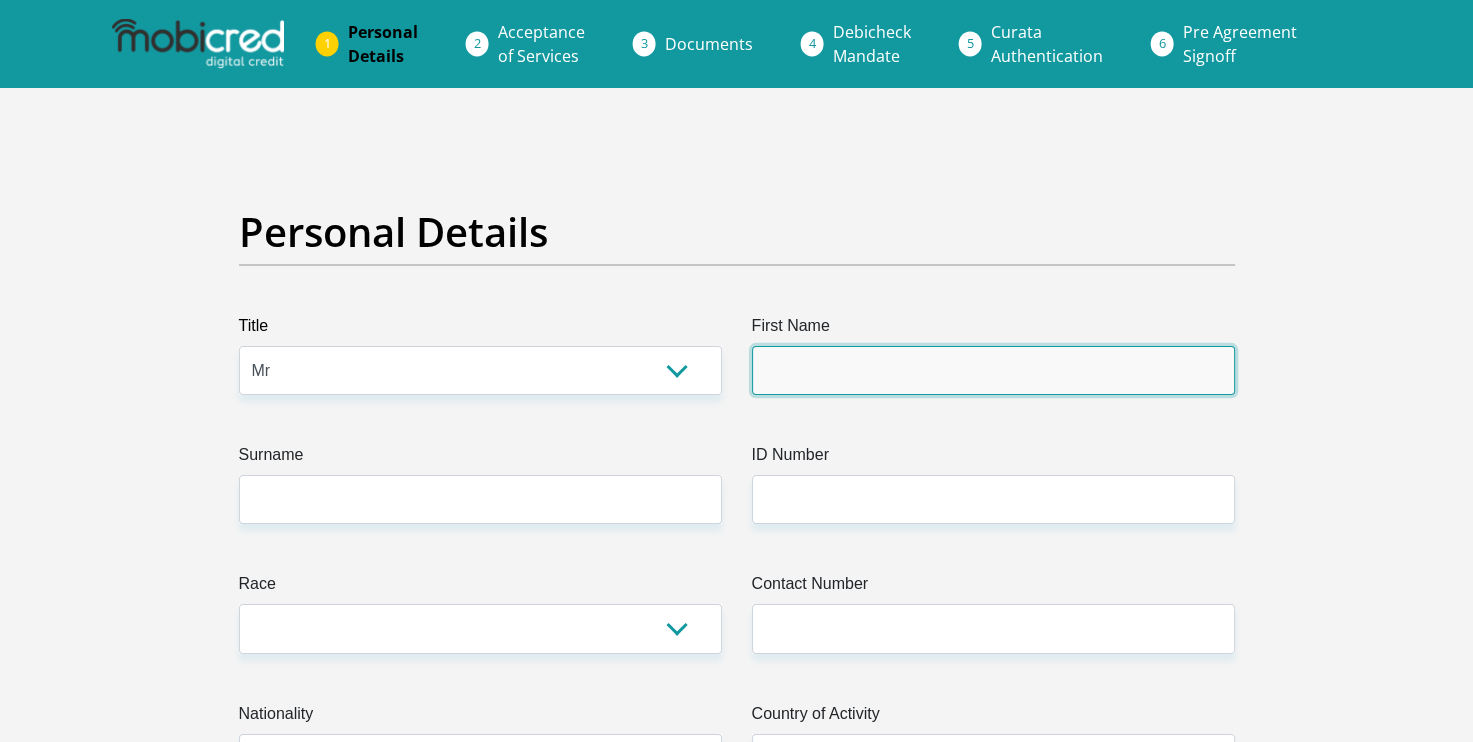 click on "First Name" at bounding box center [993, 370] 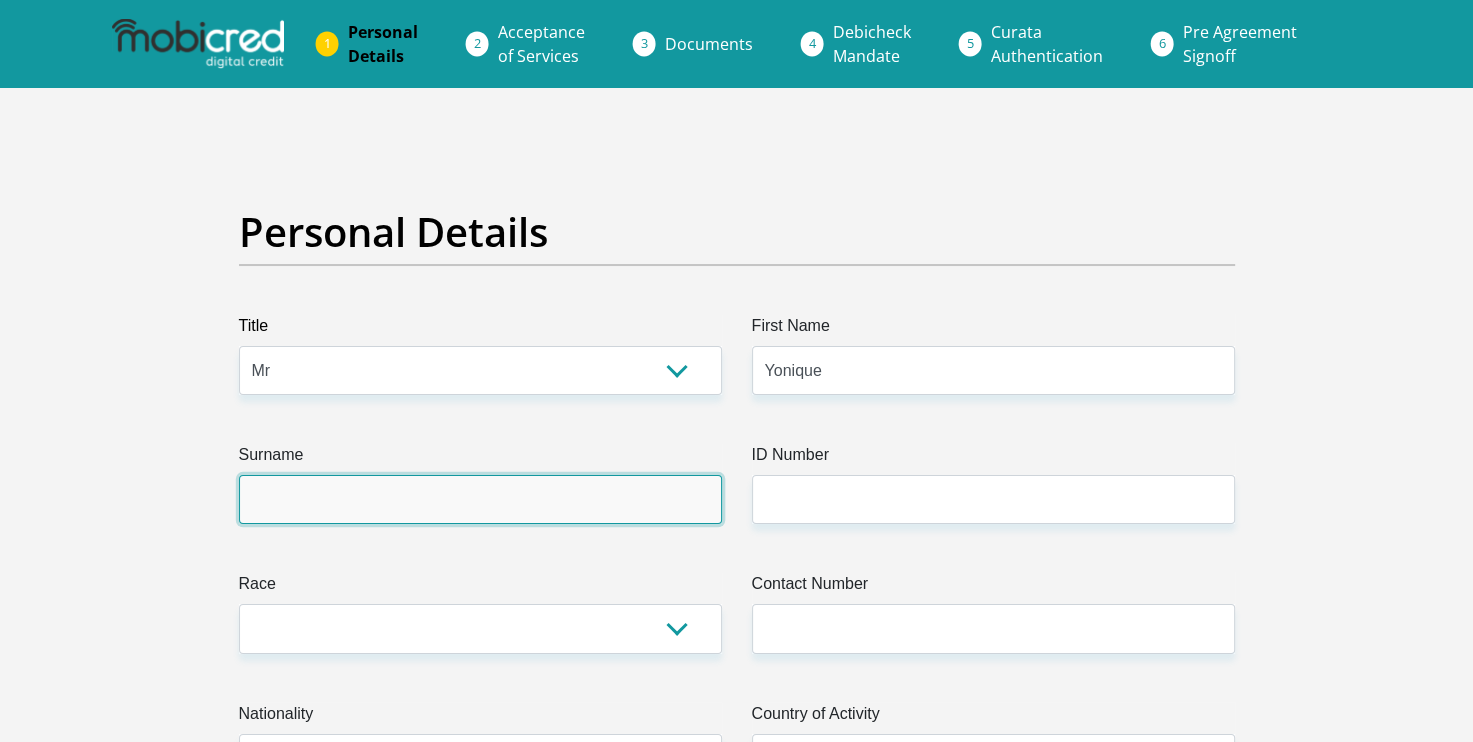 type on "Morta" 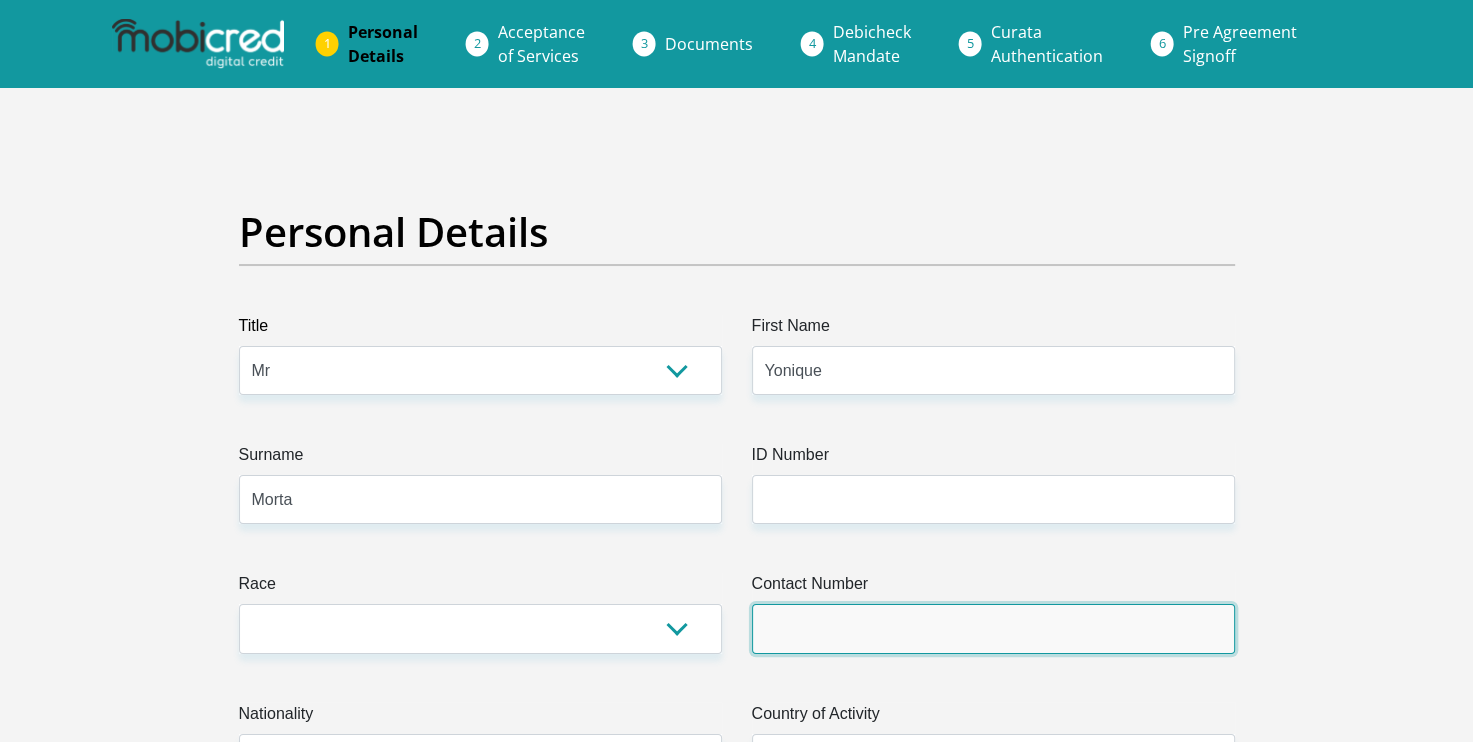 type on "+27745336148" 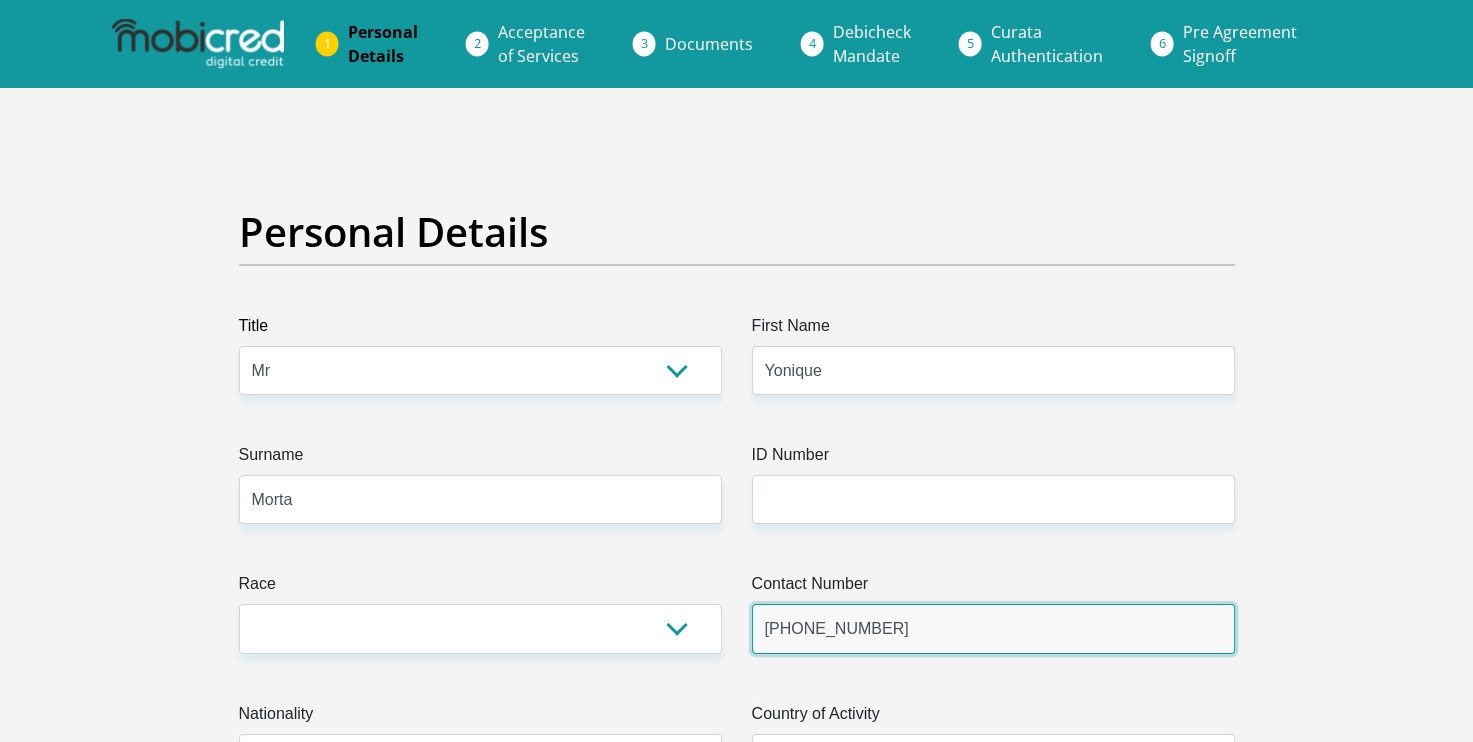 select on "ZAF" 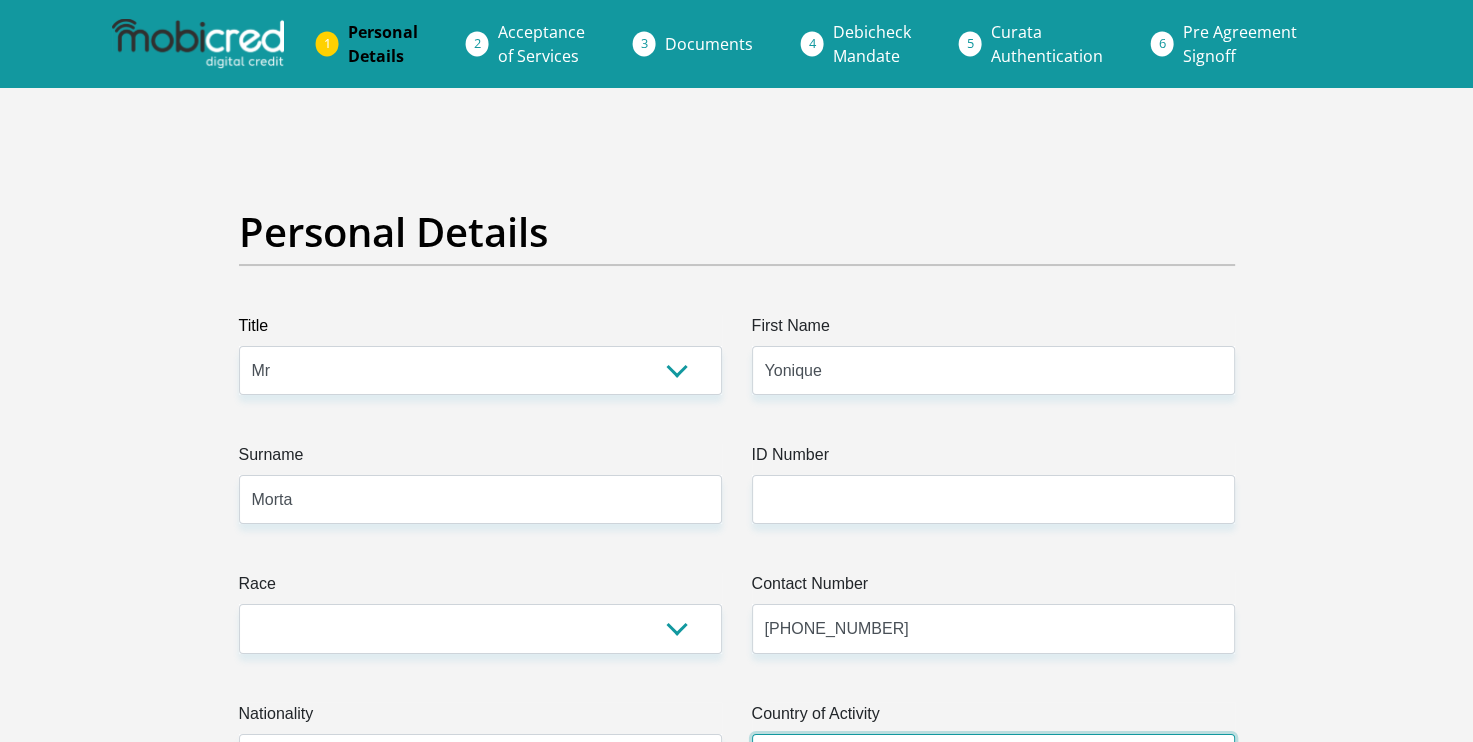 type on "54" 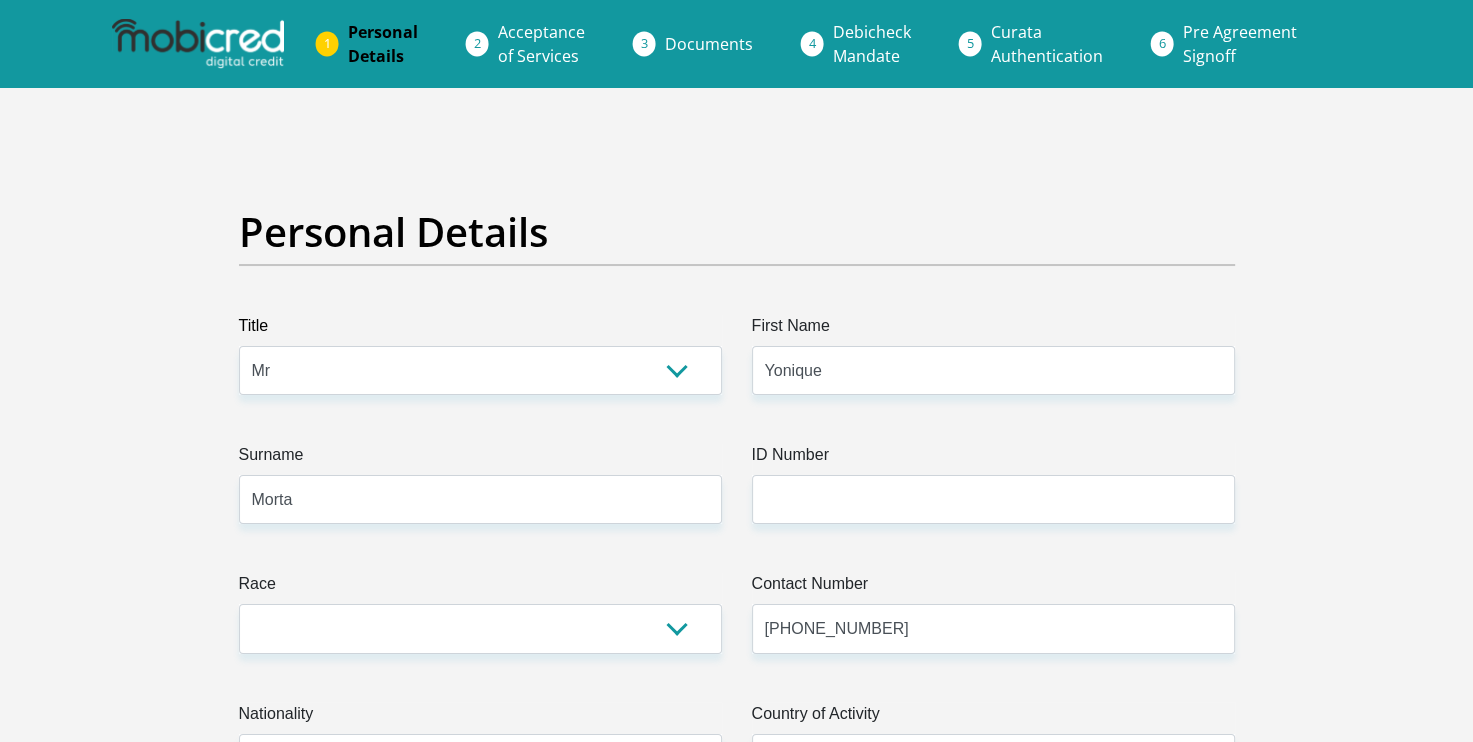 type on "Saint Bonaventur Road" 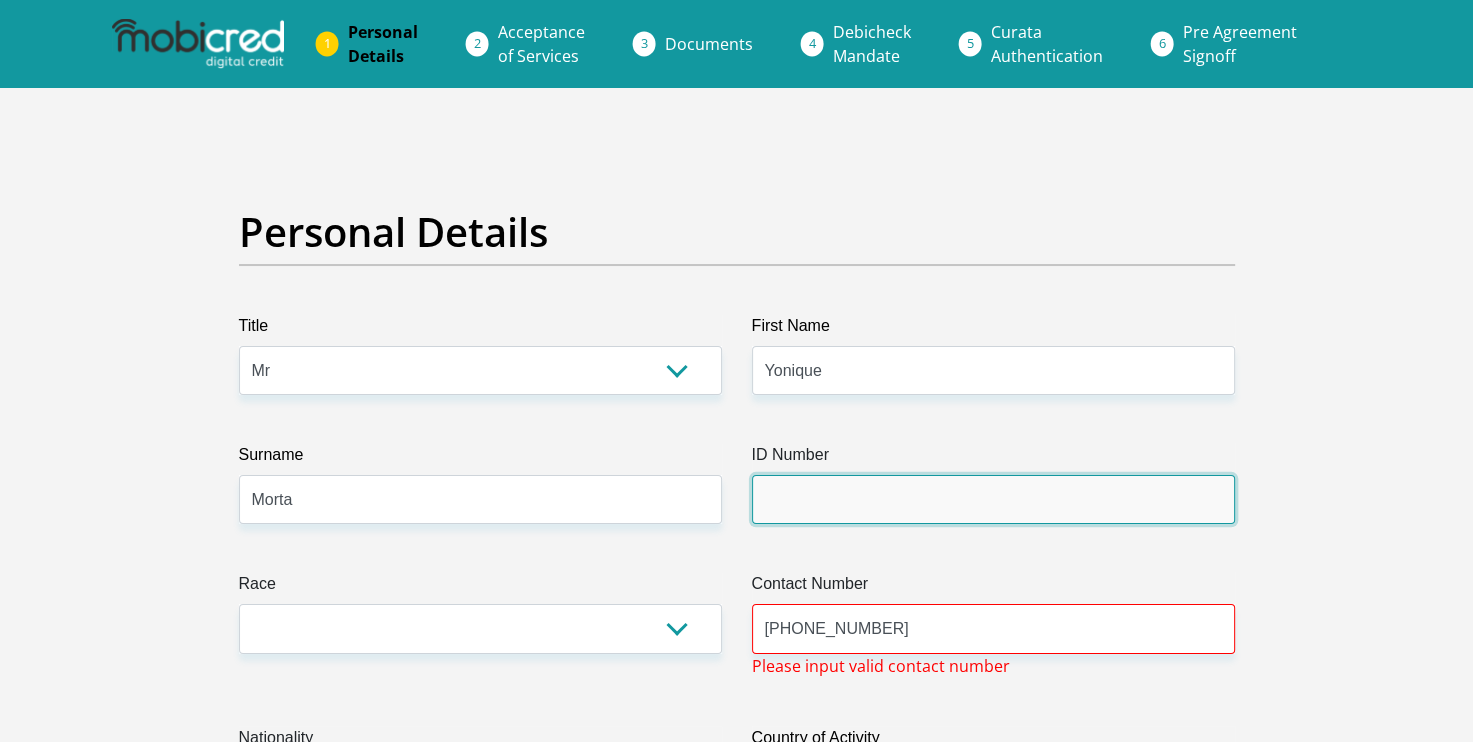 click on "ID Number" at bounding box center (993, 499) 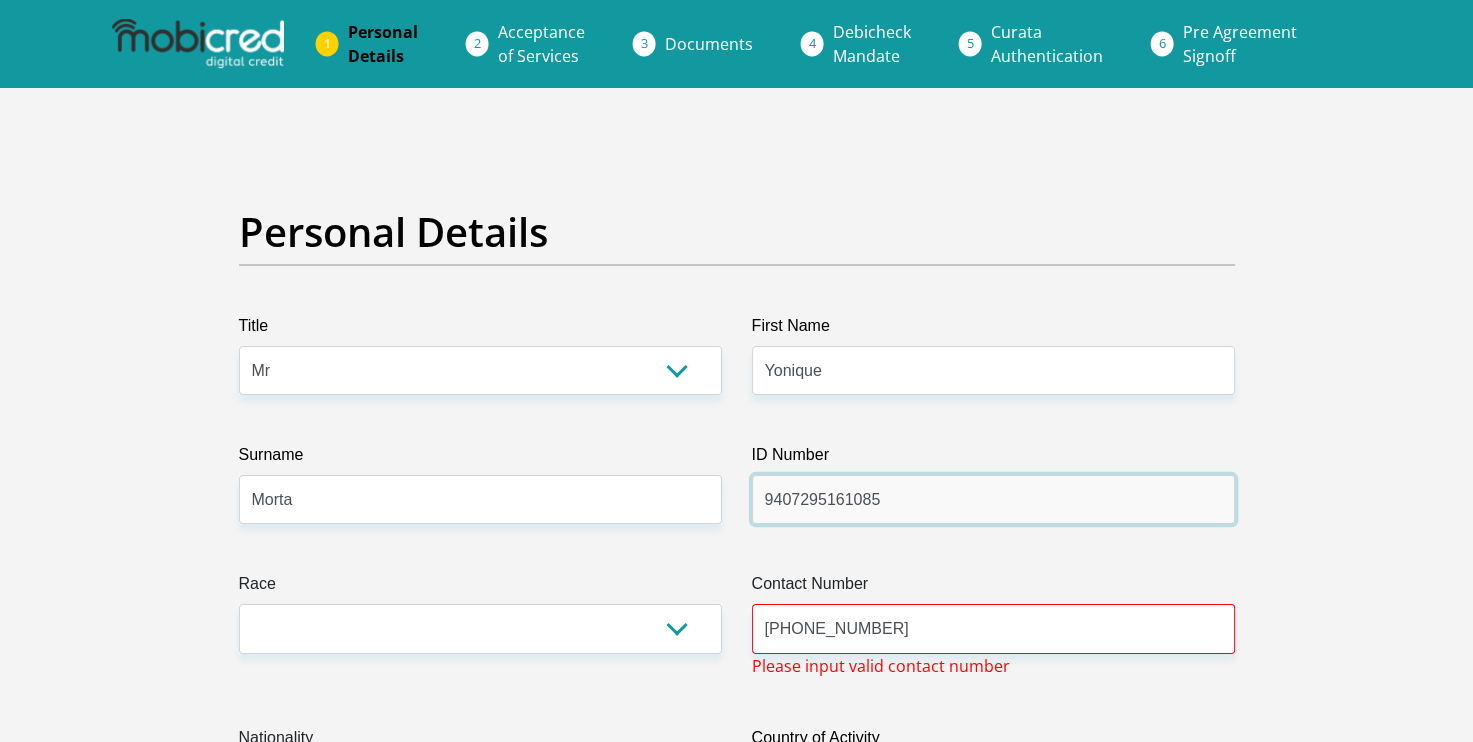 type on "9407295161085" 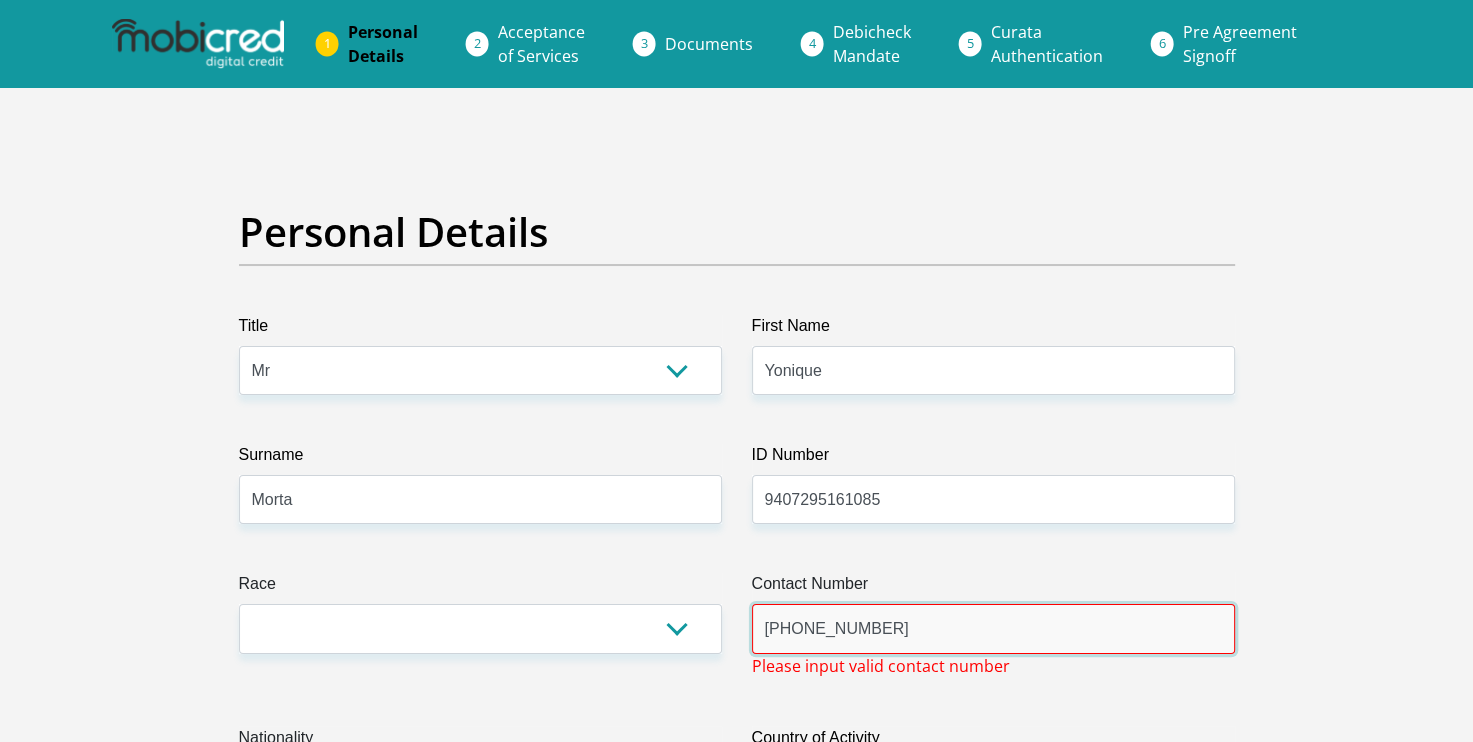 drag, startPoint x: 796, startPoint y: 630, endPoint x: 736, endPoint y: 633, distance: 60.074955 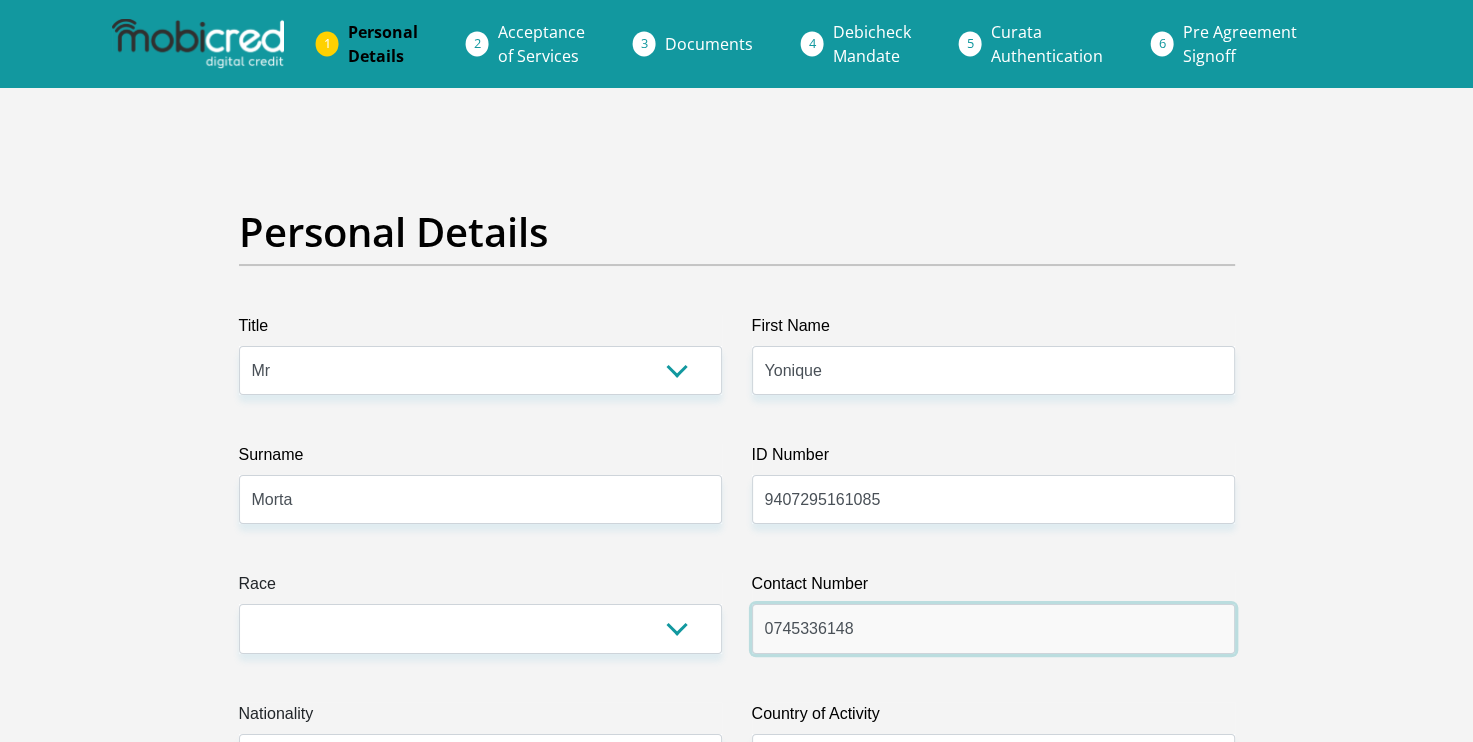 type on "0745336148" 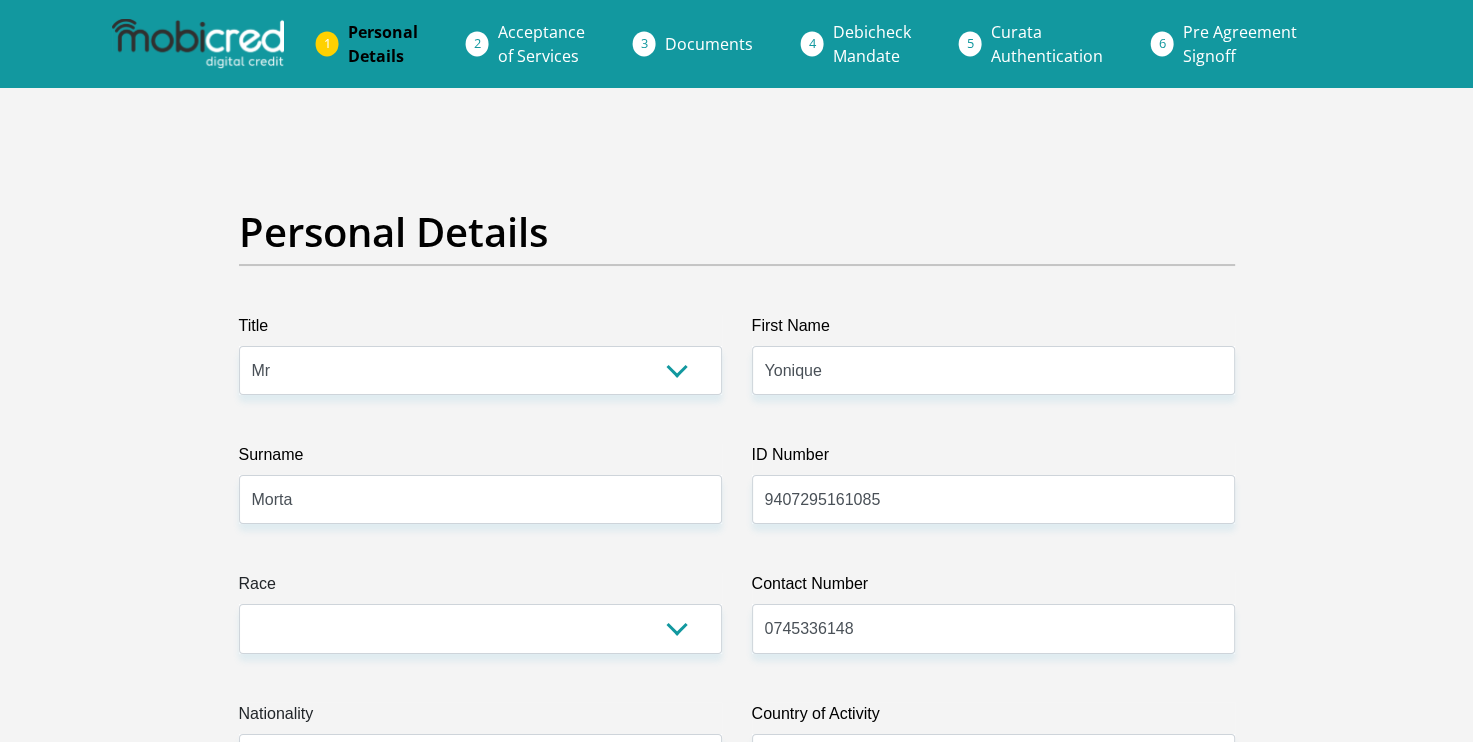 click on "Title
Mr
Ms
Mrs
Dr
Other
First Name
Yonique
Surname
Morta
ID Number
9407295161085
Please input valid ID number
Race
Black
Coloured
Indian
White
Other
Contact Number
0745336148
Please input valid contact number
Nationality
South Africa
Afghanistan
Aland Islands  Albania  Algeria" at bounding box center (737, 3567) 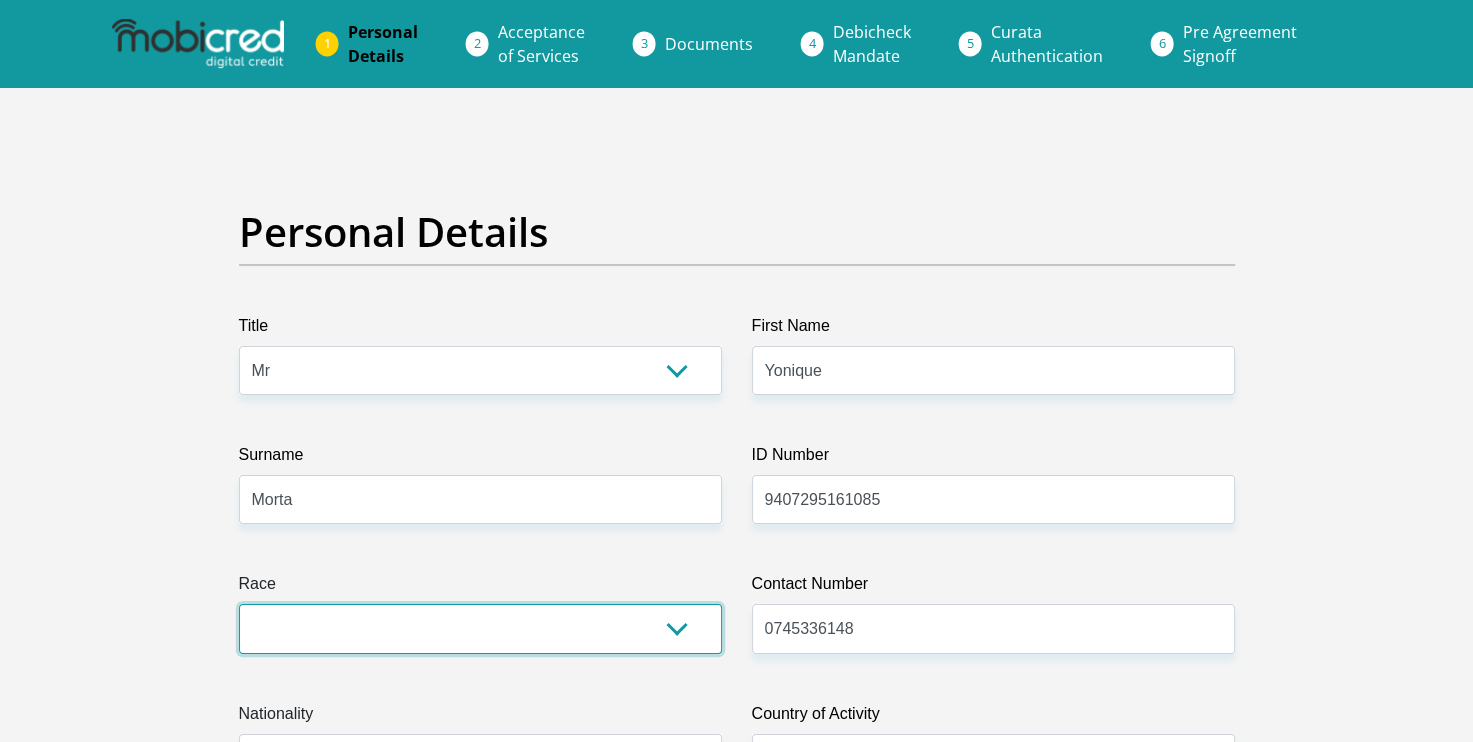 click on "Black
Coloured
Indian
White
Other" at bounding box center [480, 628] 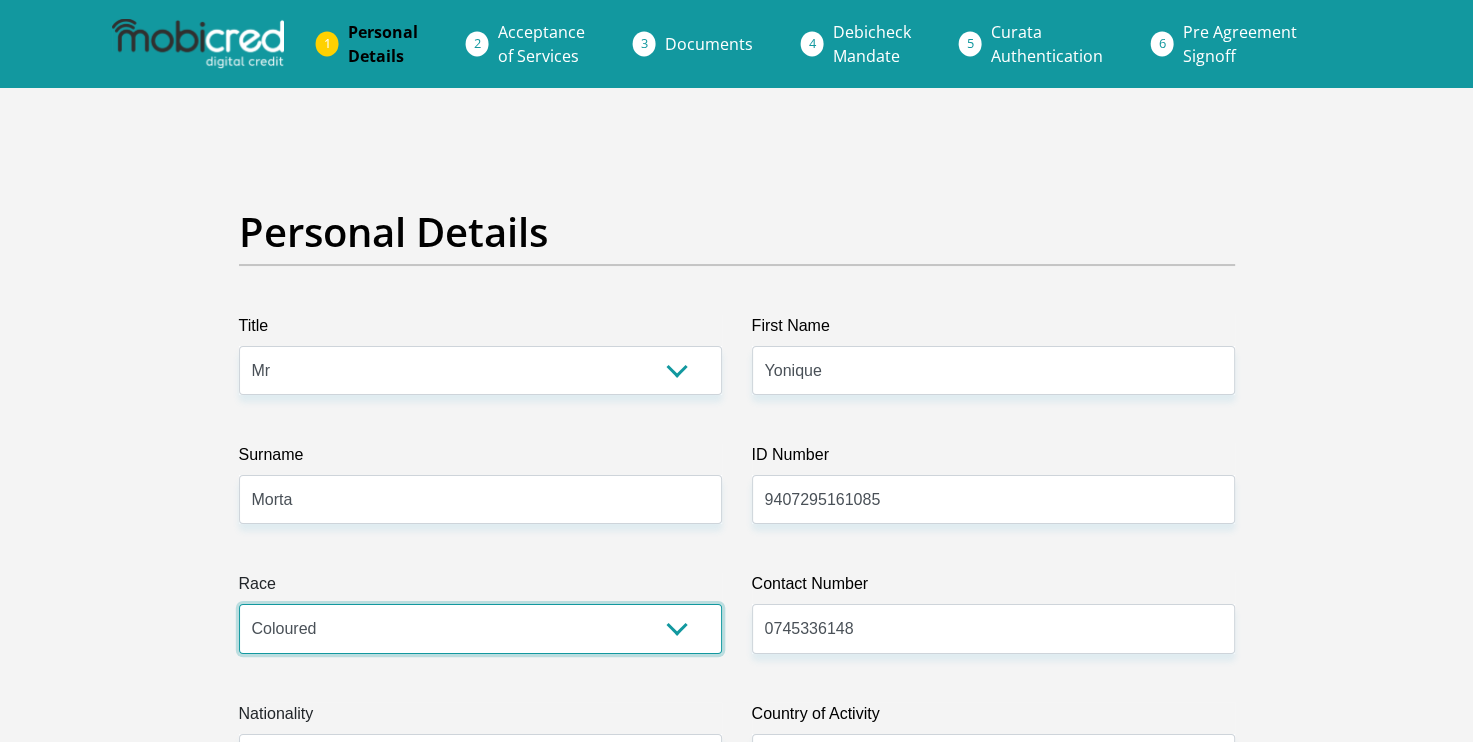 click on "Black
Coloured
Indian
White
Other" at bounding box center [480, 628] 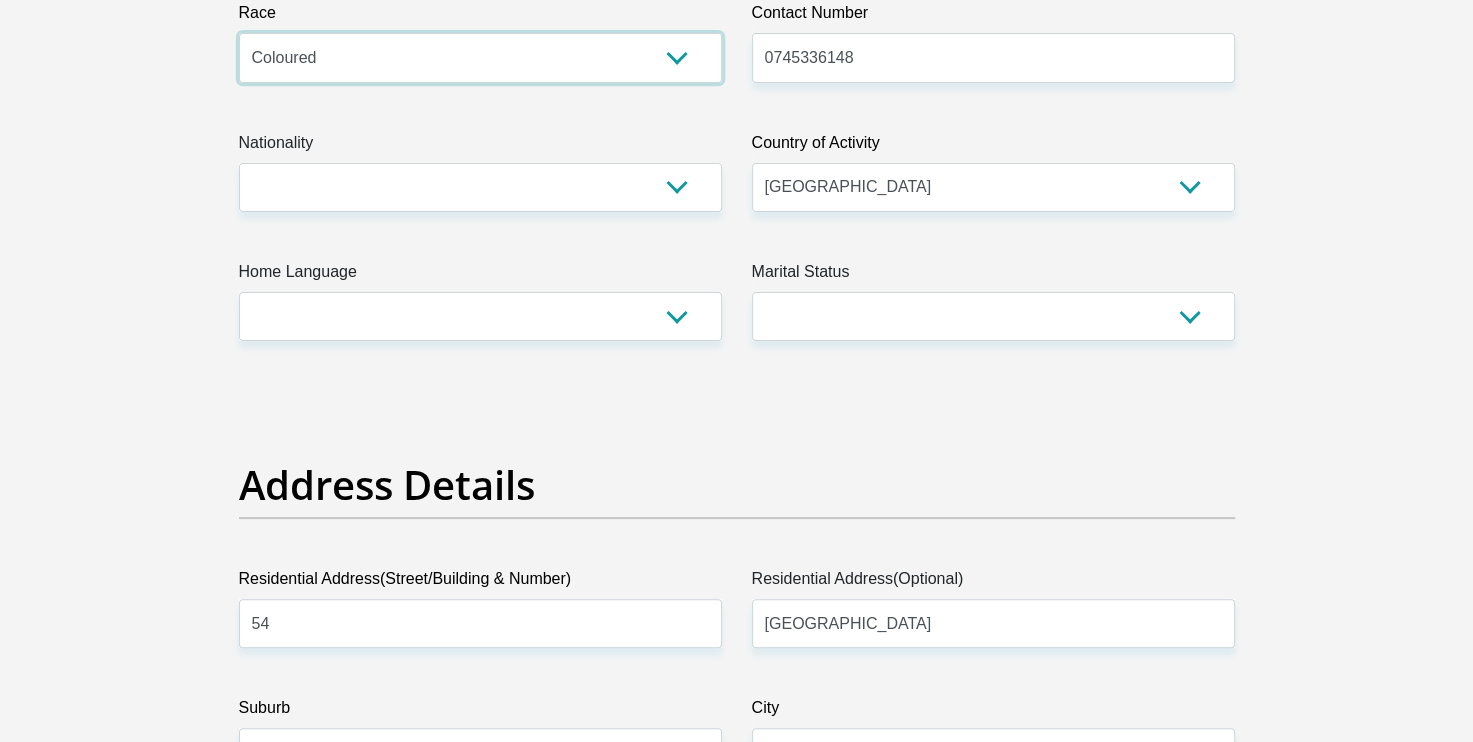 scroll, scrollTop: 448, scrollLeft: 0, axis: vertical 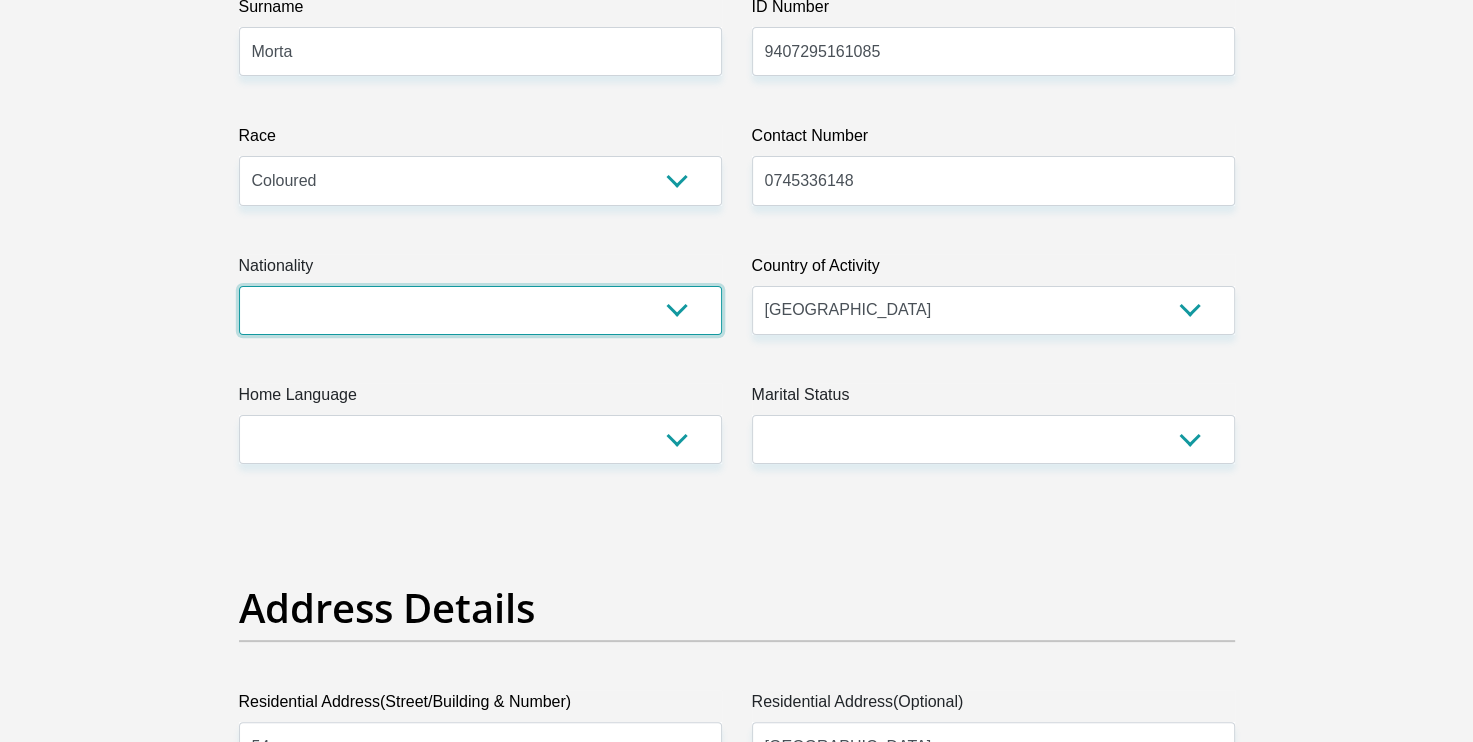 click on "South Africa
Afghanistan
Aland Islands
Albania
Algeria
America Samoa
American Virgin Islands
Andorra
Angola
Anguilla
Antarctica
Antigua and Barbuda
Argentina
Armenia
Aruba
Ascension Island
Australia
Austria
Azerbaijan
Bahamas
Bahrain
Bangladesh
Barbados
Chad" at bounding box center (480, 310) 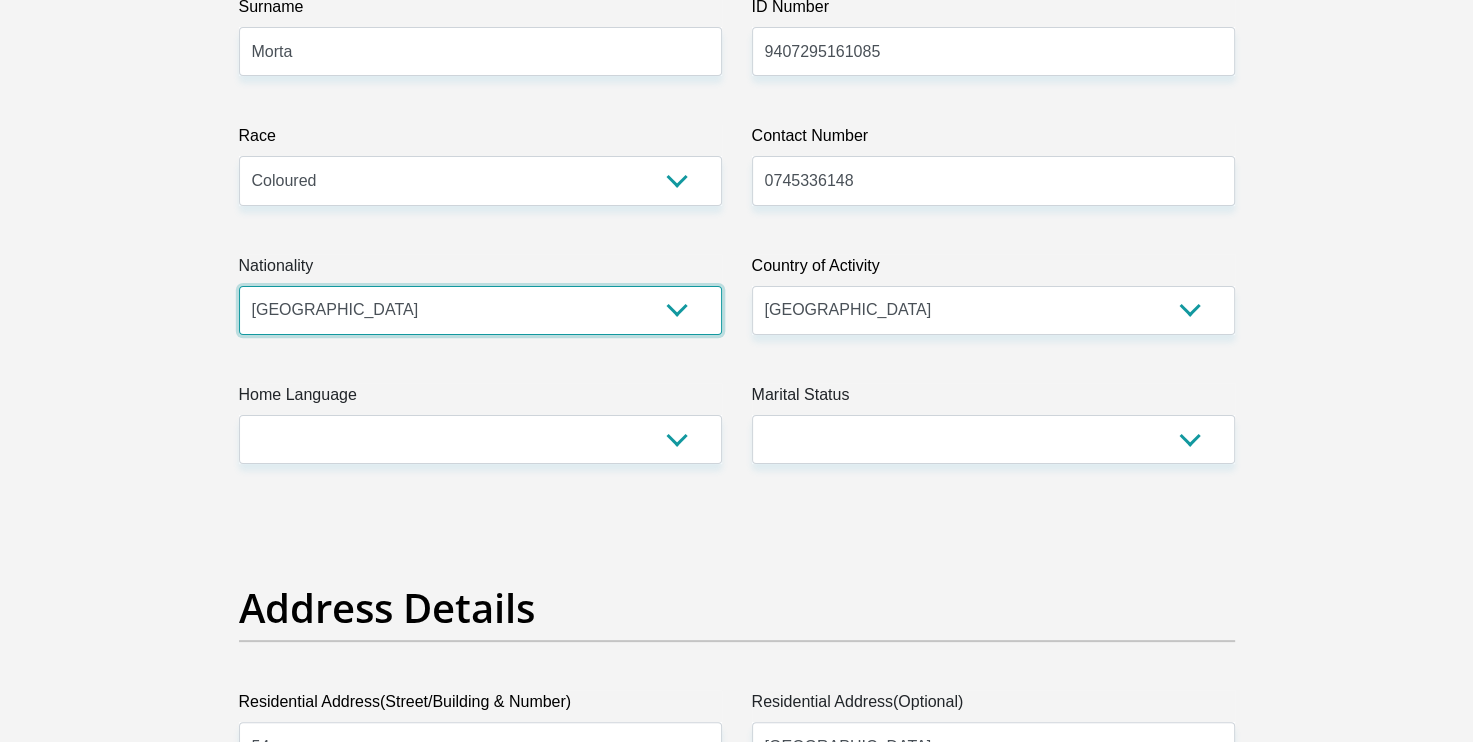 click on "South Africa
Afghanistan
Aland Islands
Albania
Algeria
America Samoa
American Virgin Islands
Andorra
Angola
Anguilla
Antarctica
Antigua and Barbuda
Argentina
Armenia
Aruba
Ascension Island
Australia
Austria
Azerbaijan
Bahamas
Bahrain
Bangladesh
Barbados
Chad" at bounding box center (480, 310) 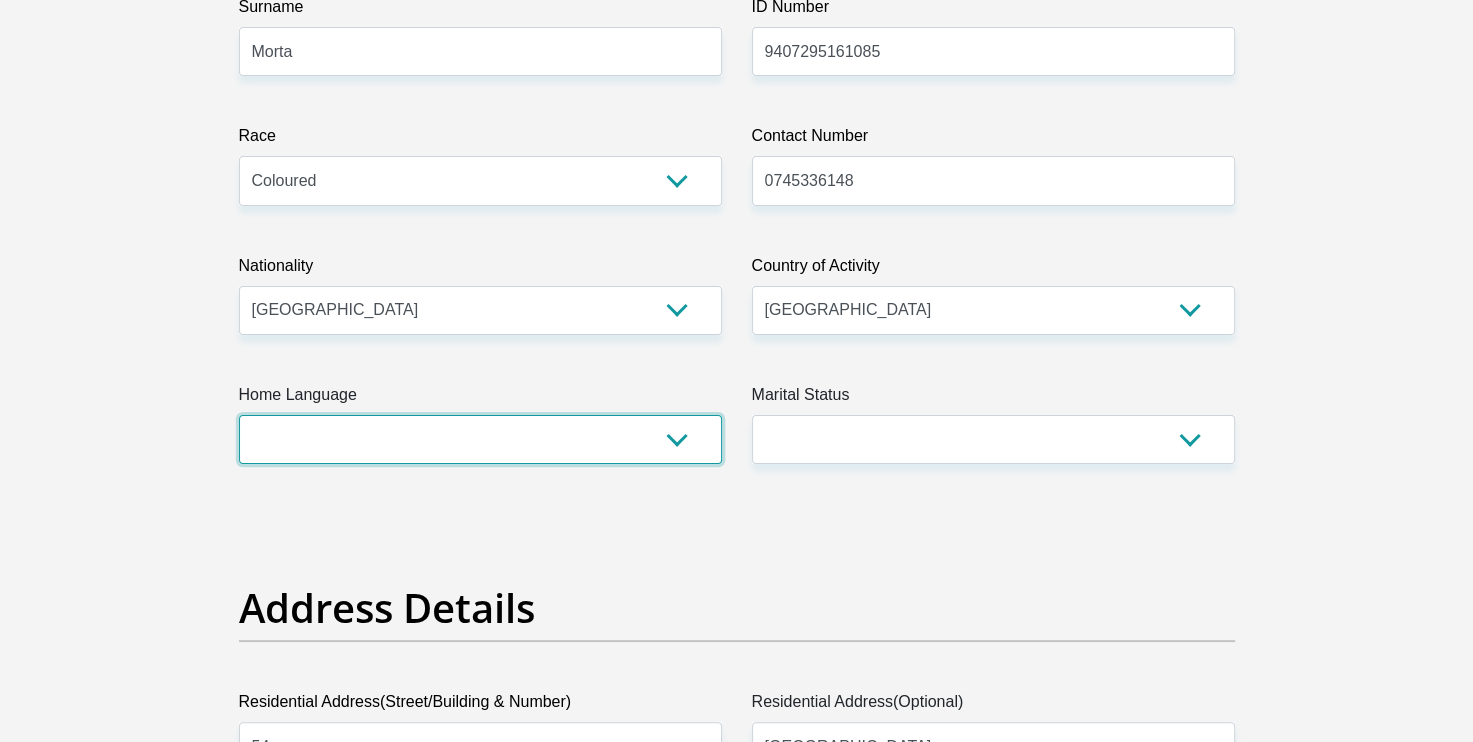click on "Afrikaans
English
Sepedi
South Ndebele
Southern Sotho
Swati
Tsonga
Tswana
Venda
Xhosa
Zulu
Other" at bounding box center (480, 439) 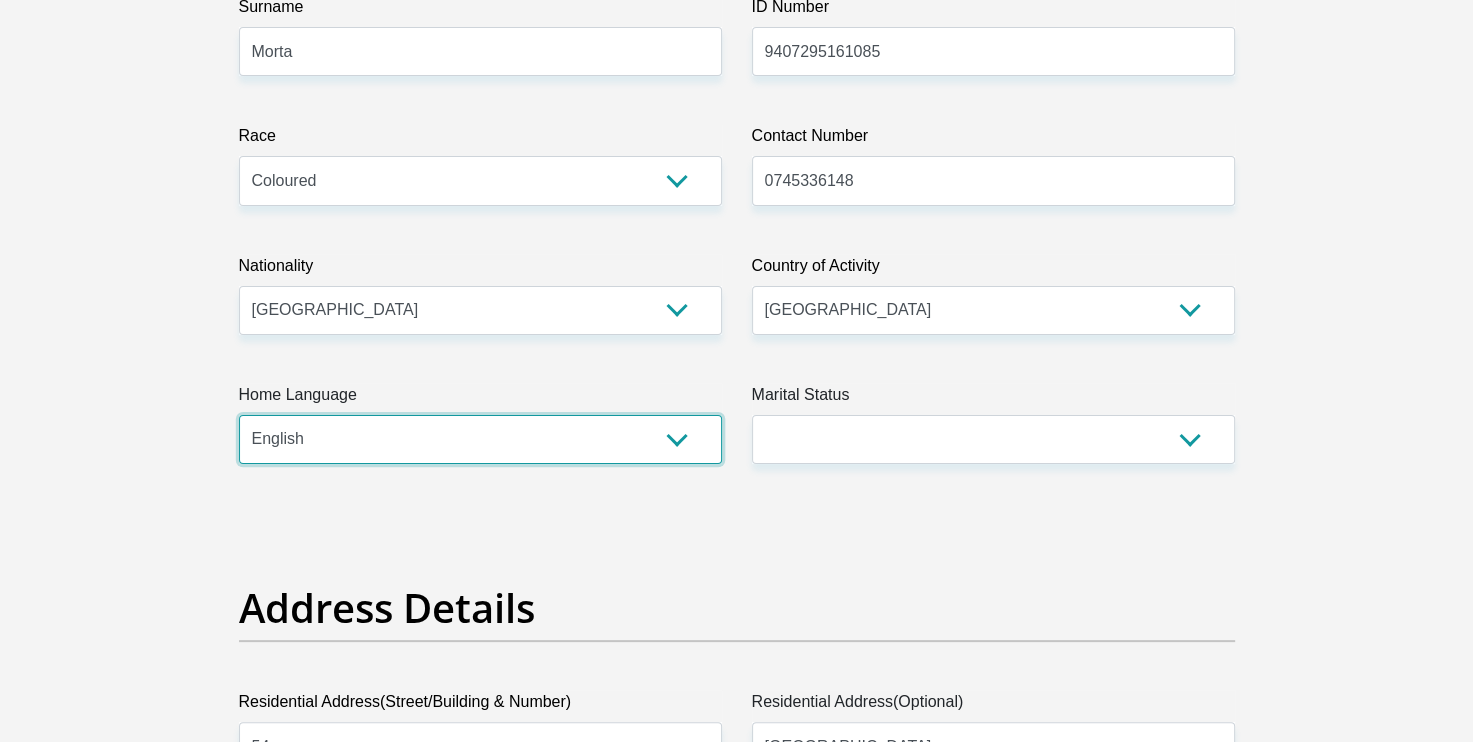 click on "Afrikaans
English
Sepedi
South Ndebele
Southern Sotho
Swati
Tsonga
Tswana
Venda
Xhosa
Zulu
Other" at bounding box center [480, 439] 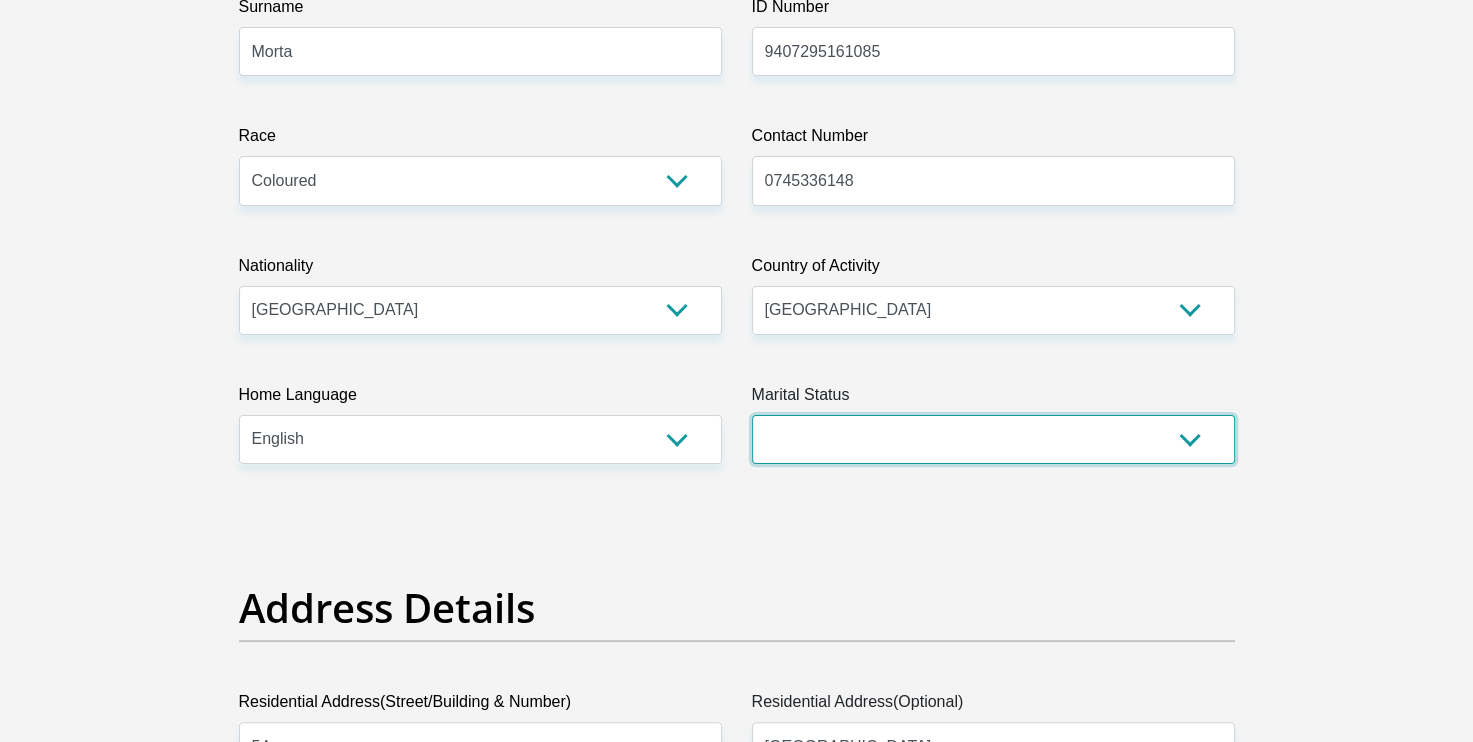 click on "Married ANC
Single
Divorced
Widowed
Married COP or Customary Law" at bounding box center (993, 439) 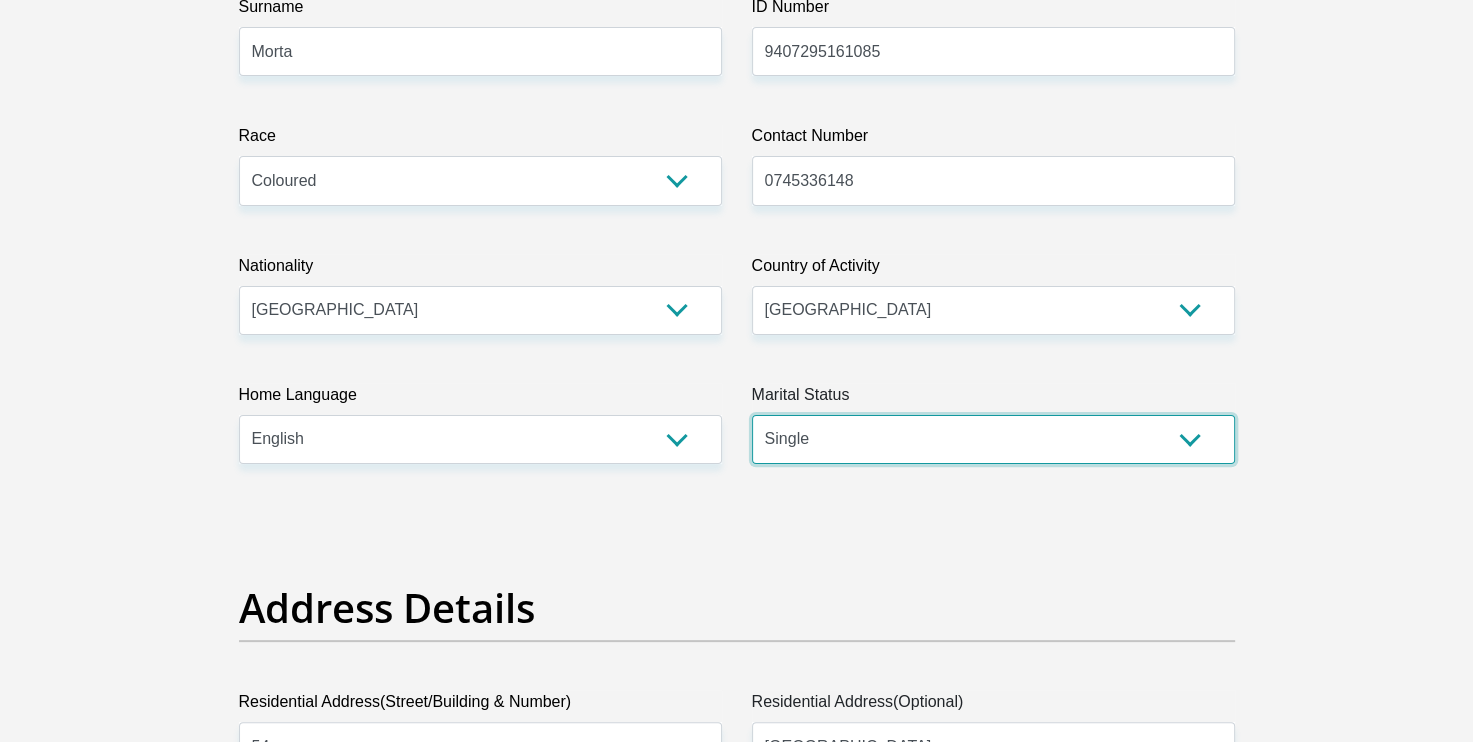 click on "Married ANC
Single
Divorced
Widowed
Married COP or Customary Law" at bounding box center (993, 439) 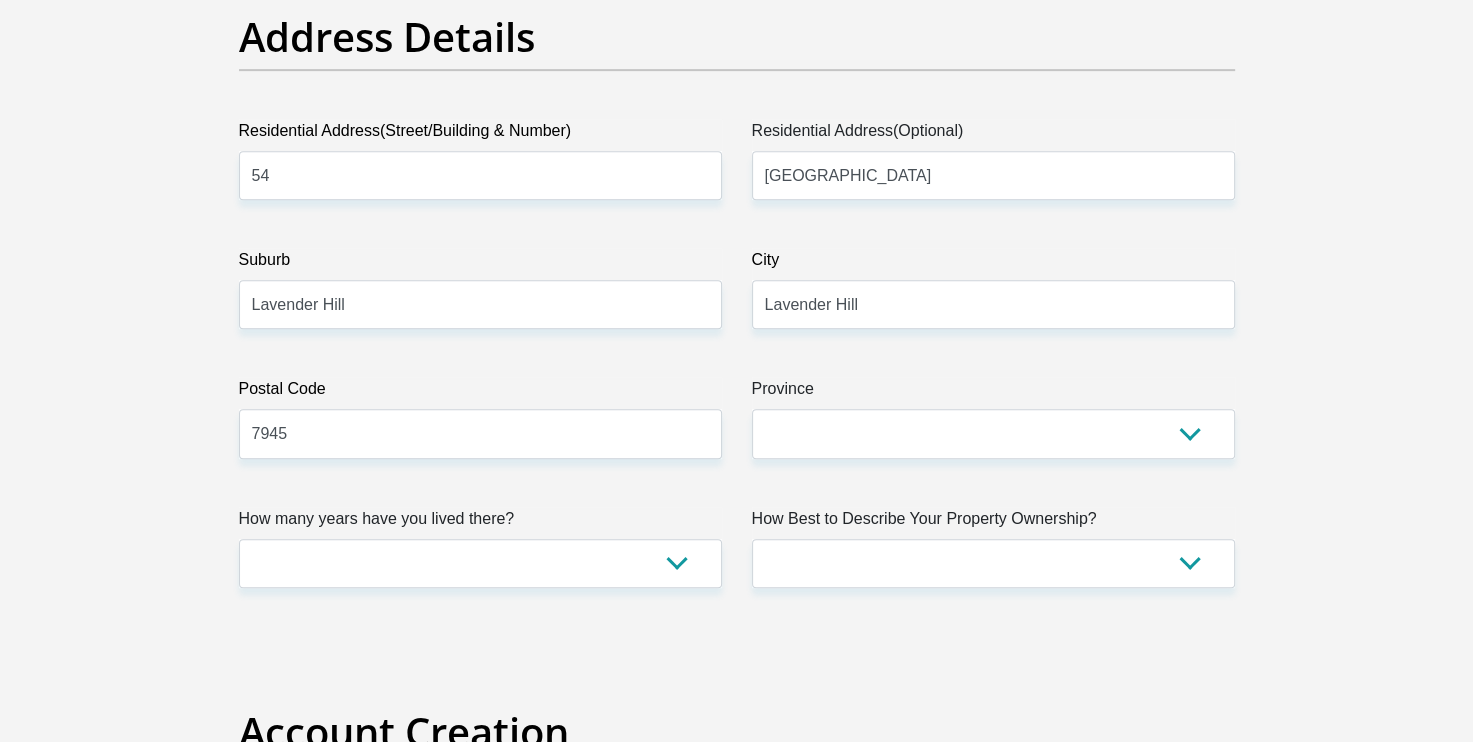 scroll, scrollTop: 1118, scrollLeft: 0, axis: vertical 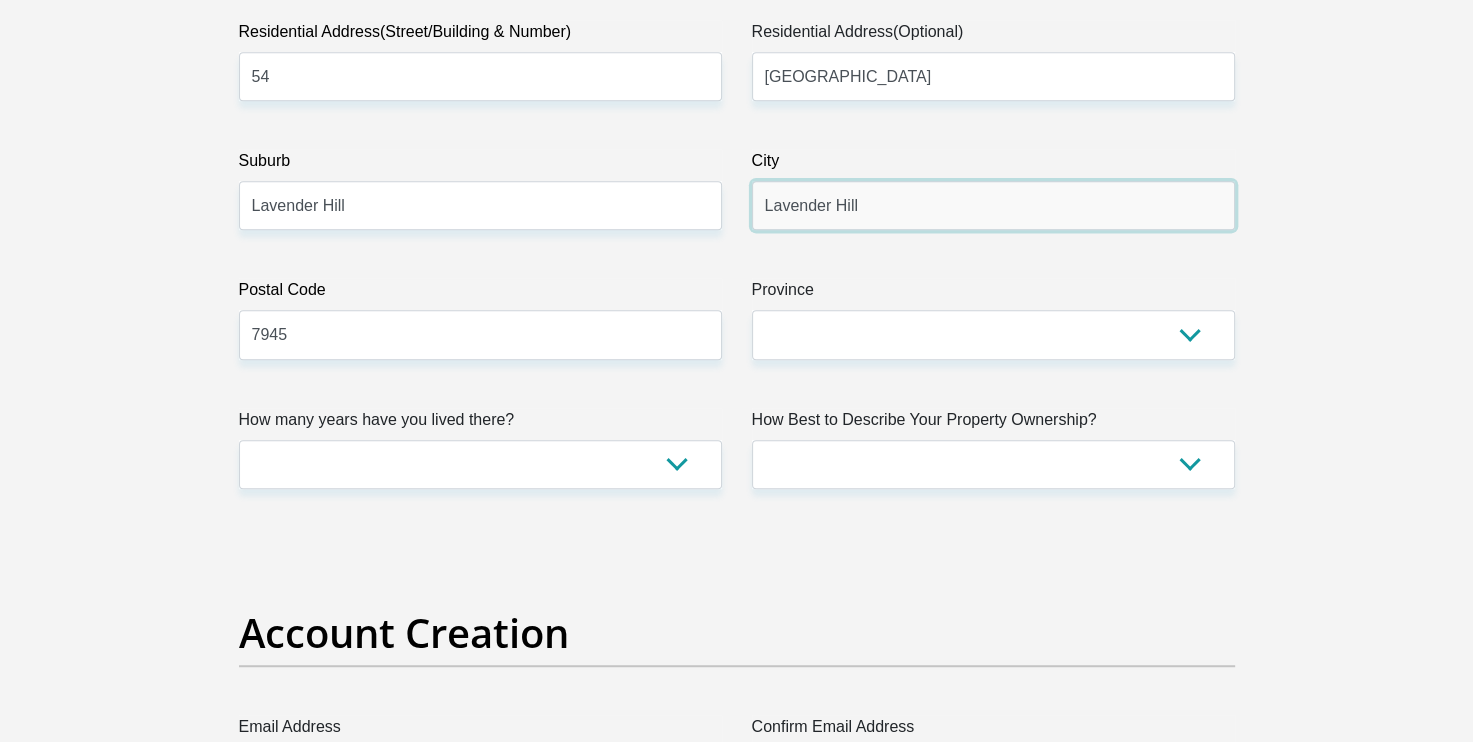 click on "Lavender Hill" at bounding box center [993, 205] 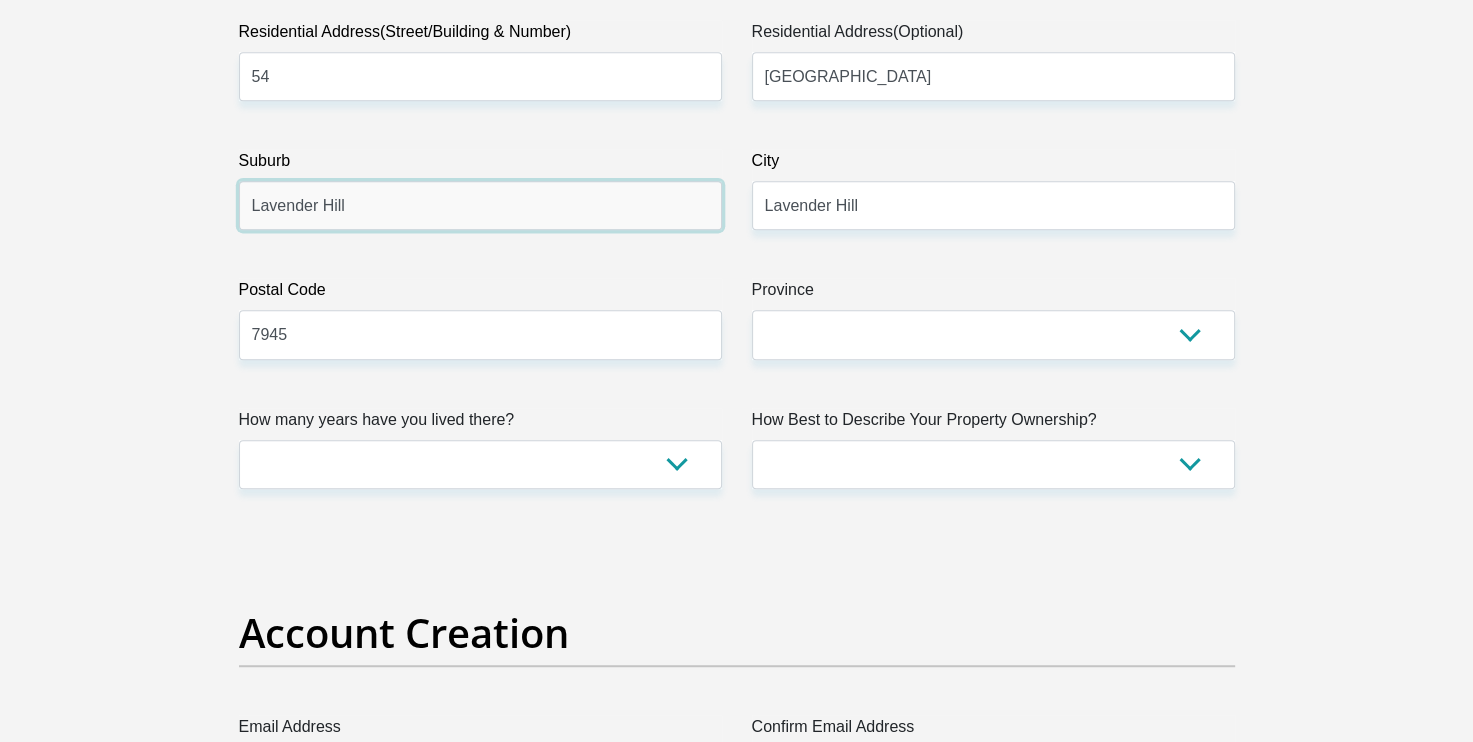 drag, startPoint x: 436, startPoint y: 197, endPoint x: 170, endPoint y: 185, distance: 266.27054 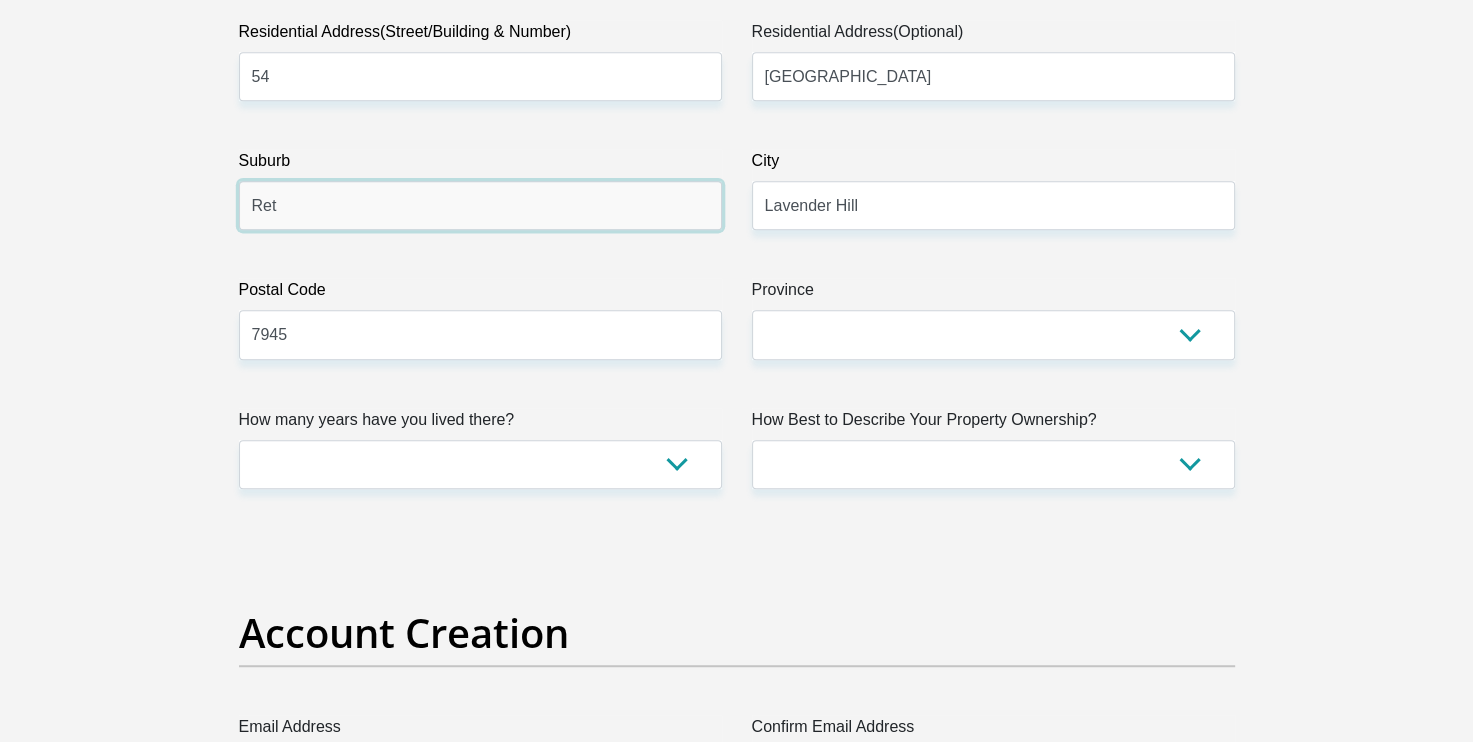type on "Retreat" 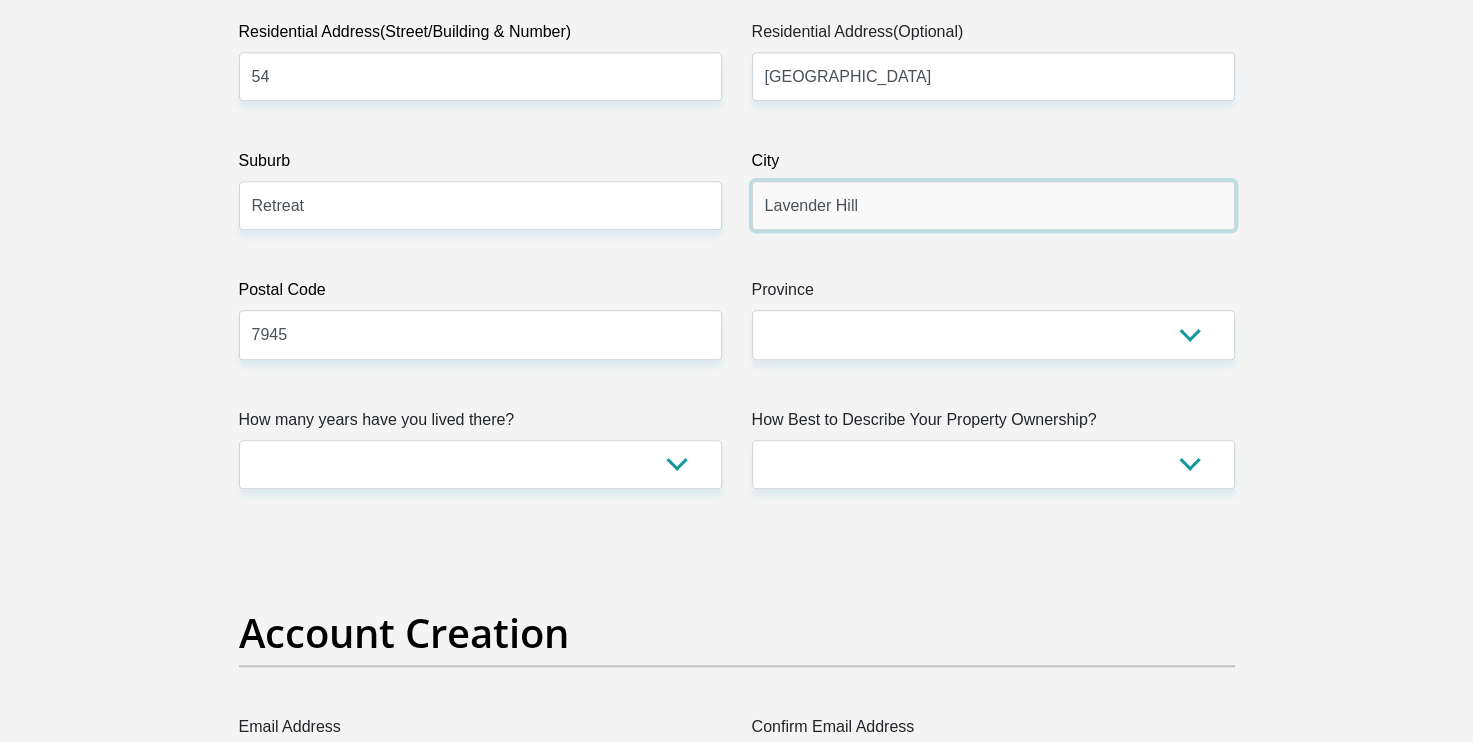 drag, startPoint x: 939, startPoint y: 220, endPoint x: 632, endPoint y: 231, distance: 307.197 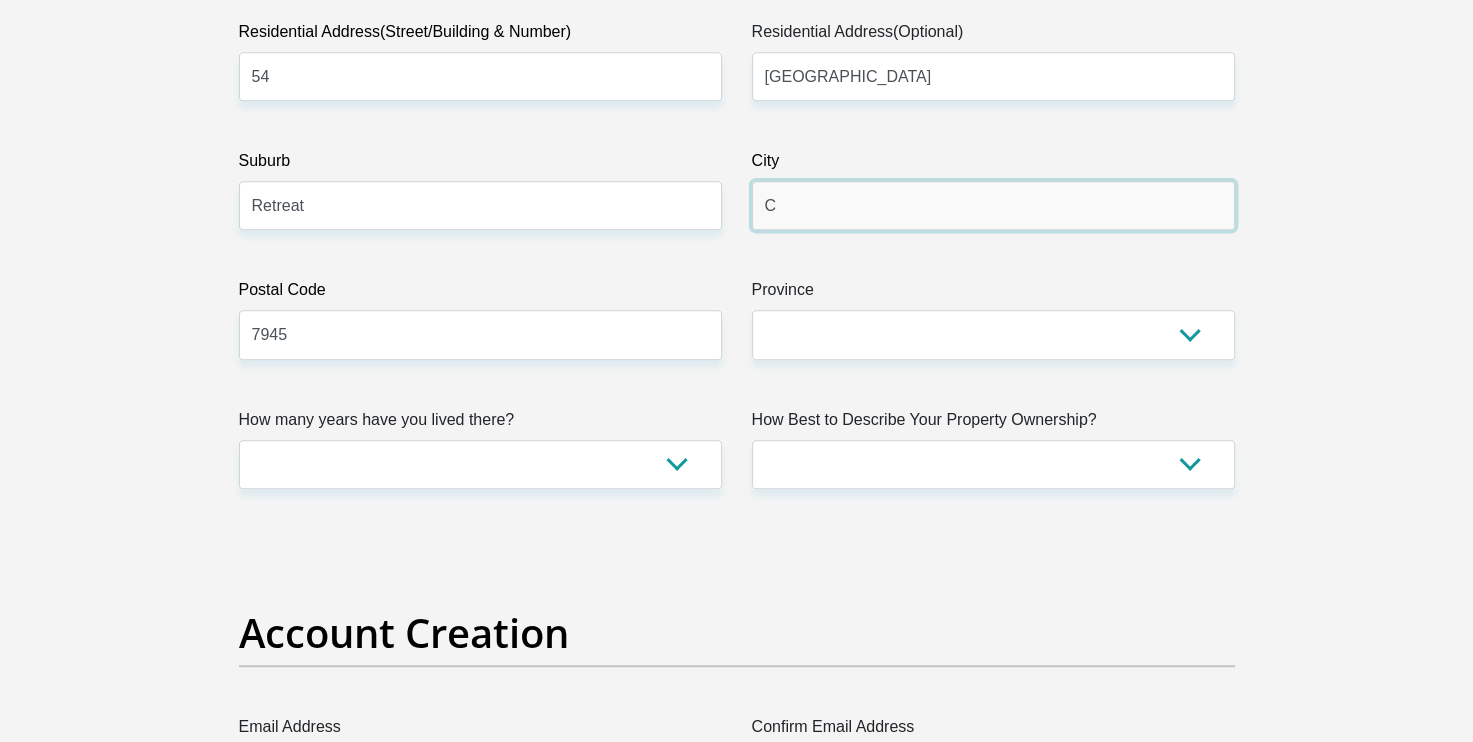 type on "Cape Town" 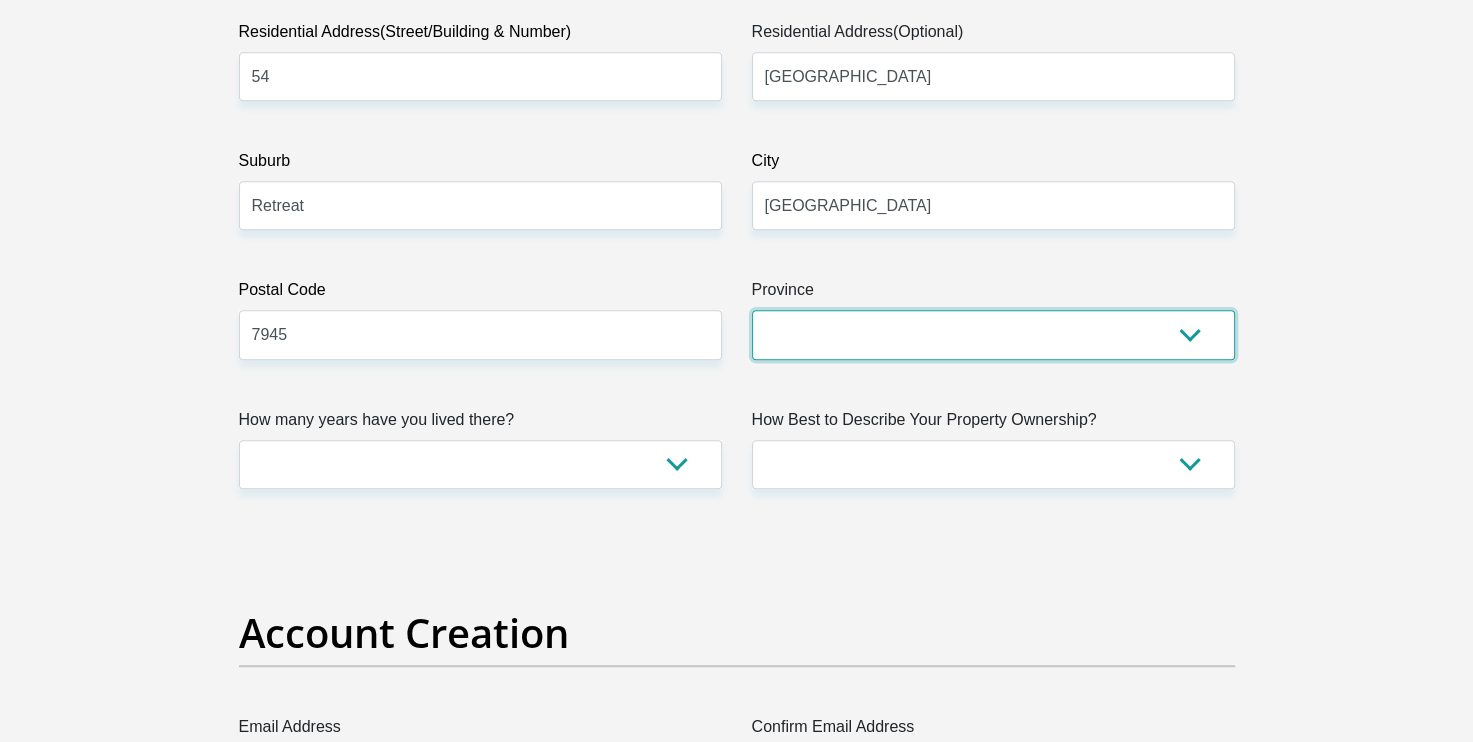 click on "Eastern Cape
Free State
Gauteng
KwaZulu-Natal
Limpopo
Mpumalanga
Northern Cape
North West
Western Cape" at bounding box center [993, 334] 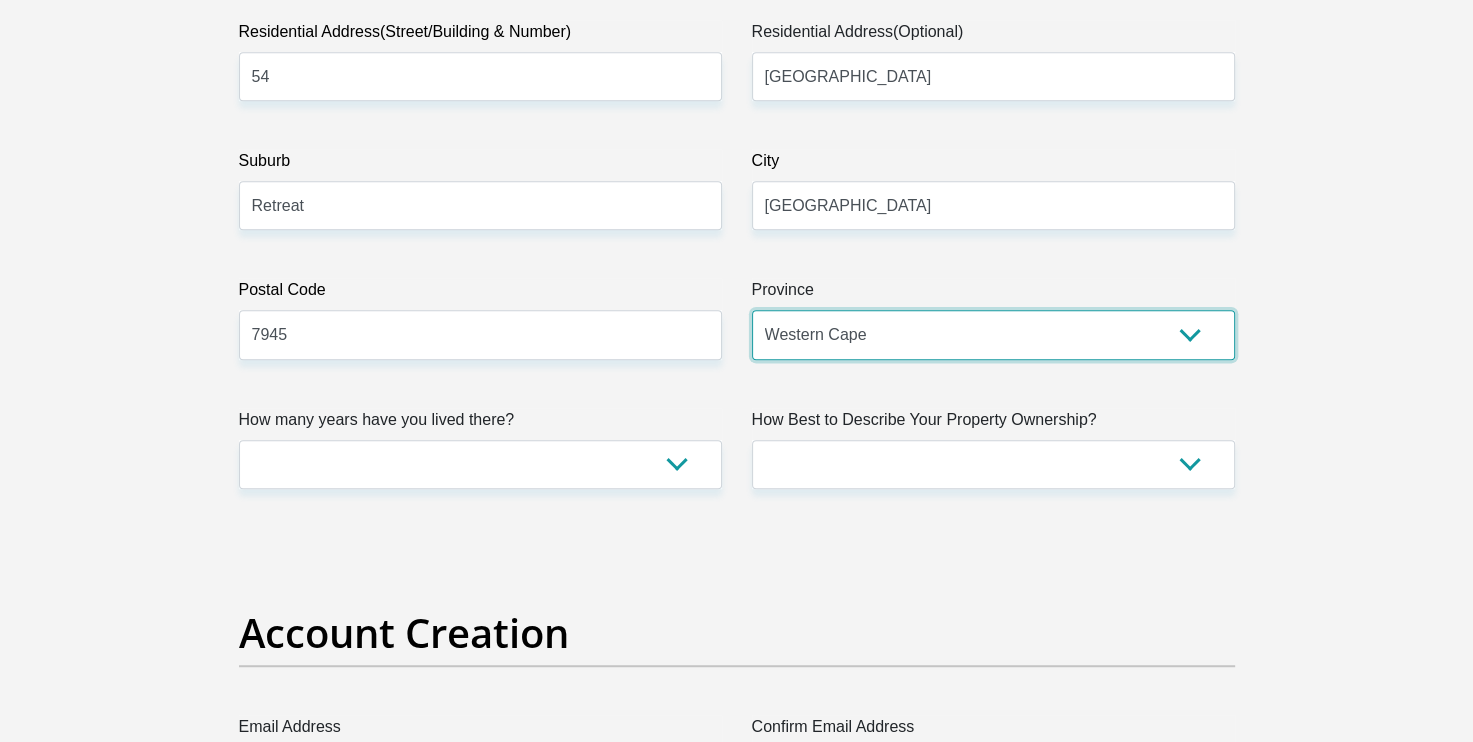 click on "Eastern Cape
Free State
Gauteng
KwaZulu-Natal
Limpopo
Mpumalanga
Northern Cape
North West
Western Cape" at bounding box center (993, 334) 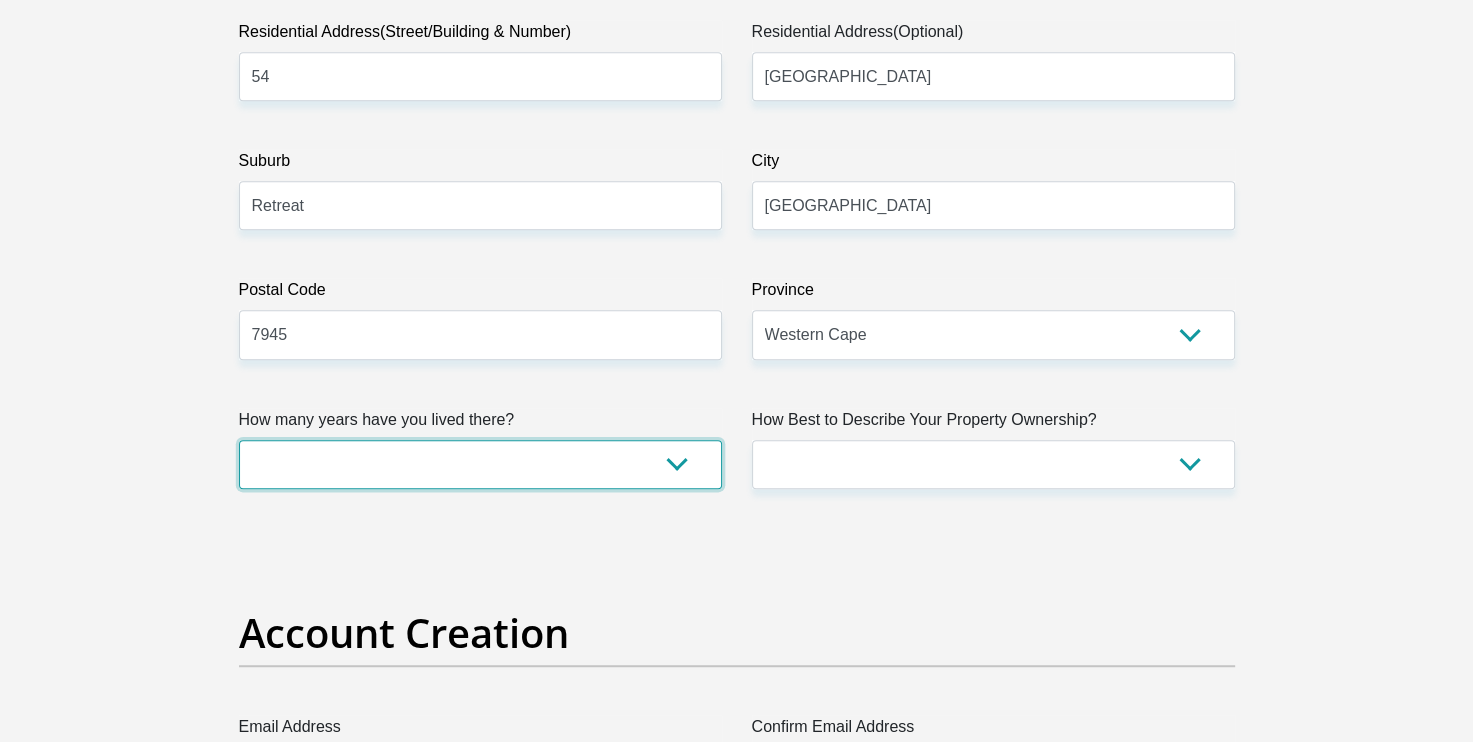 click on "less than 1 year
1-3 years
3-5 years
5+ years" at bounding box center (480, 464) 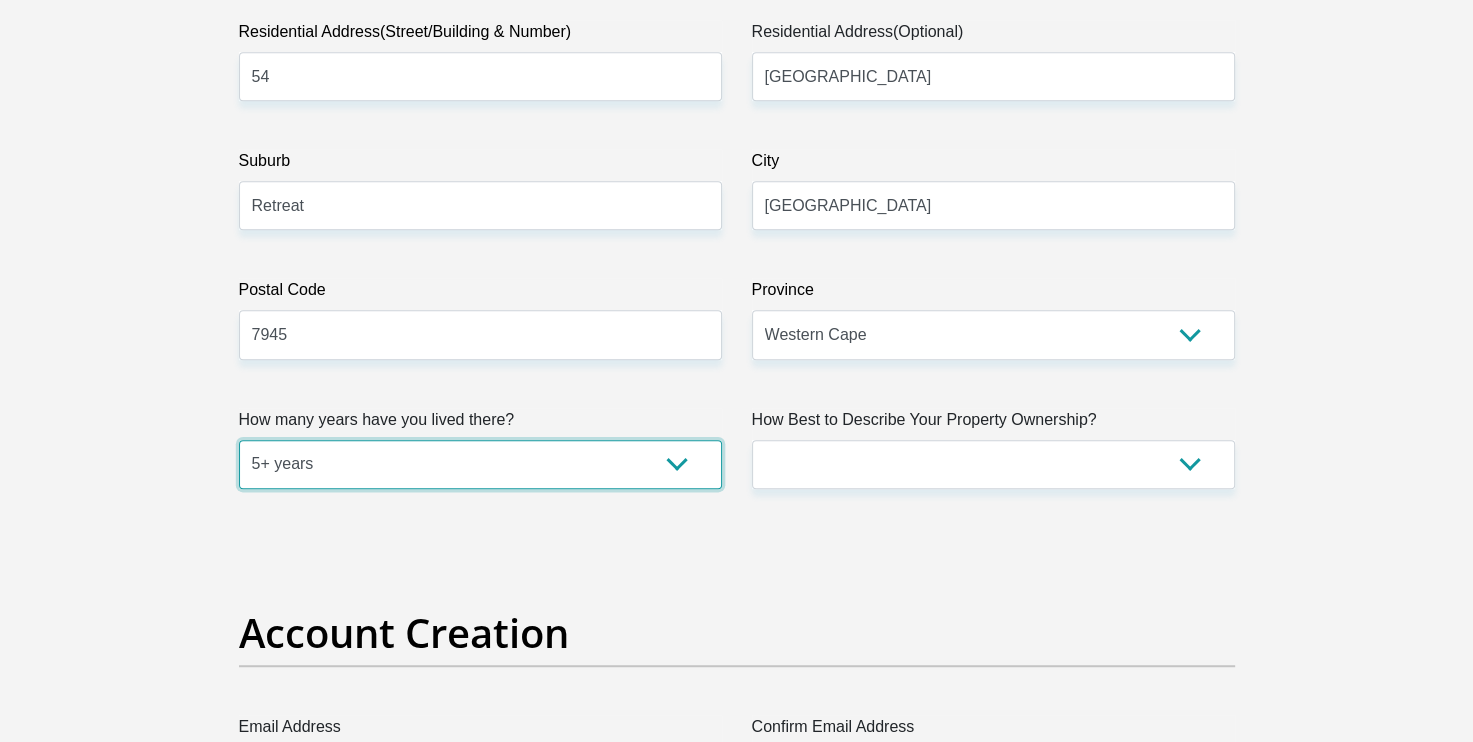 click on "less than 1 year
1-3 years
3-5 years
5+ years" at bounding box center [480, 464] 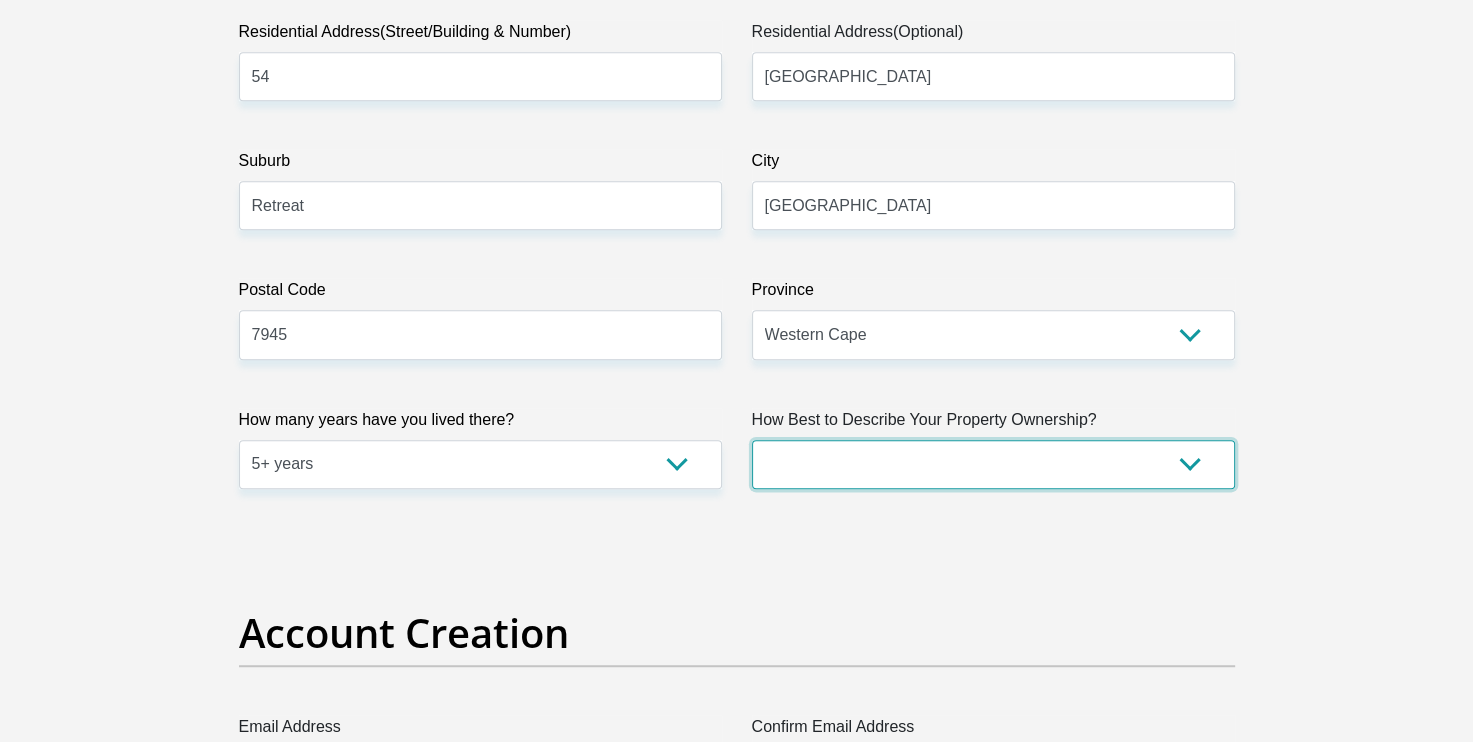 click on "Owned
Rented
Family Owned
Company Dwelling" at bounding box center [993, 464] 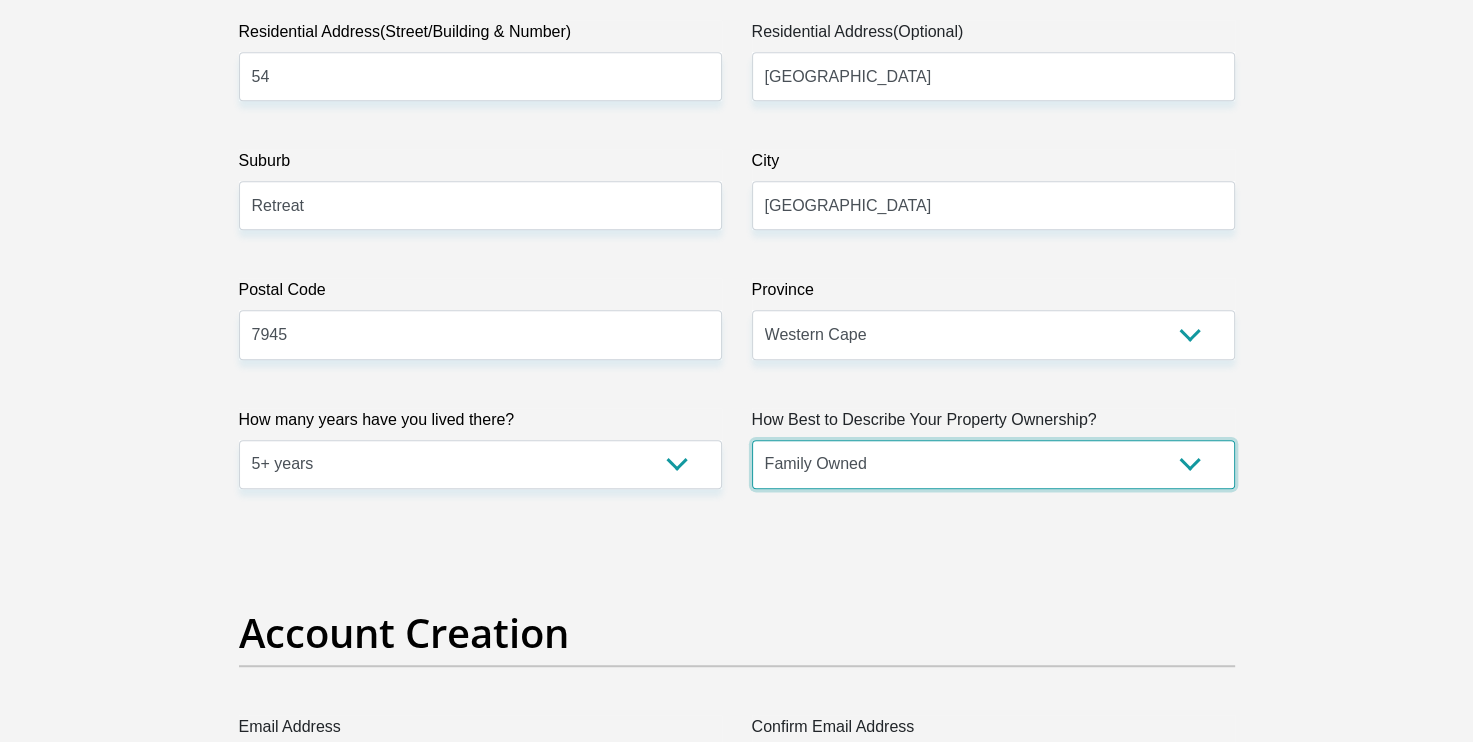 click on "Owned
Rented
Family Owned
Company Dwelling" at bounding box center (993, 464) 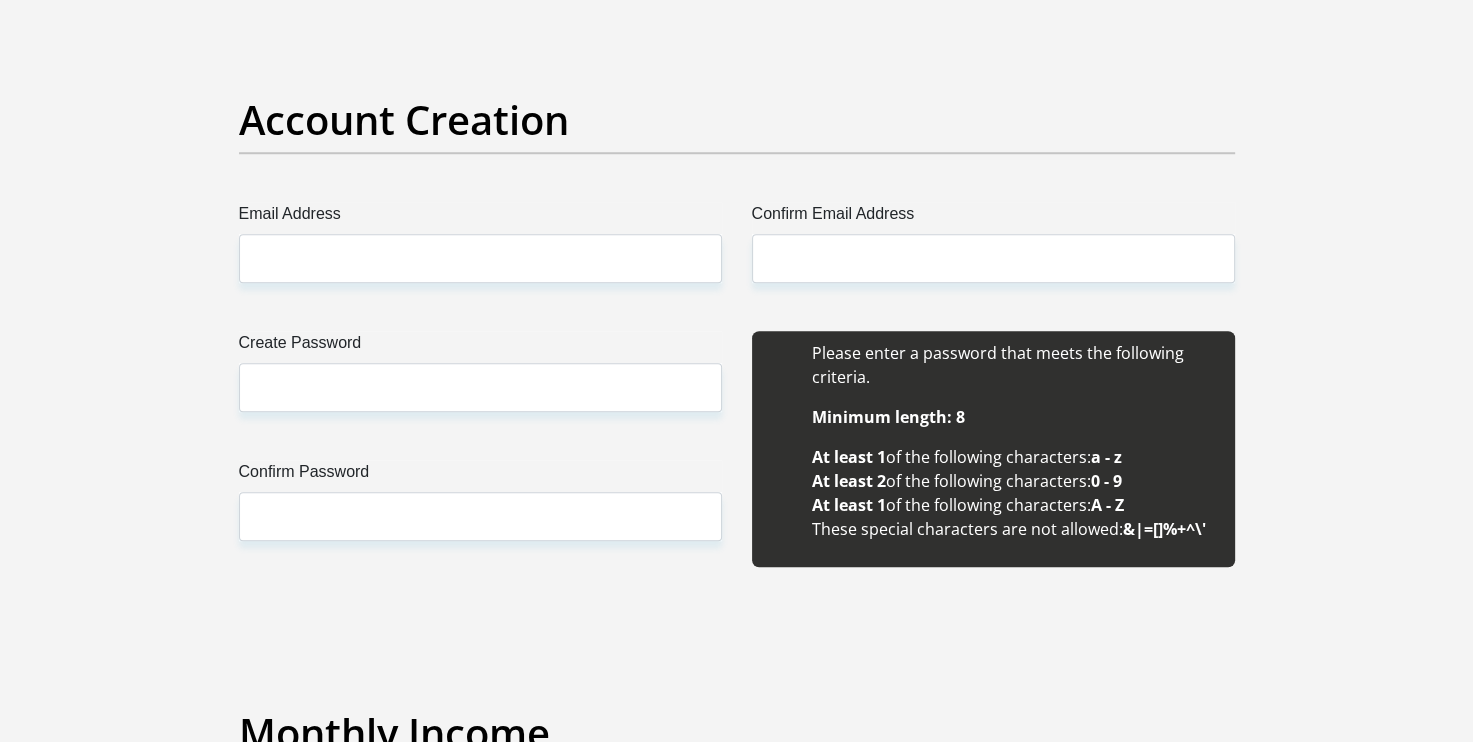 scroll, scrollTop: 1615, scrollLeft: 0, axis: vertical 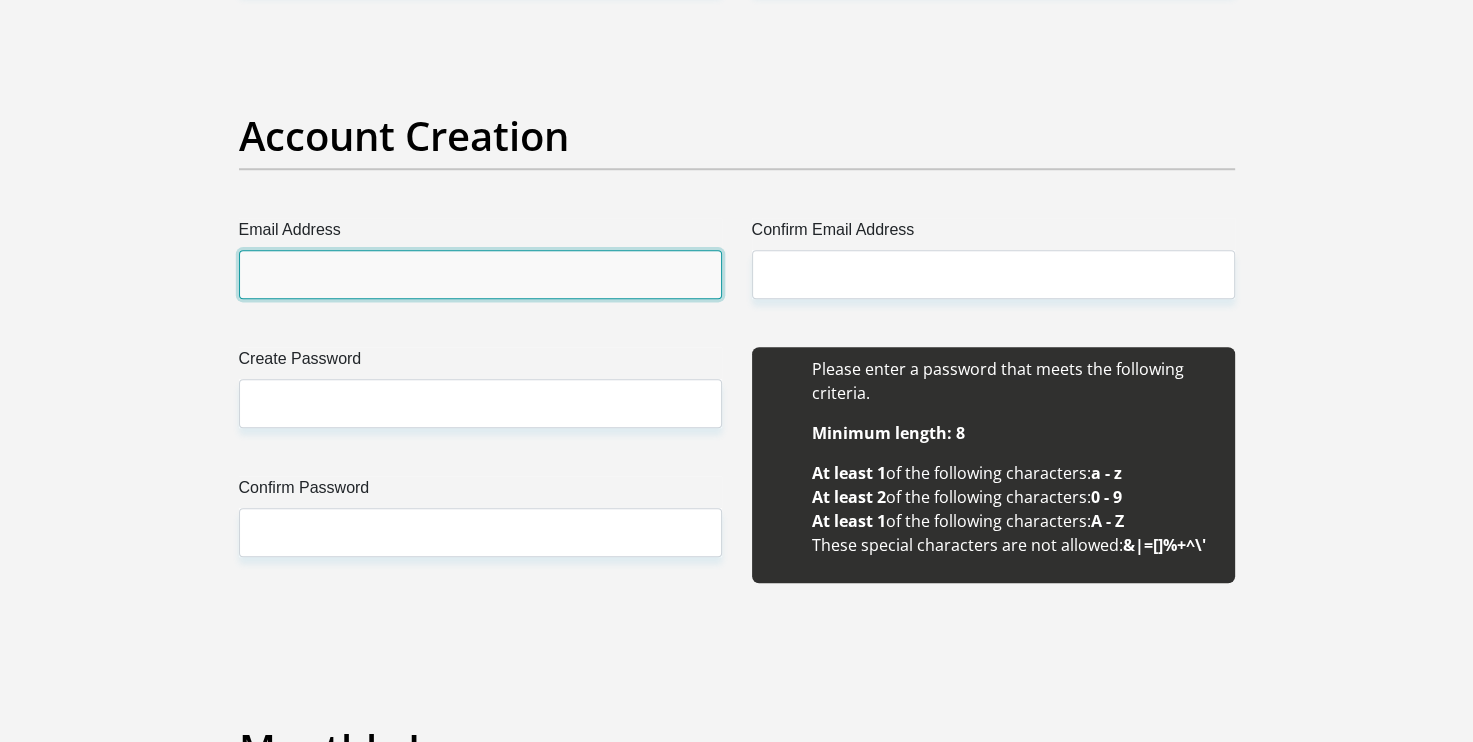 click on "Email Address" at bounding box center (480, 274) 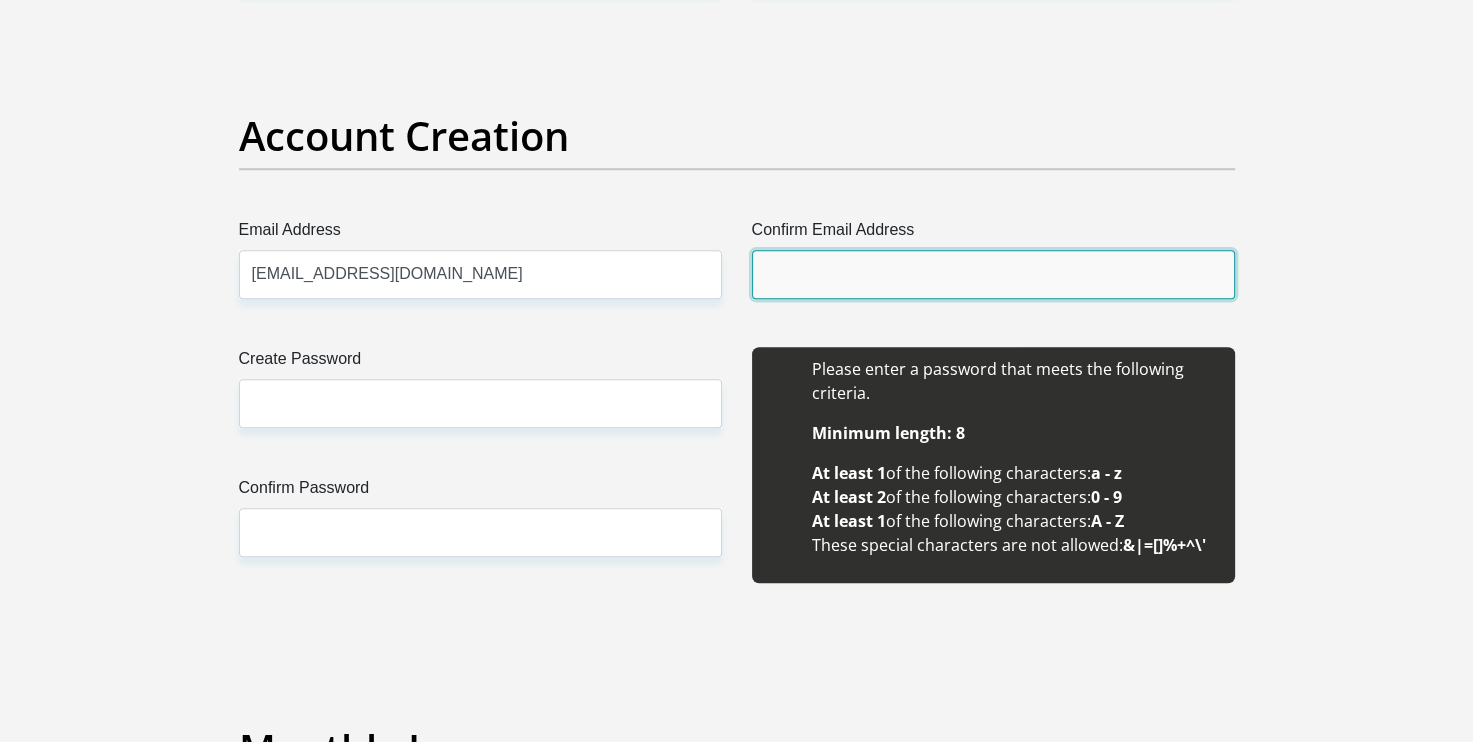 type on "yoniquemorta@gmail.com" 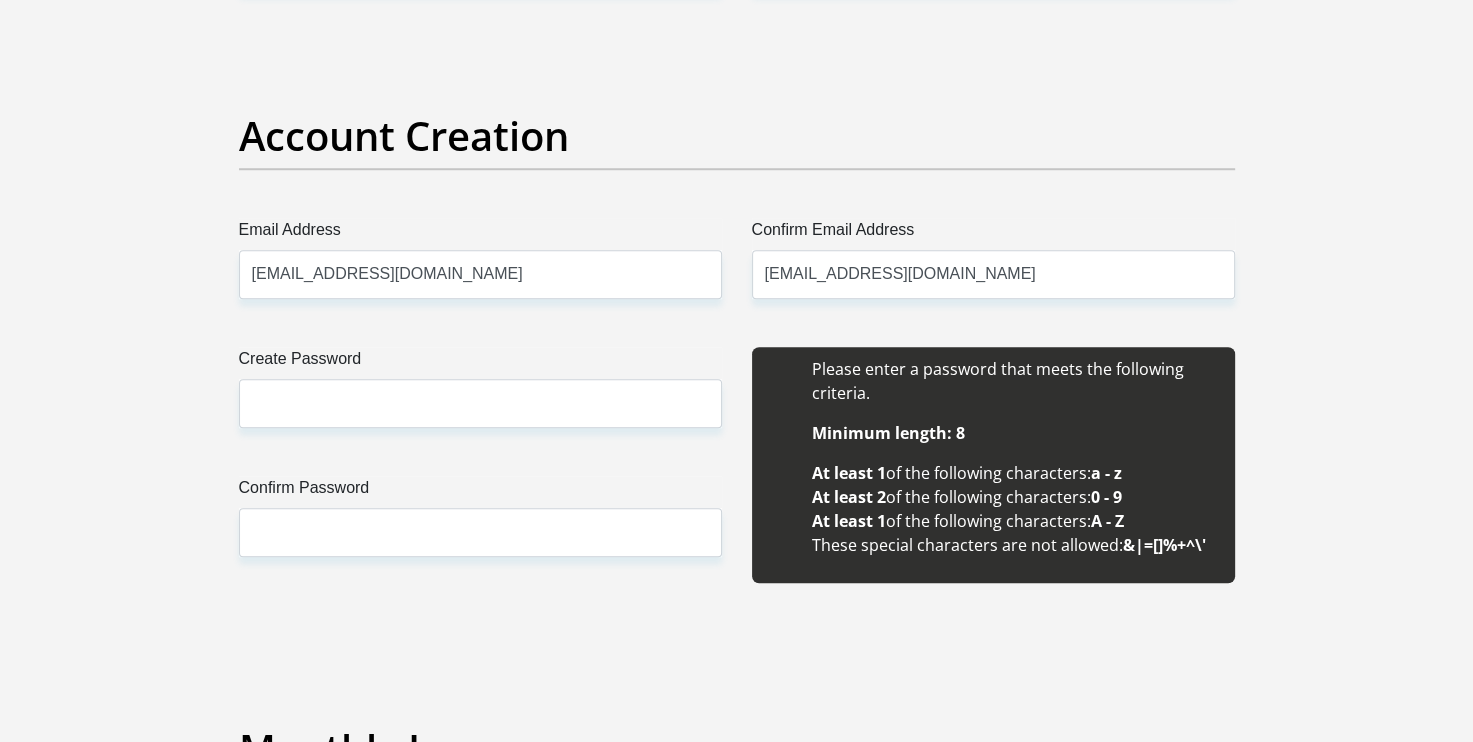 type 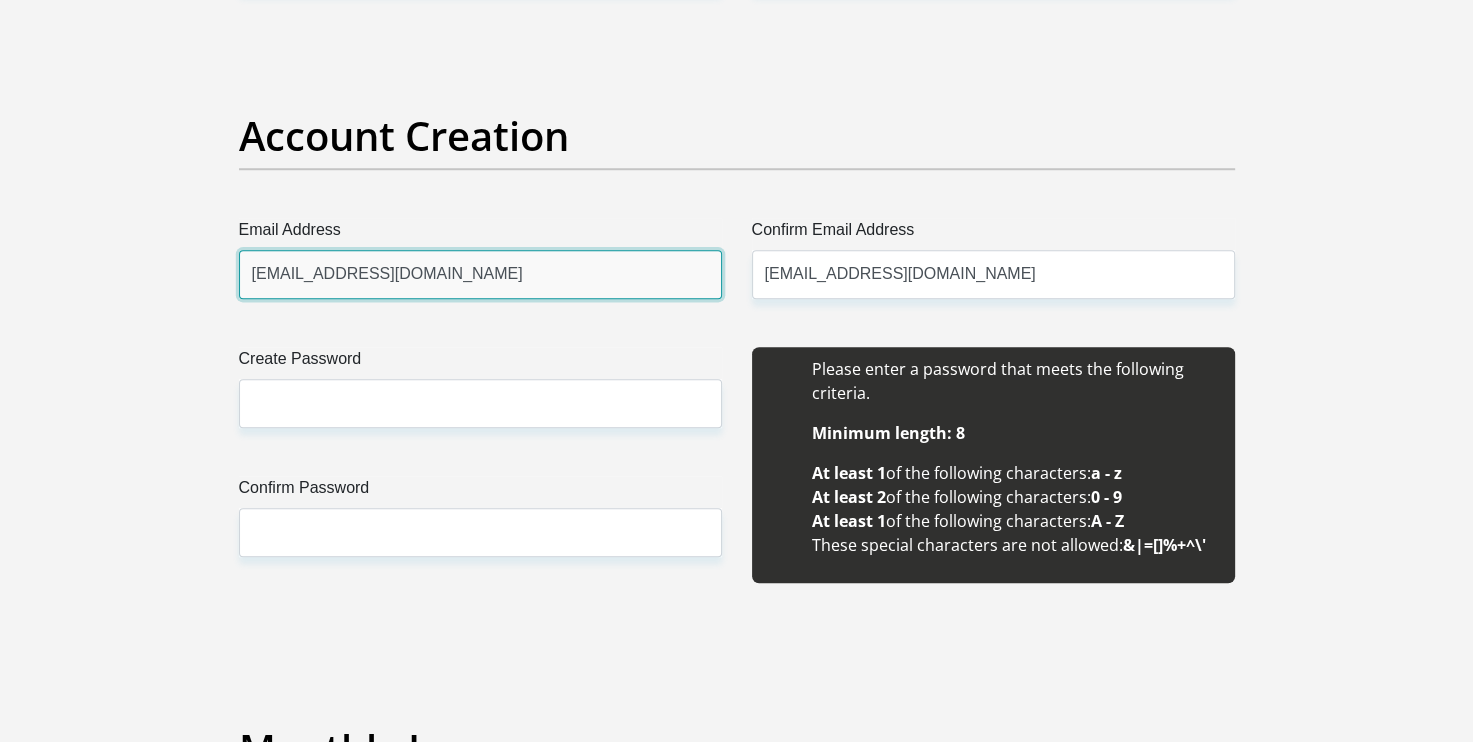 type 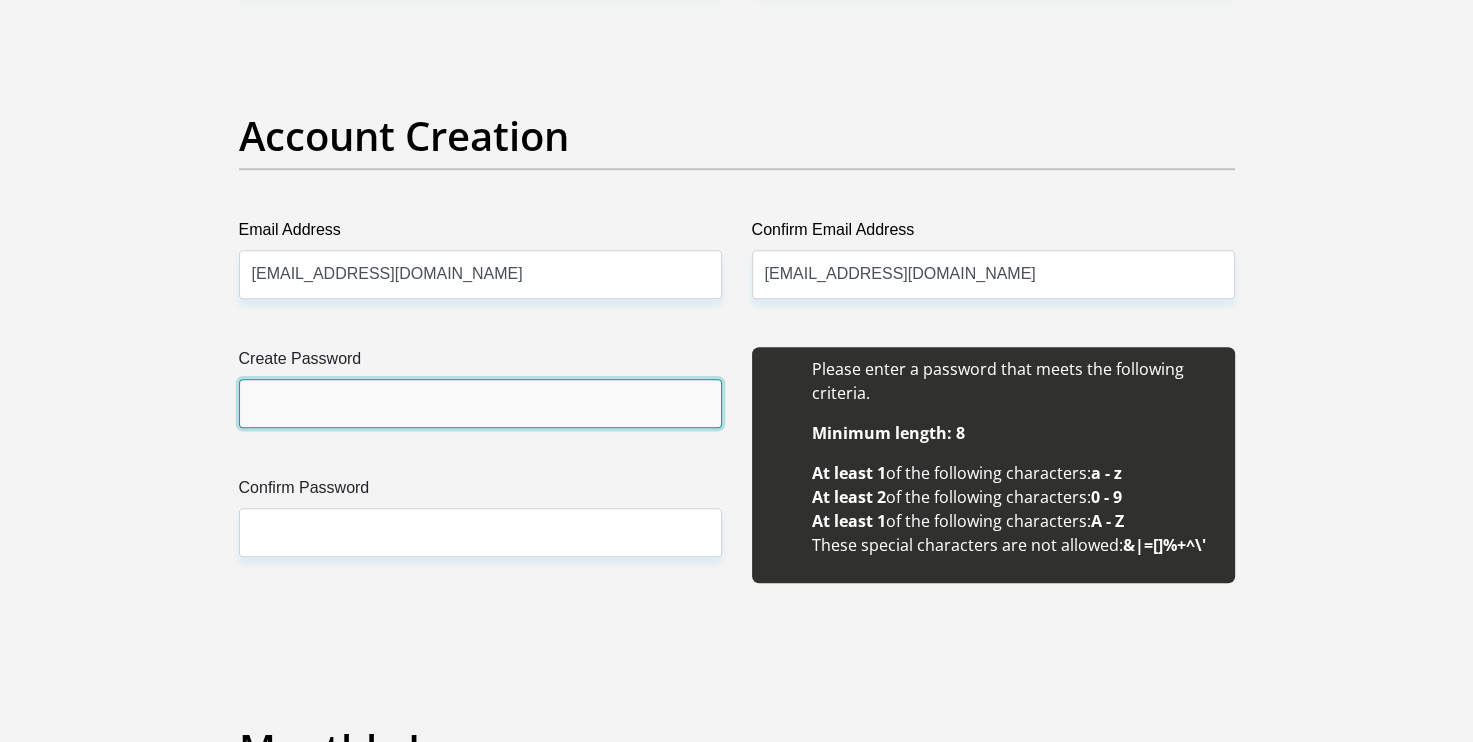 click on "Create Password" at bounding box center [480, 403] 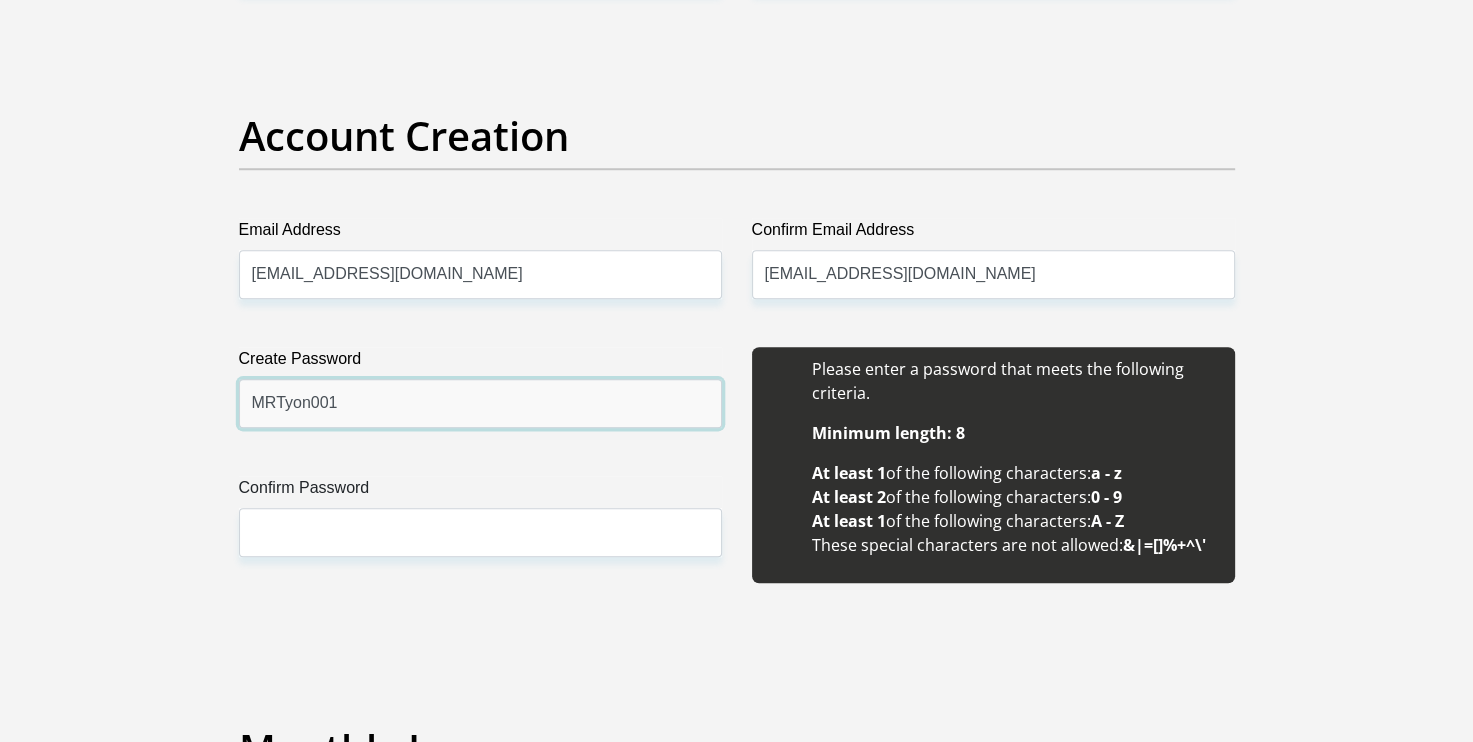 type on "MRTyon001" 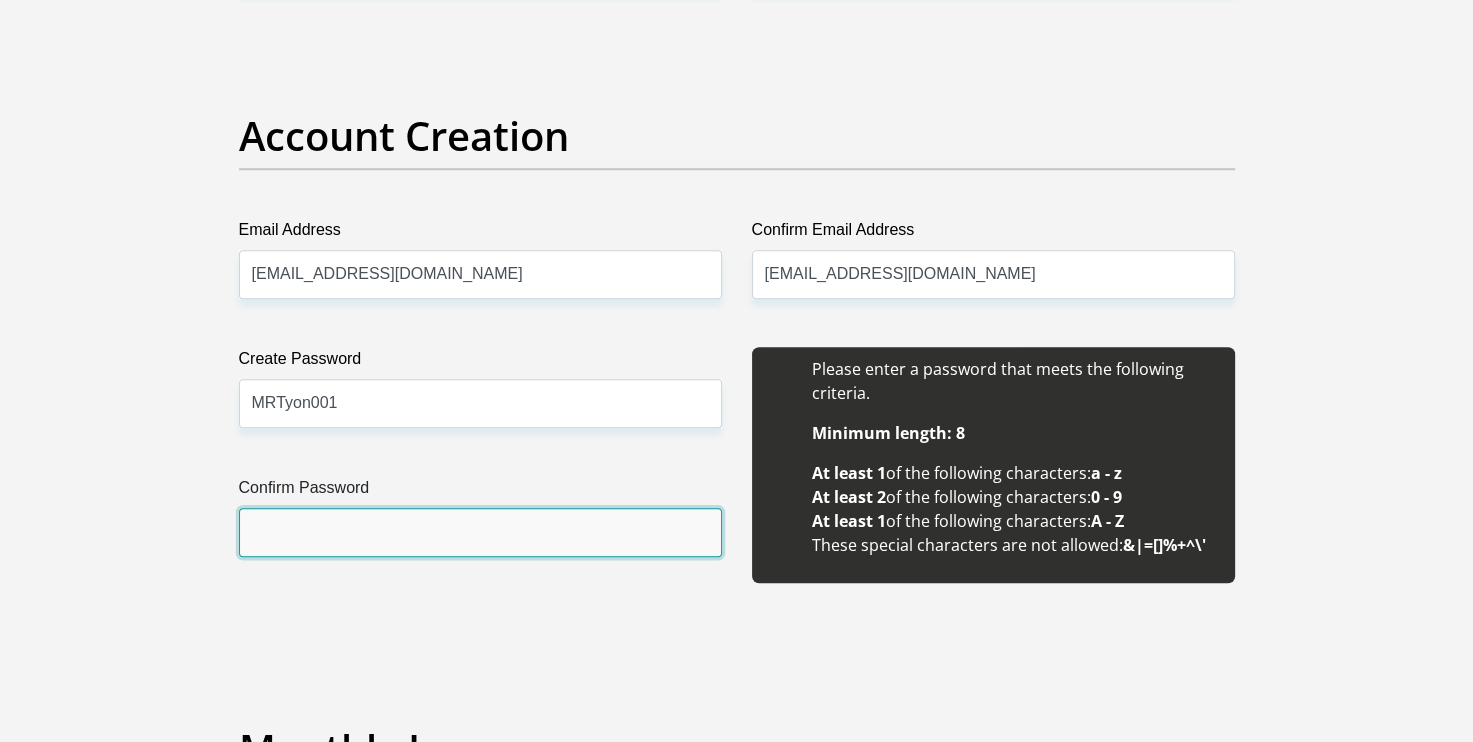click on "Confirm Password" at bounding box center [480, 532] 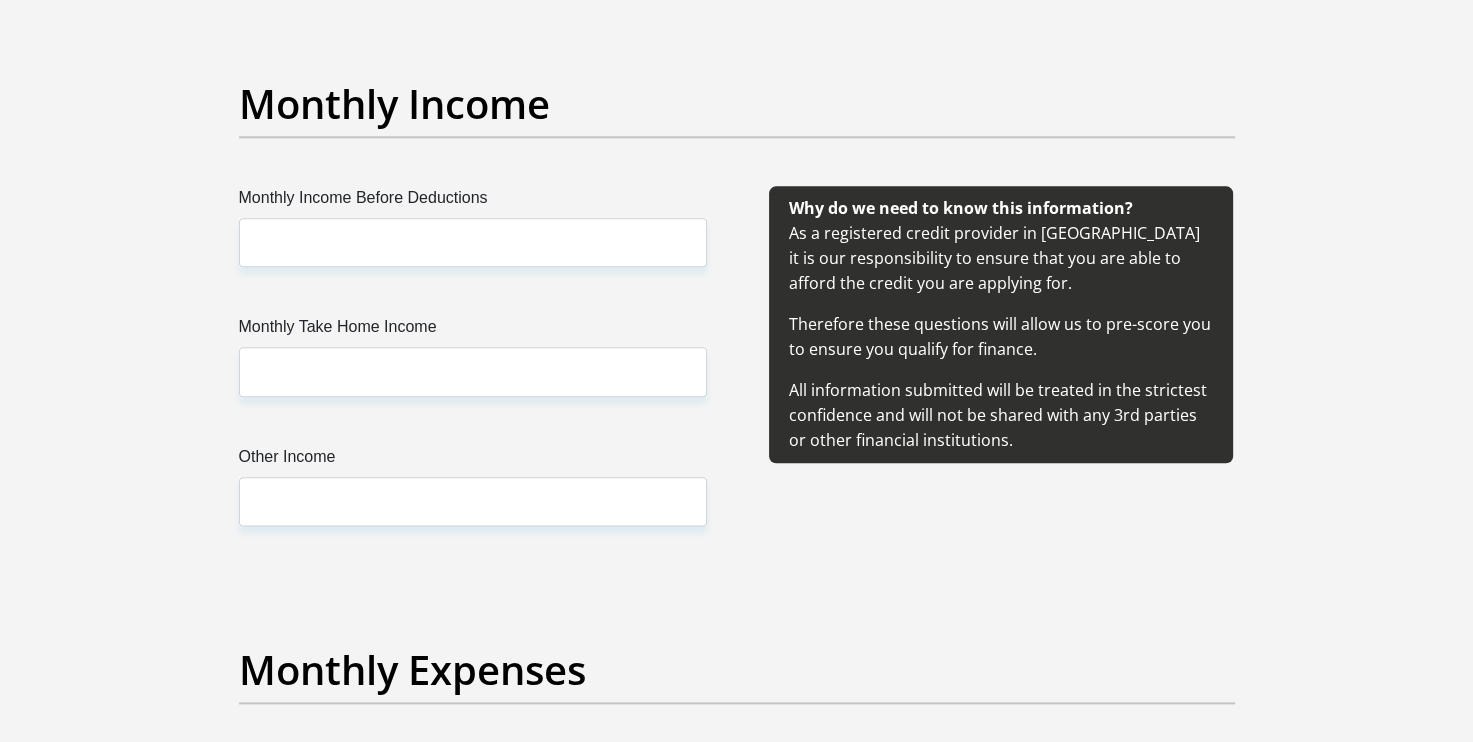 scroll, scrollTop: 2265, scrollLeft: 0, axis: vertical 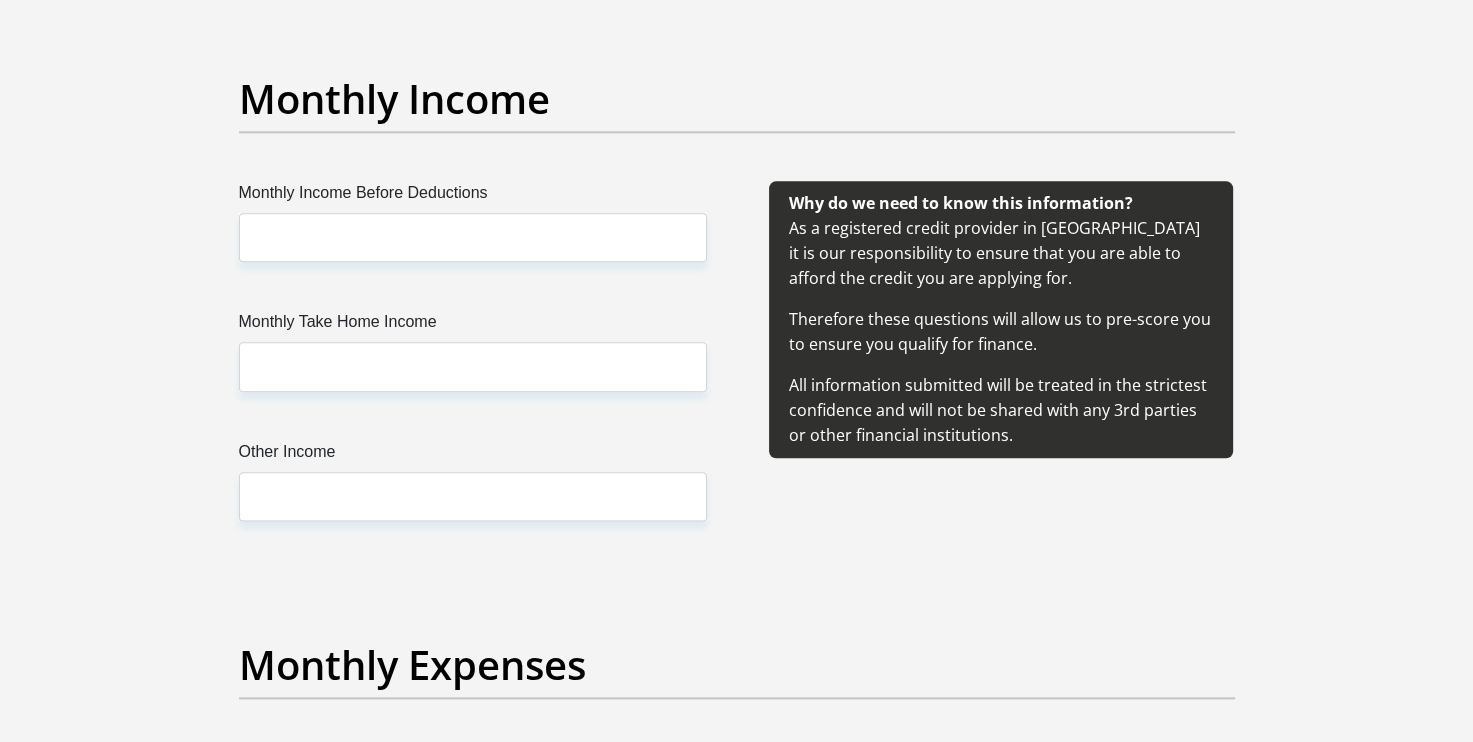 type on "MRTyon001" 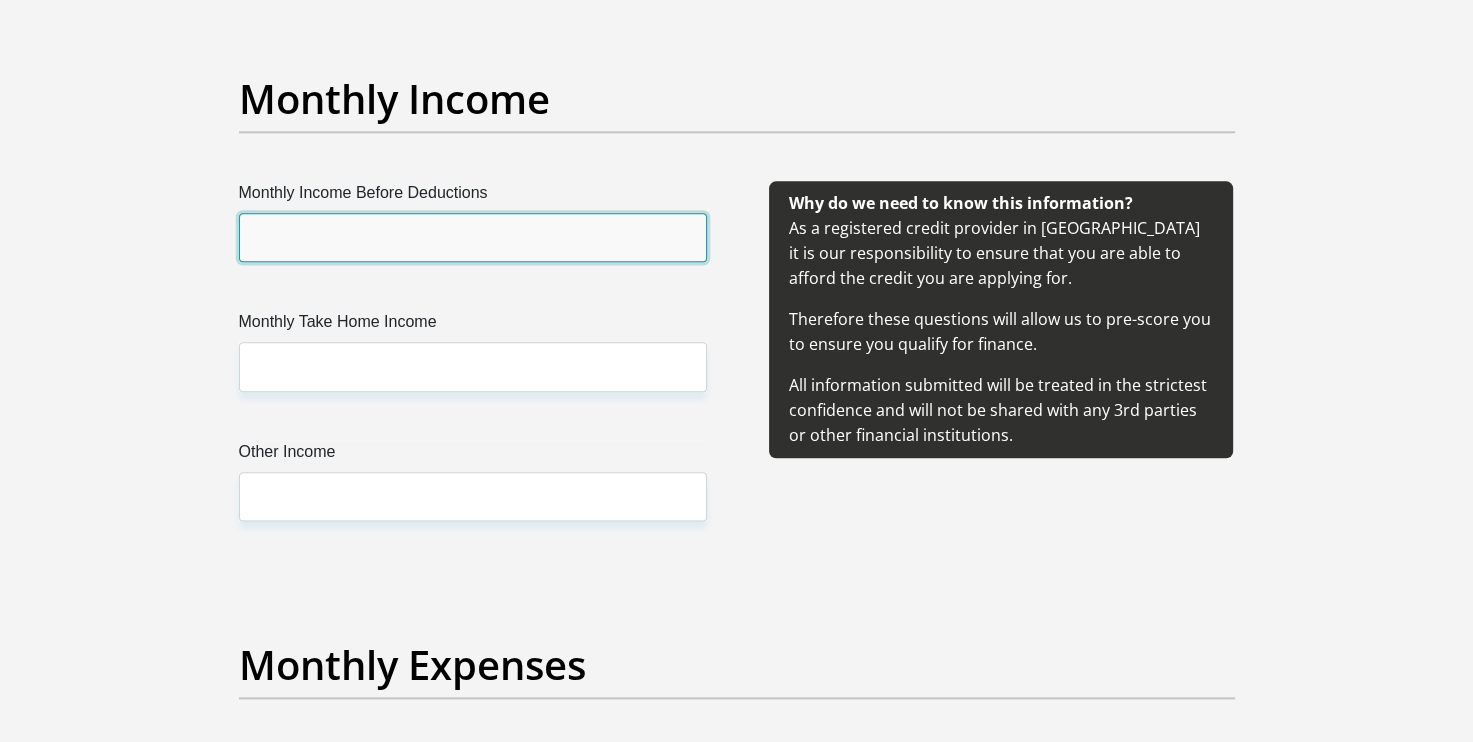 click on "Monthly Income Before Deductions" at bounding box center [473, 237] 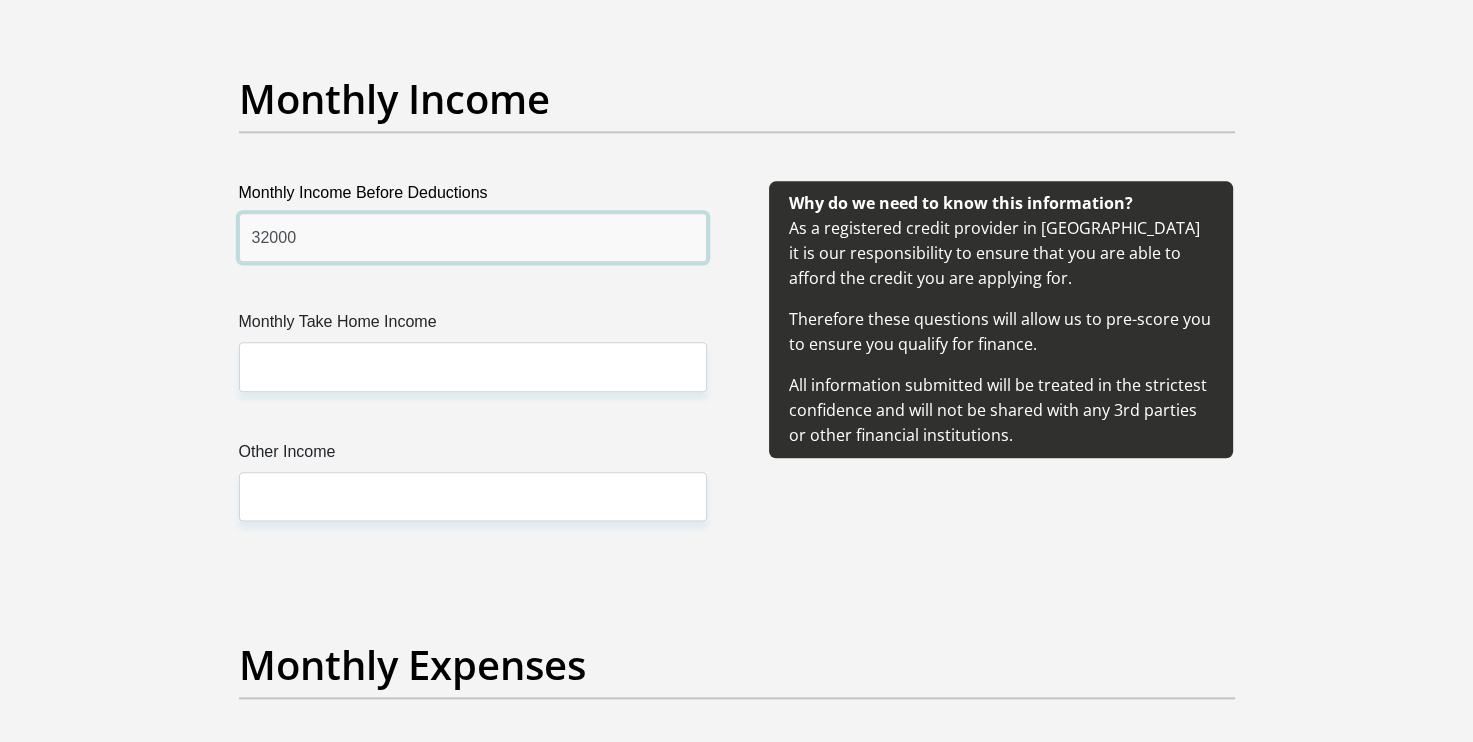 type on "32000" 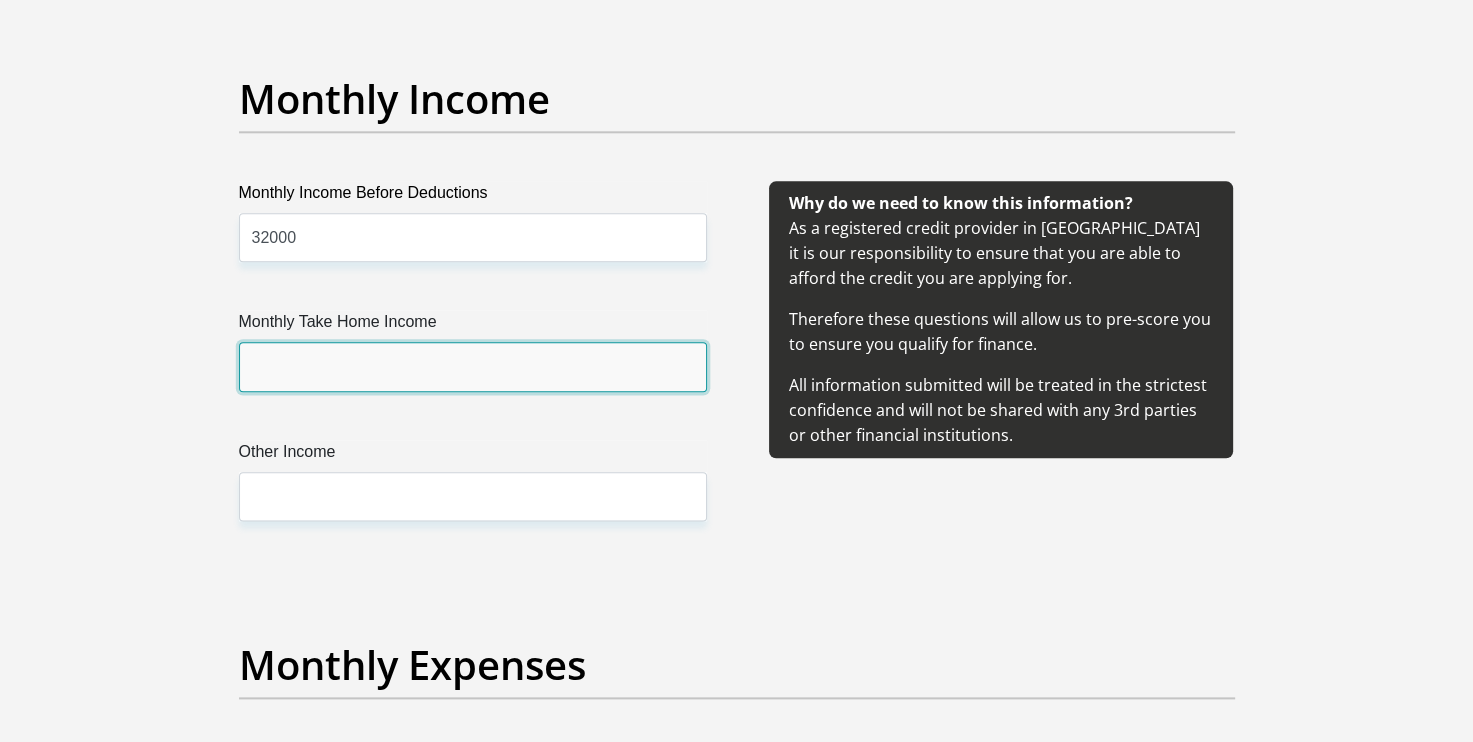 click on "Monthly Take Home Income" at bounding box center [473, 366] 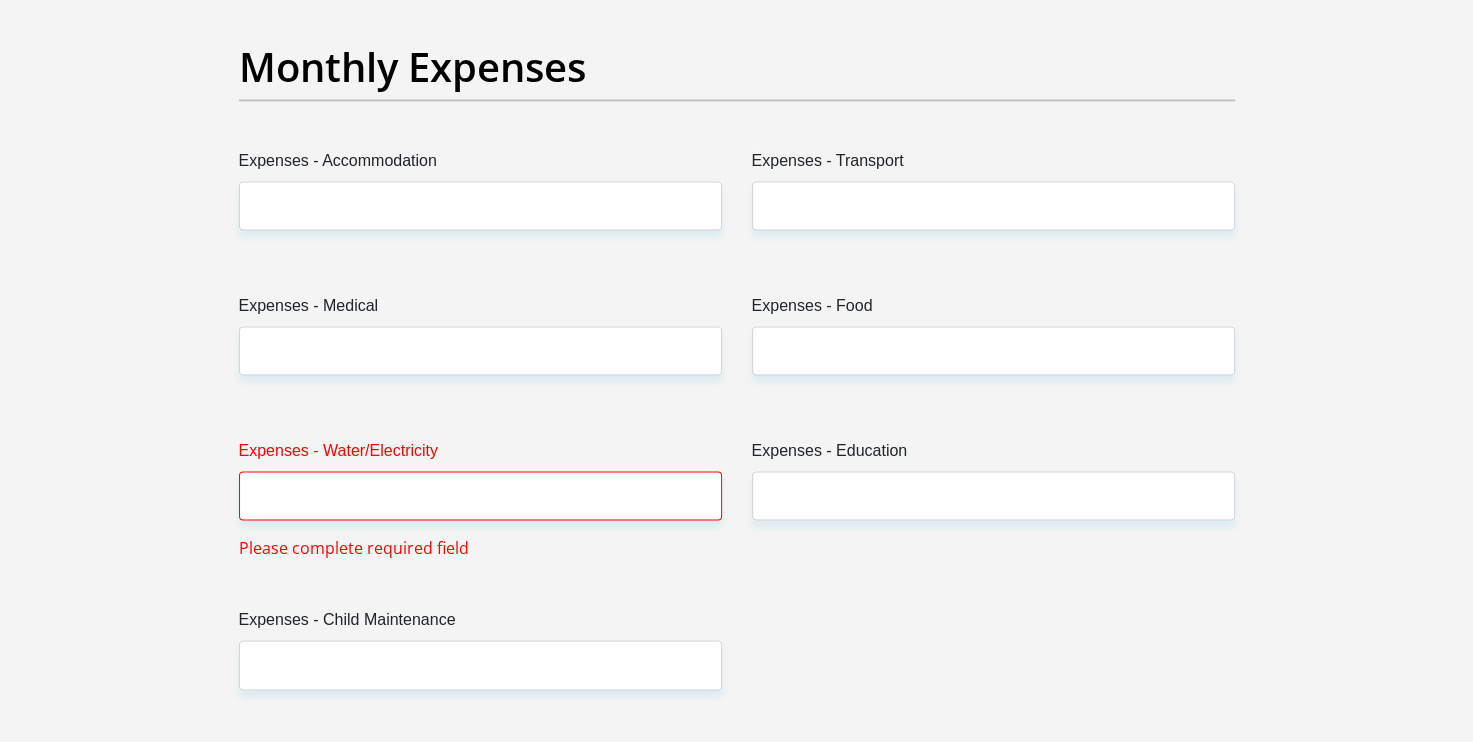 scroll, scrollTop: 2888, scrollLeft: 0, axis: vertical 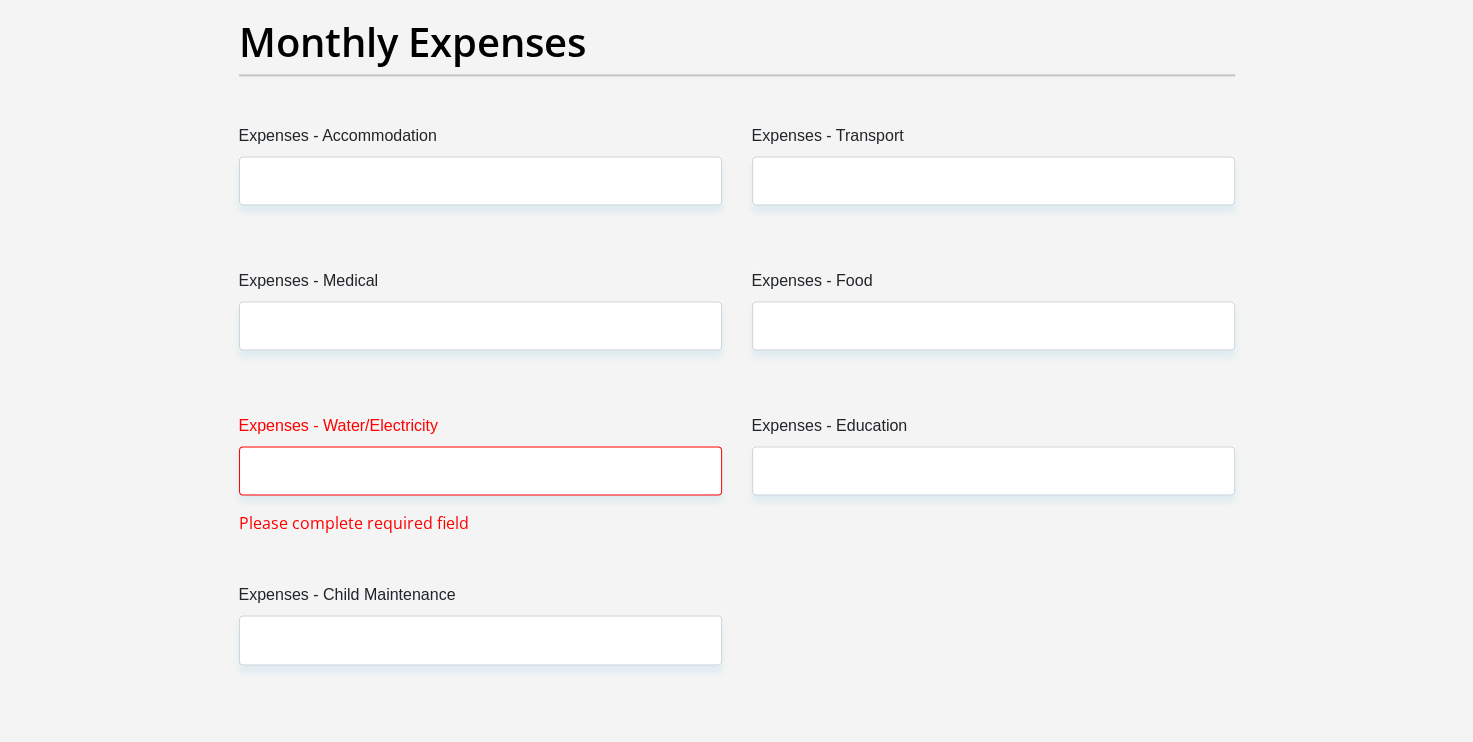 type on "21500" 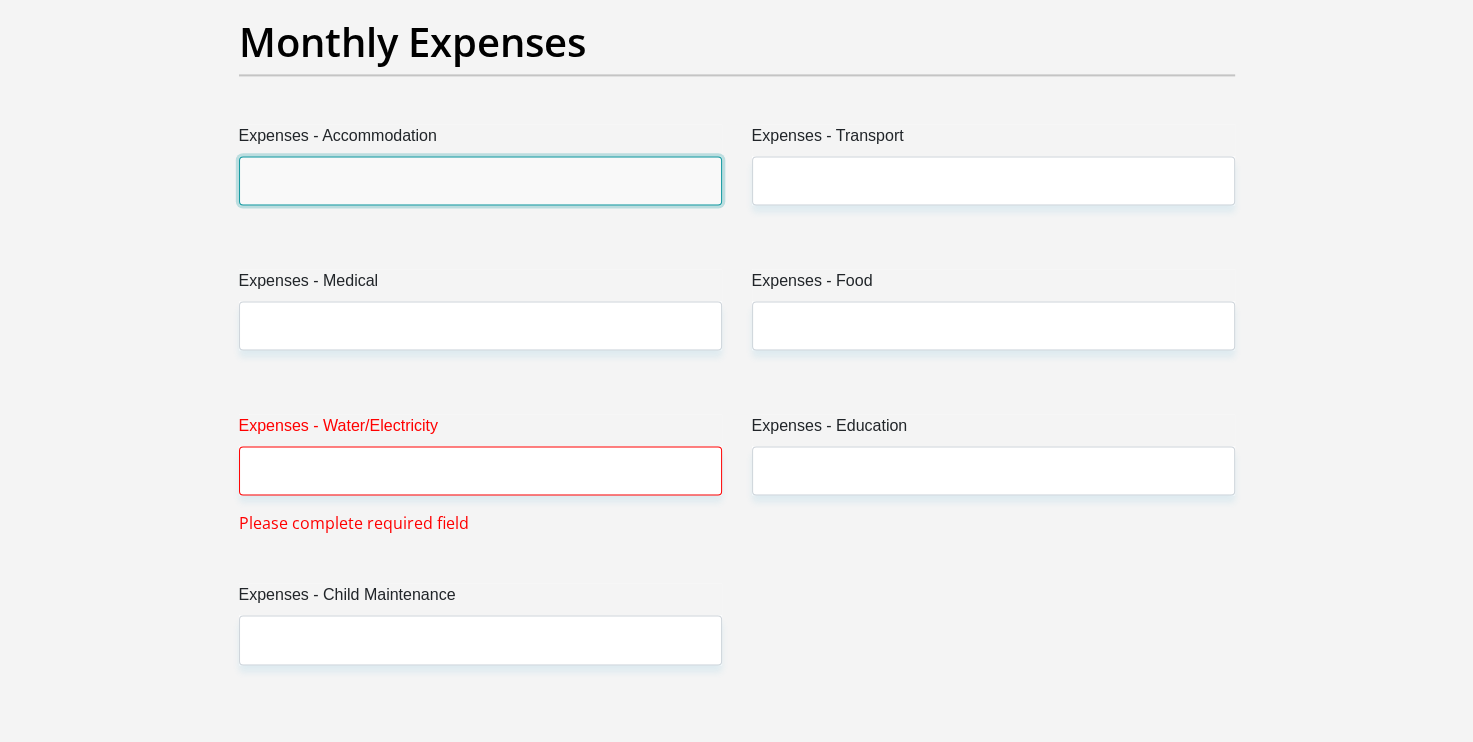 click on "Expenses - Accommodation" at bounding box center [480, 180] 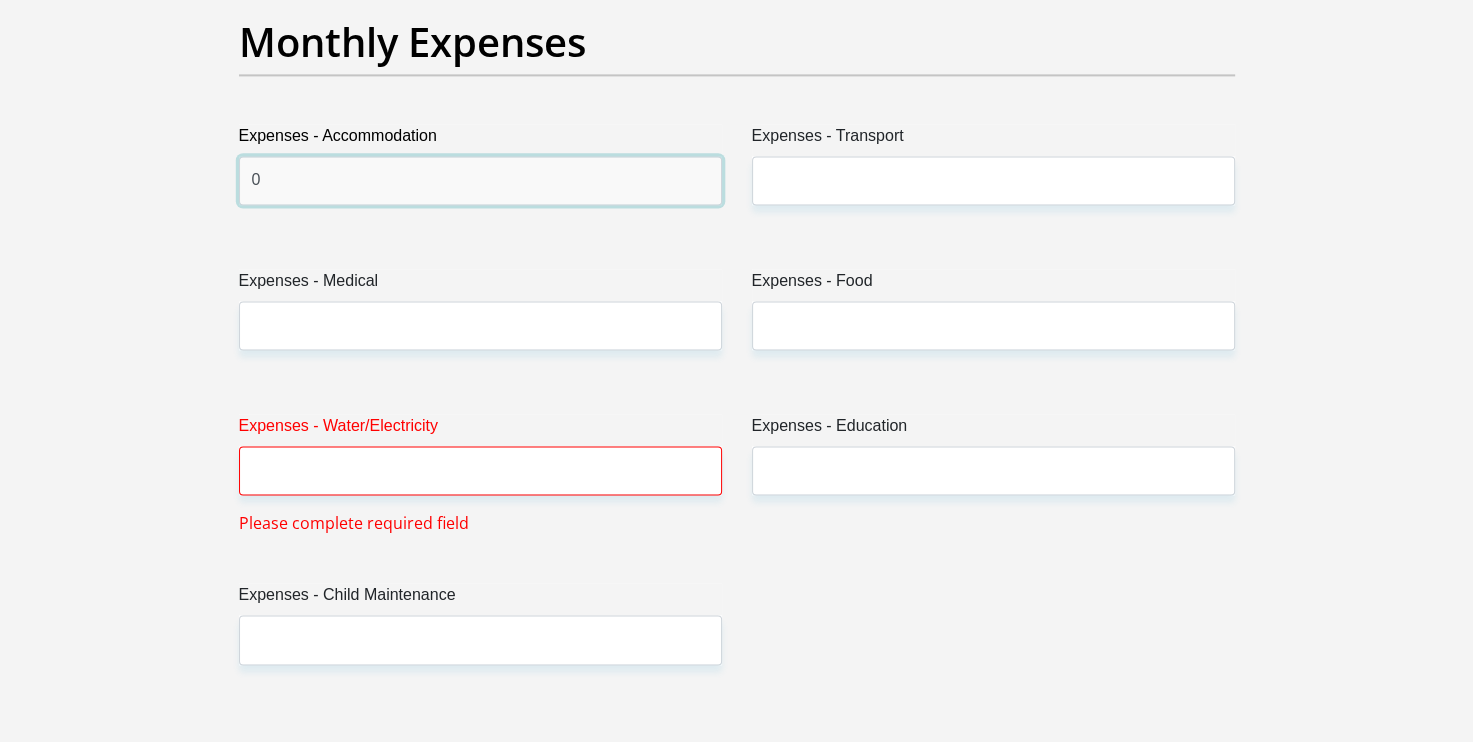 type on "0" 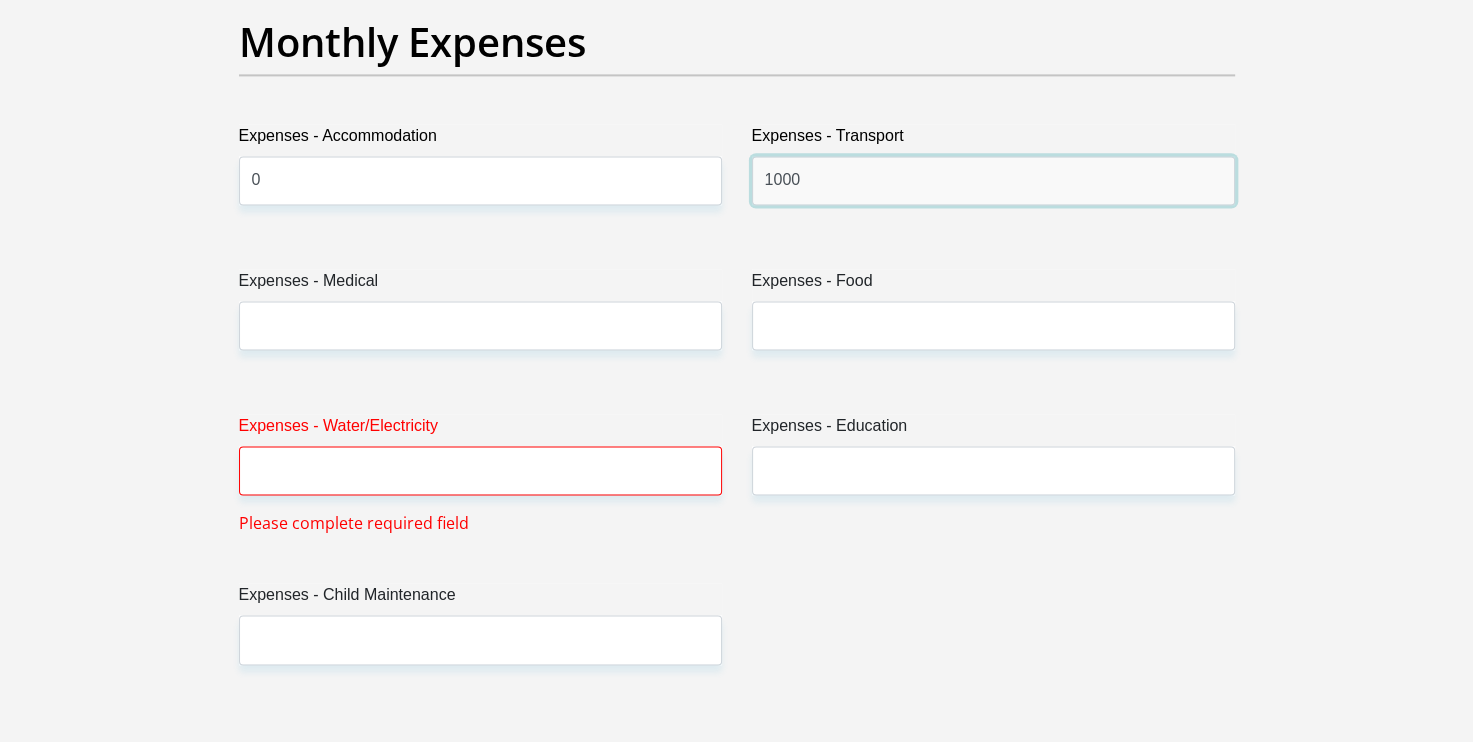 type on "1000" 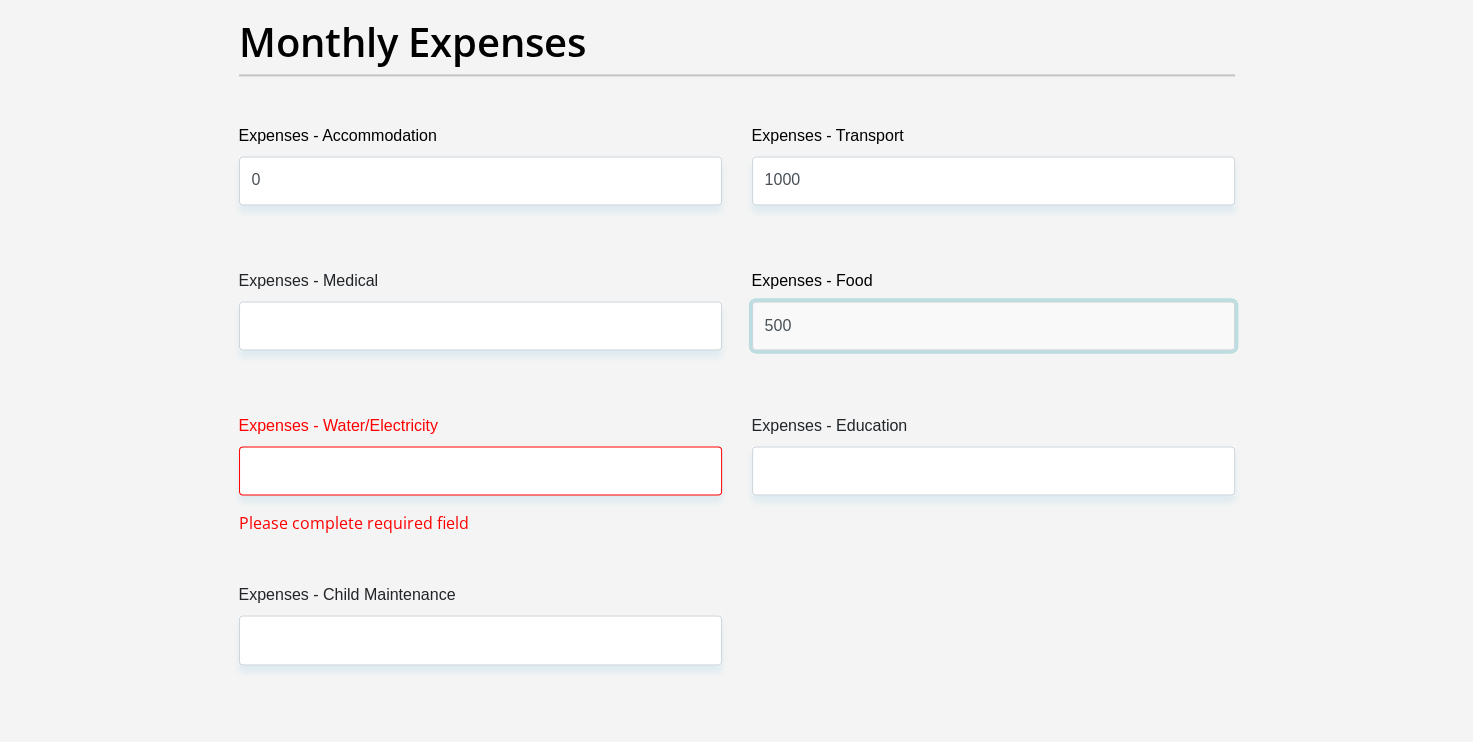 type on "500" 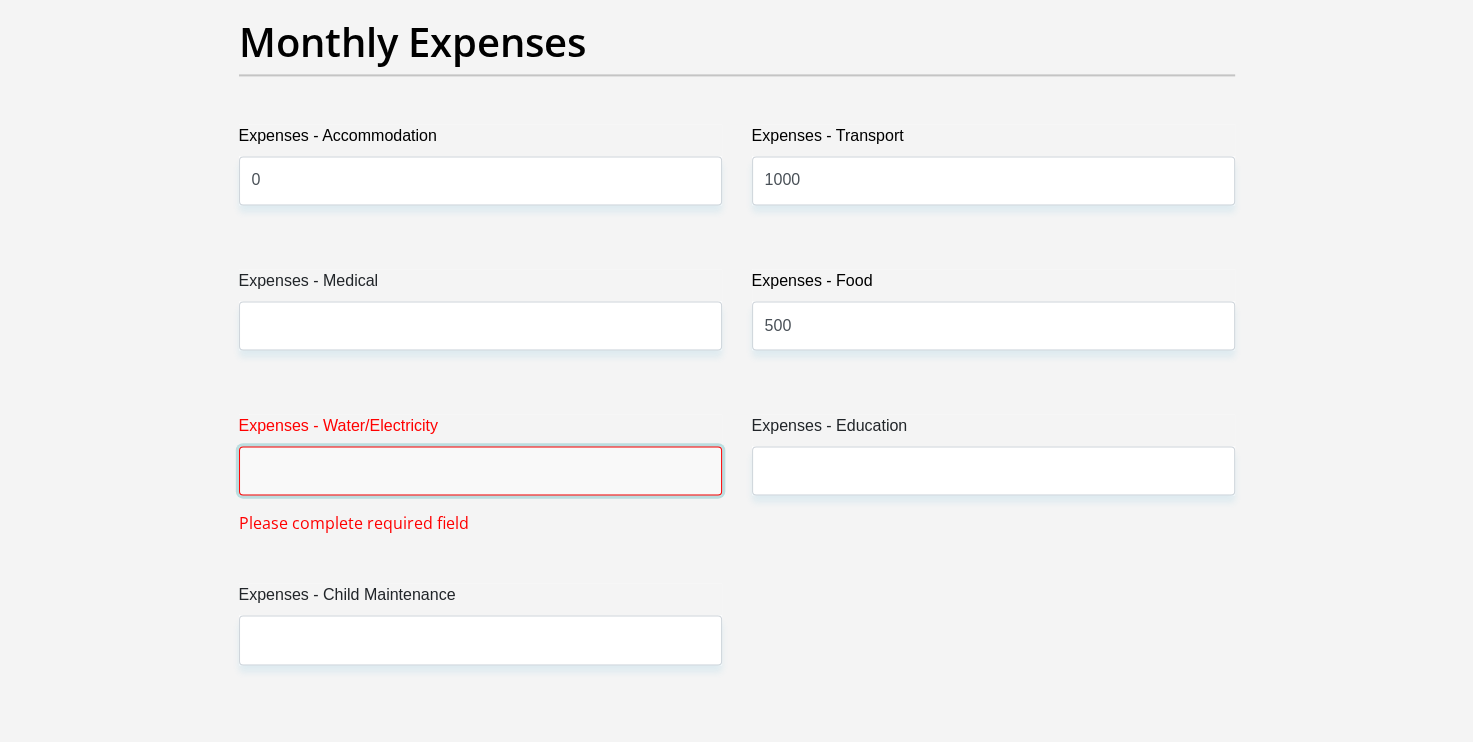 type on "0" 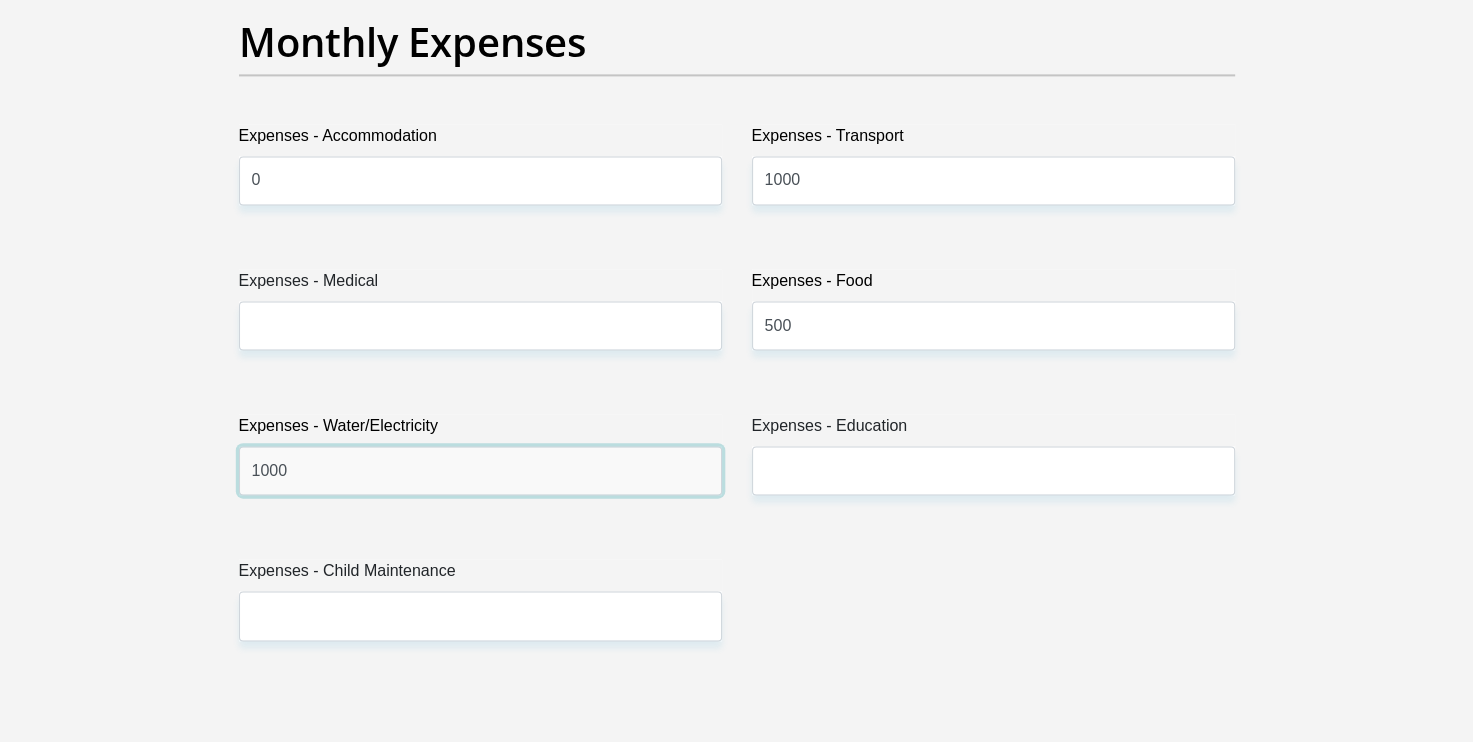 type on "1000" 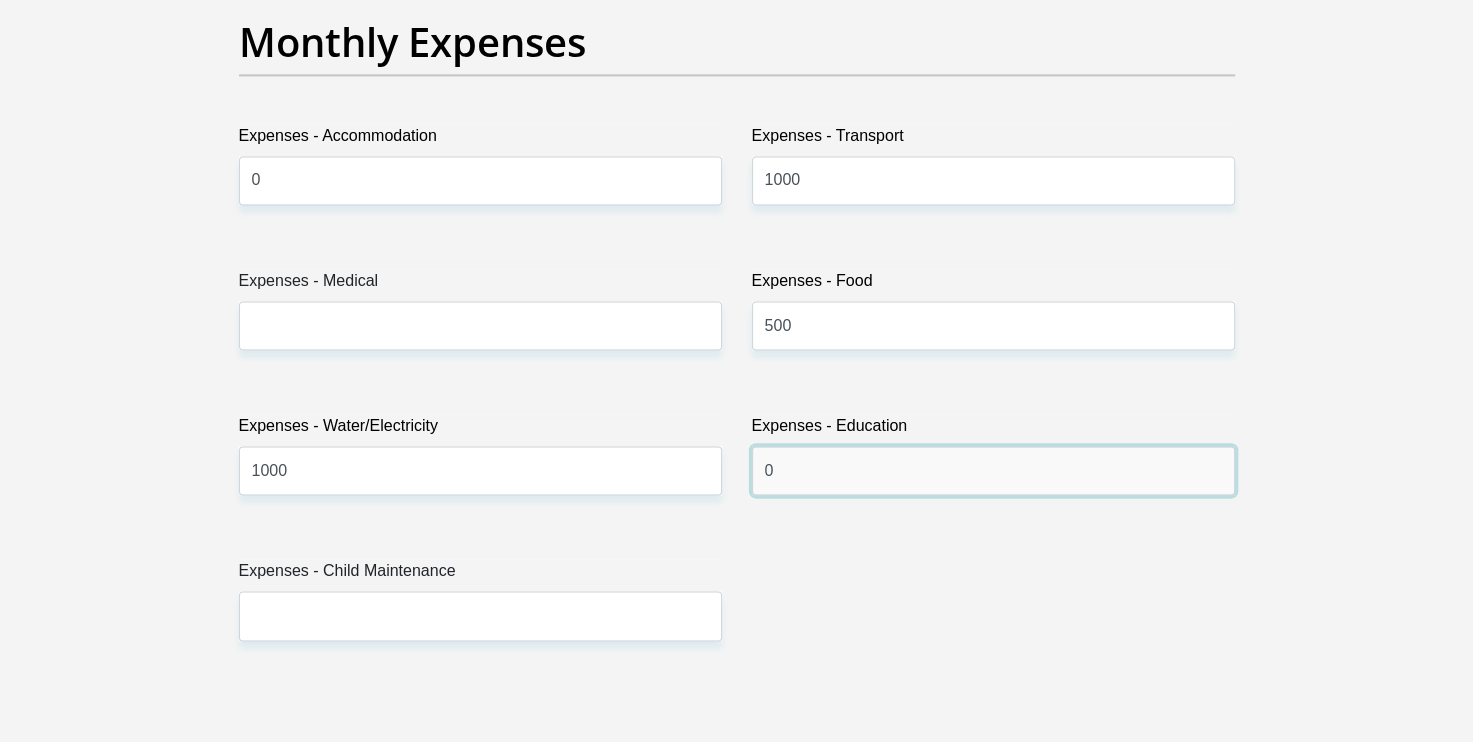 type on "0" 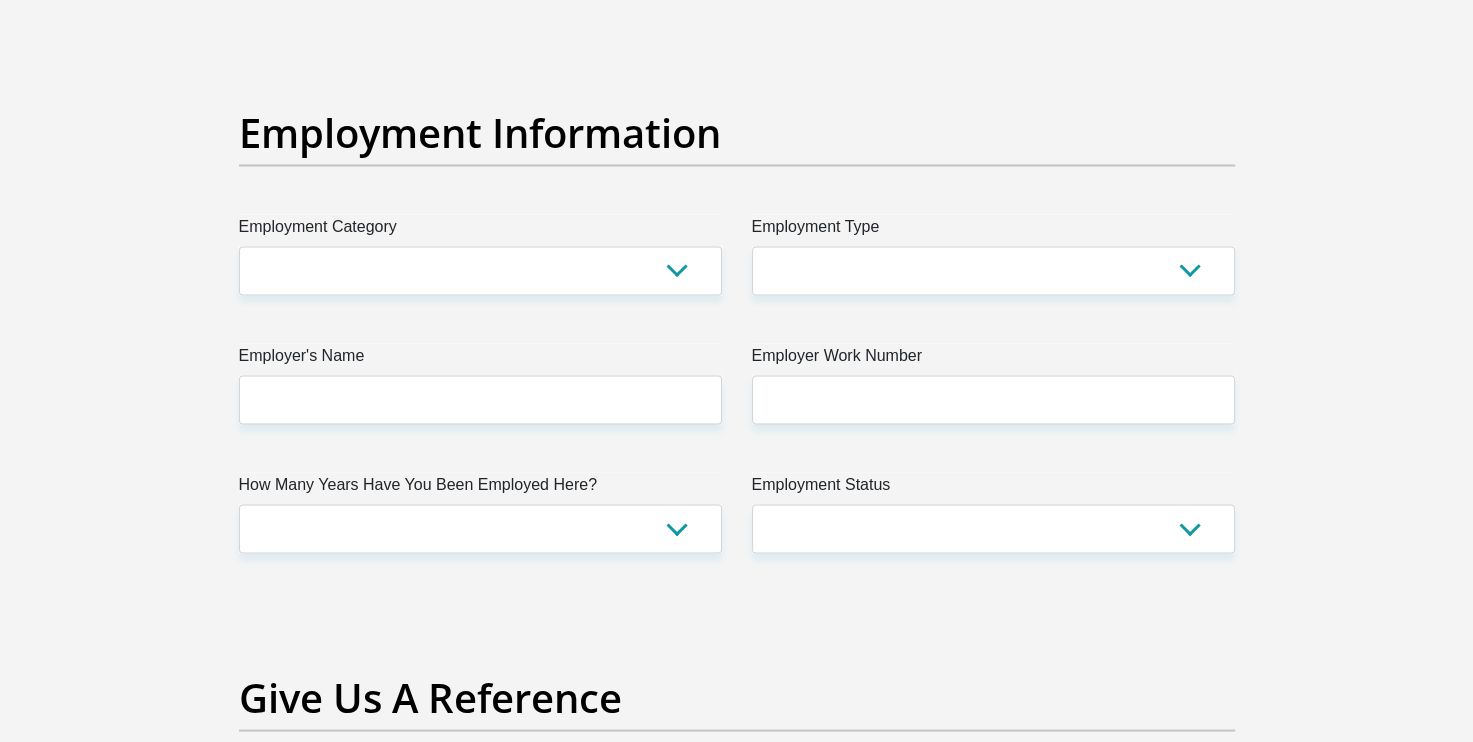 scroll, scrollTop: 3533, scrollLeft: 0, axis: vertical 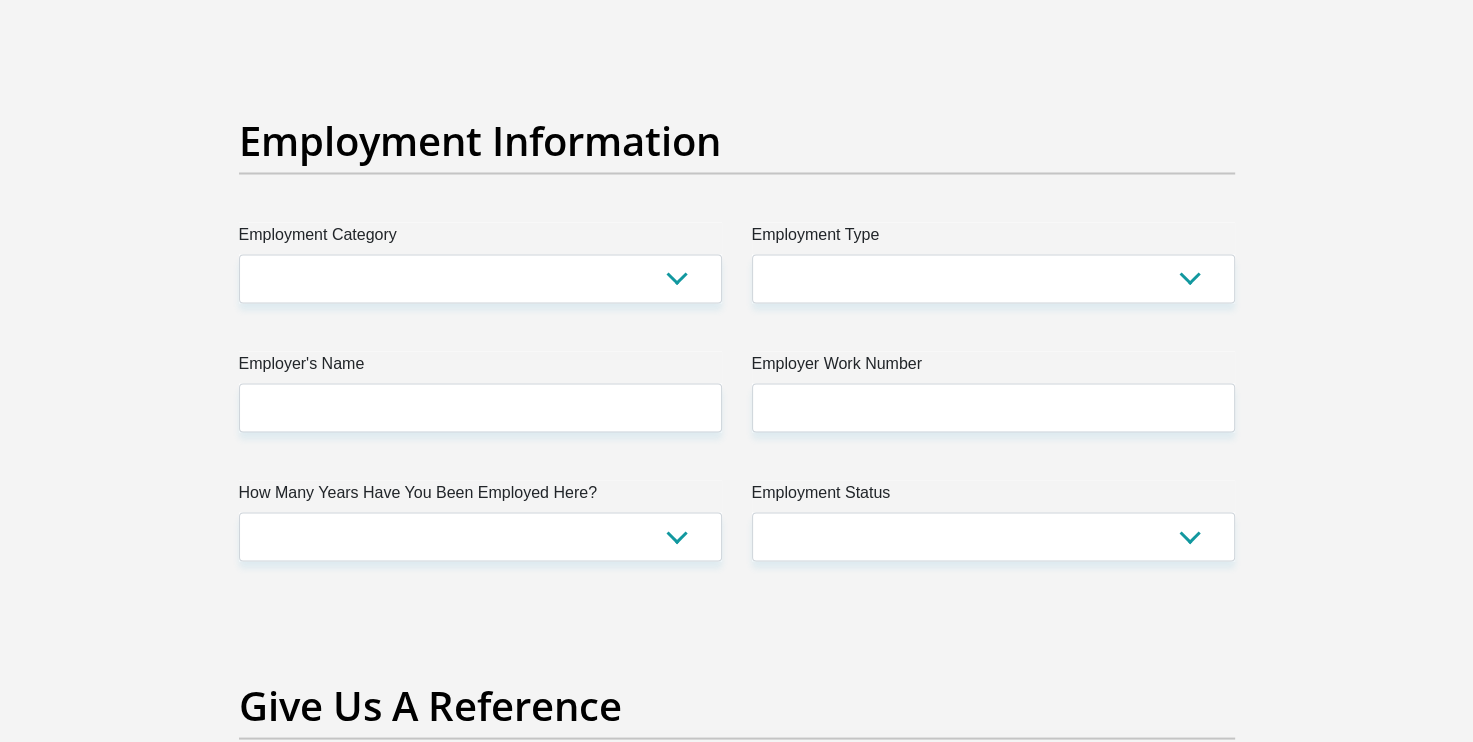 type on "0" 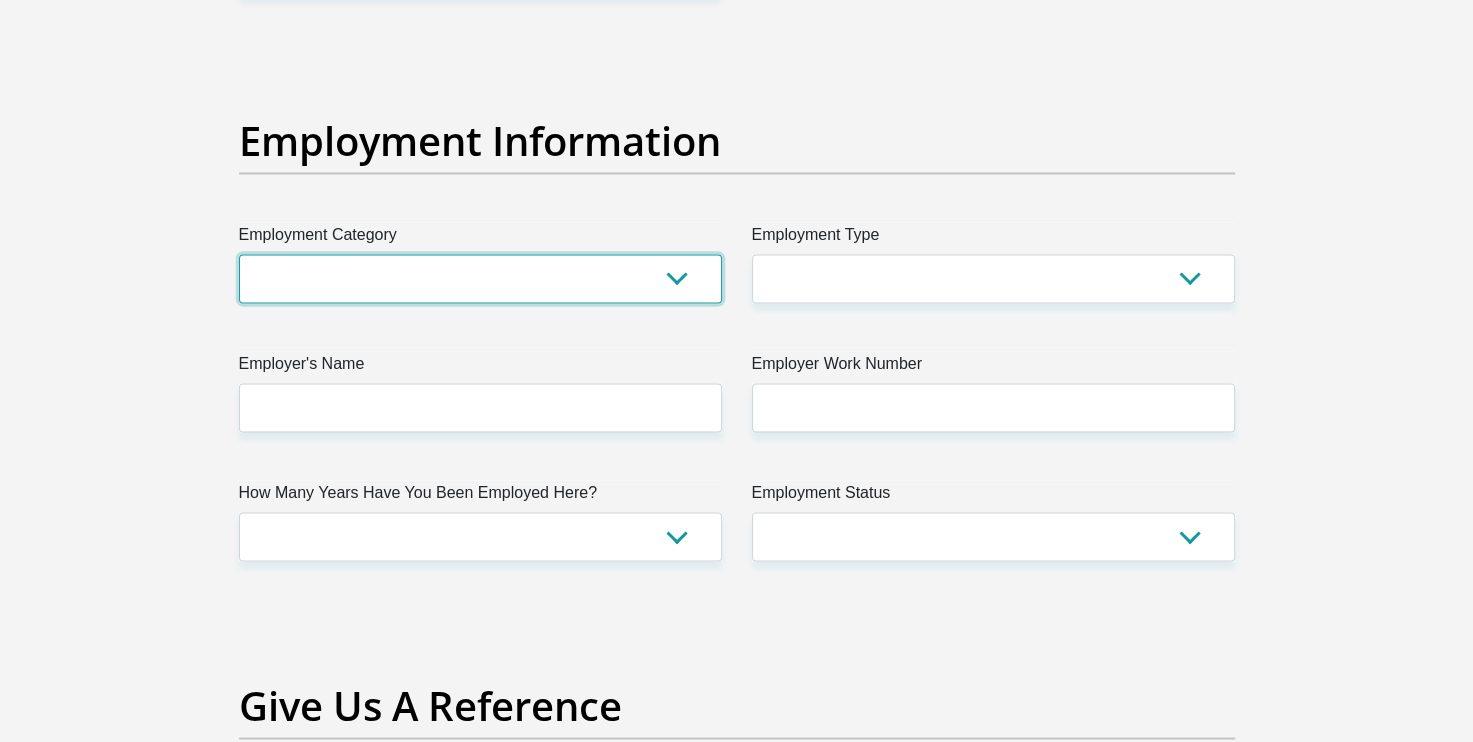 click on "AGRICULTURE
ALCOHOL & TOBACCO
CONSTRUCTION MATERIALS
METALLURGY
EQUIPMENT FOR RENEWABLE ENERGY
SPECIALIZED CONTRACTORS
CAR
GAMING (INCL. INTERNET
OTHER WHOLESALE
UNLICENSED PHARMACEUTICALS
CURRENCY EXCHANGE HOUSES
OTHER FINANCIAL INSTITUTIONS & INSURANCE
REAL ESTATE AGENTS
OIL & GAS
OTHER MATERIALS (E.G. IRON ORE)
PRECIOUS STONES & PRECIOUS METALS
POLITICAL ORGANIZATIONS
RELIGIOUS ORGANIZATIONS(NOT SECTS)
ACTI. HAVING BUSINESS DEAL WITH PUBLIC ADMINISTRATION
LAUNDROMATS" at bounding box center [480, 278] 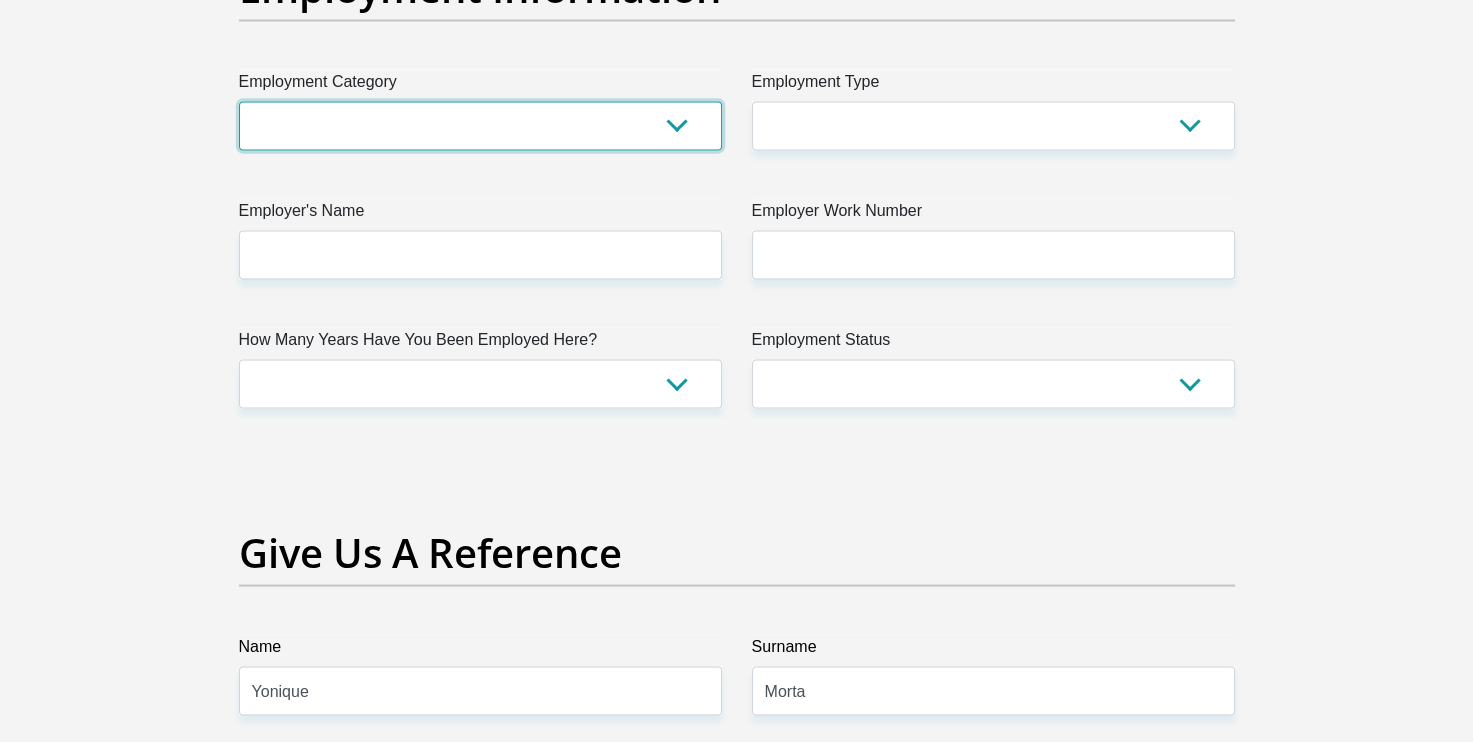 scroll, scrollTop: 3759, scrollLeft: 0, axis: vertical 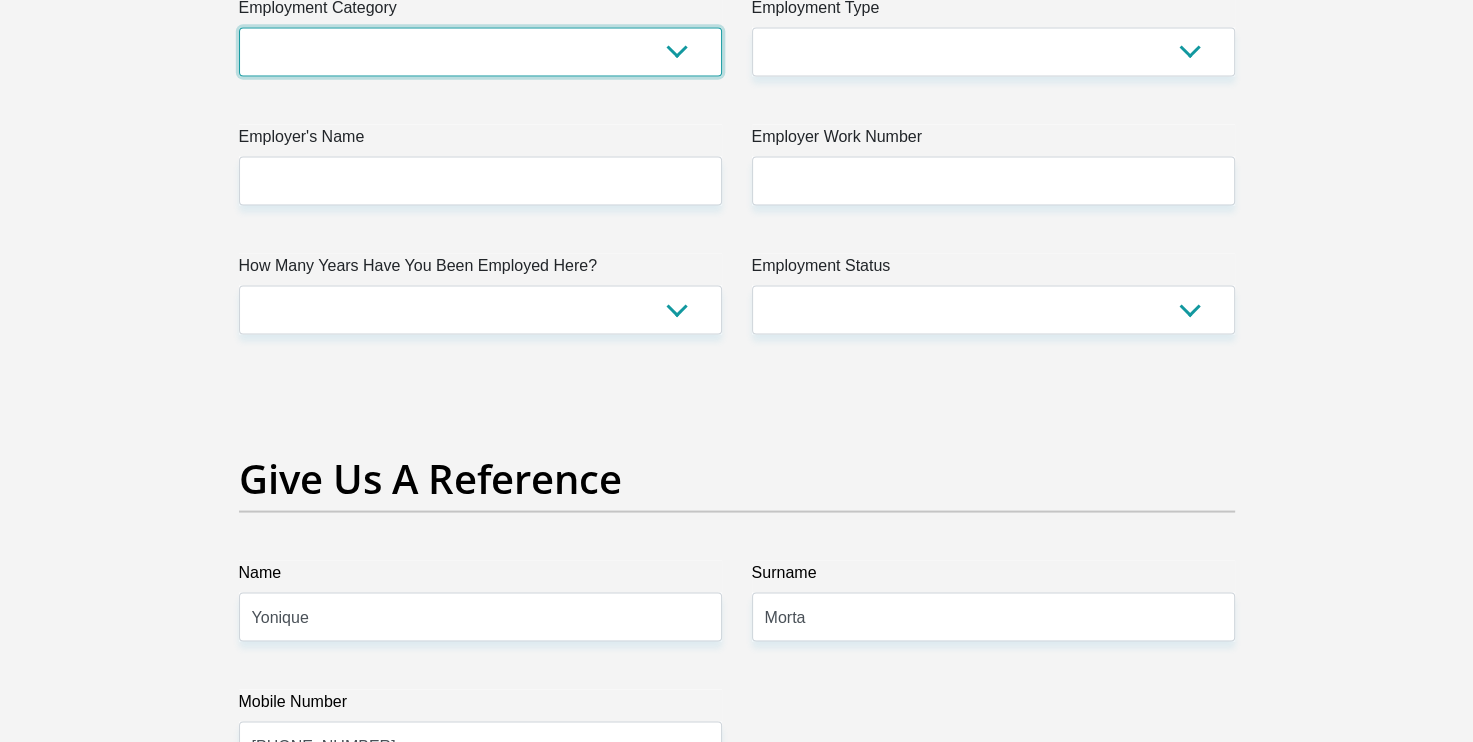 click on "AGRICULTURE
ALCOHOL & TOBACCO
CONSTRUCTION MATERIALS
METALLURGY
EQUIPMENT FOR RENEWABLE ENERGY
SPECIALIZED CONTRACTORS
CAR
GAMING (INCL. INTERNET
OTHER WHOLESALE
UNLICENSED PHARMACEUTICALS
CURRENCY EXCHANGE HOUSES
OTHER FINANCIAL INSTITUTIONS & INSURANCE
REAL ESTATE AGENTS
OIL & GAS
OTHER MATERIALS (E.G. IRON ORE)
PRECIOUS STONES & PRECIOUS METALS
POLITICAL ORGANIZATIONS
RELIGIOUS ORGANIZATIONS(NOT SECTS)
ACTI. HAVING BUSINESS DEAL WITH PUBLIC ADMINISTRATION
LAUNDROMATS" at bounding box center (480, 52) 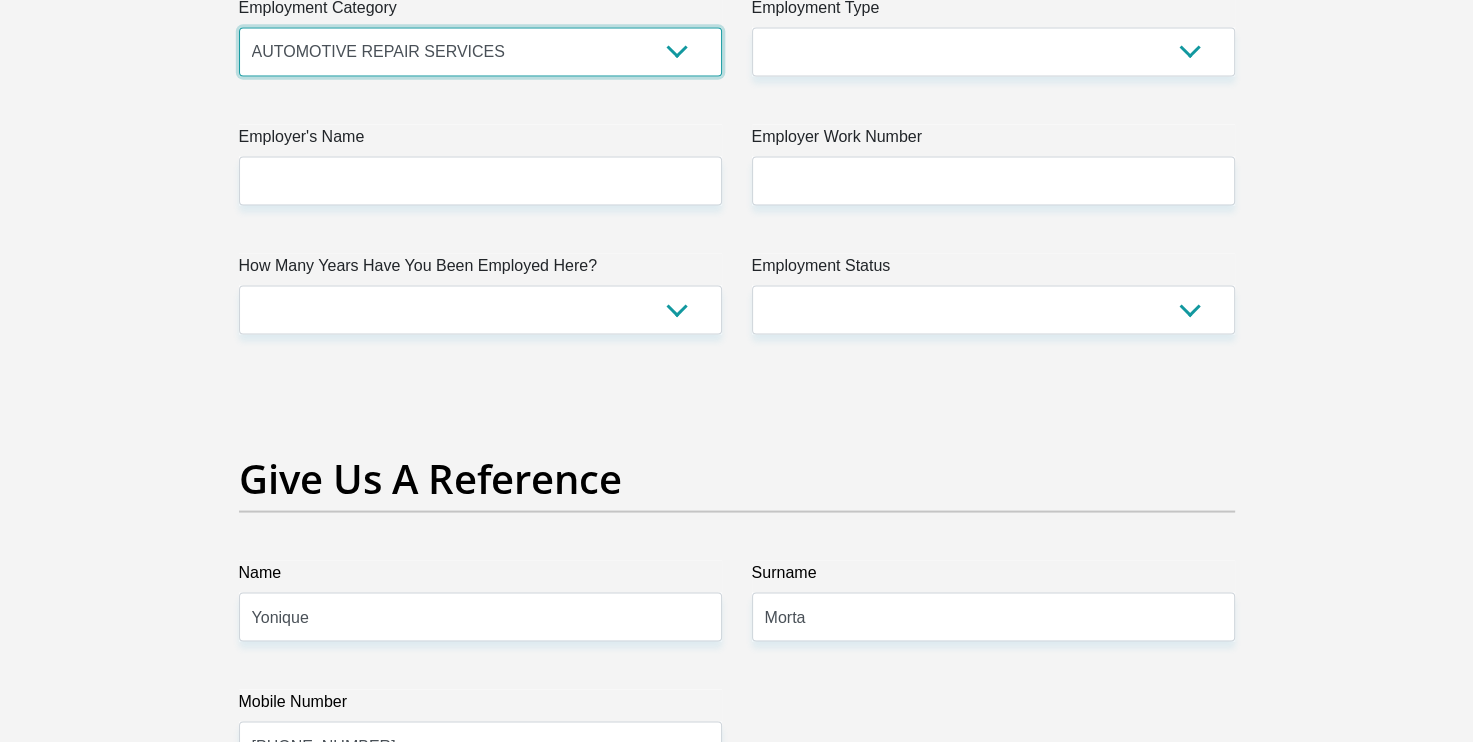 click on "AGRICULTURE
ALCOHOL & TOBACCO
CONSTRUCTION MATERIALS
METALLURGY
EQUIPMENT FOR RENEWABLE ENERGY
SPECIALIZED CONTRACTORS
CAR
GAMING (INCL. INTERNET
OTHER WHOLESALE
UNLICENSED PHARMACEUTICALS
CURRENCY EXCHANGE HOUSES
OTHER FINANCIAL INSTITUTIONS & INSURANCE
REAL ESTATE AGENTS
OIL & GAS
OTHER MATERIALS (E.G. IRON ORE)
PRECIOUS STONES & PRECIOUS METALS
POLITICAL ORGANIZATIONS
RELIGIOUS ORGANIZATIONS(NOT SECTS)
ACTI. HAVING BUSINESS DEAL WITH PUBLIC ADMINISTRATION
LAUNDROMATS" at bounding box center (480, 52) 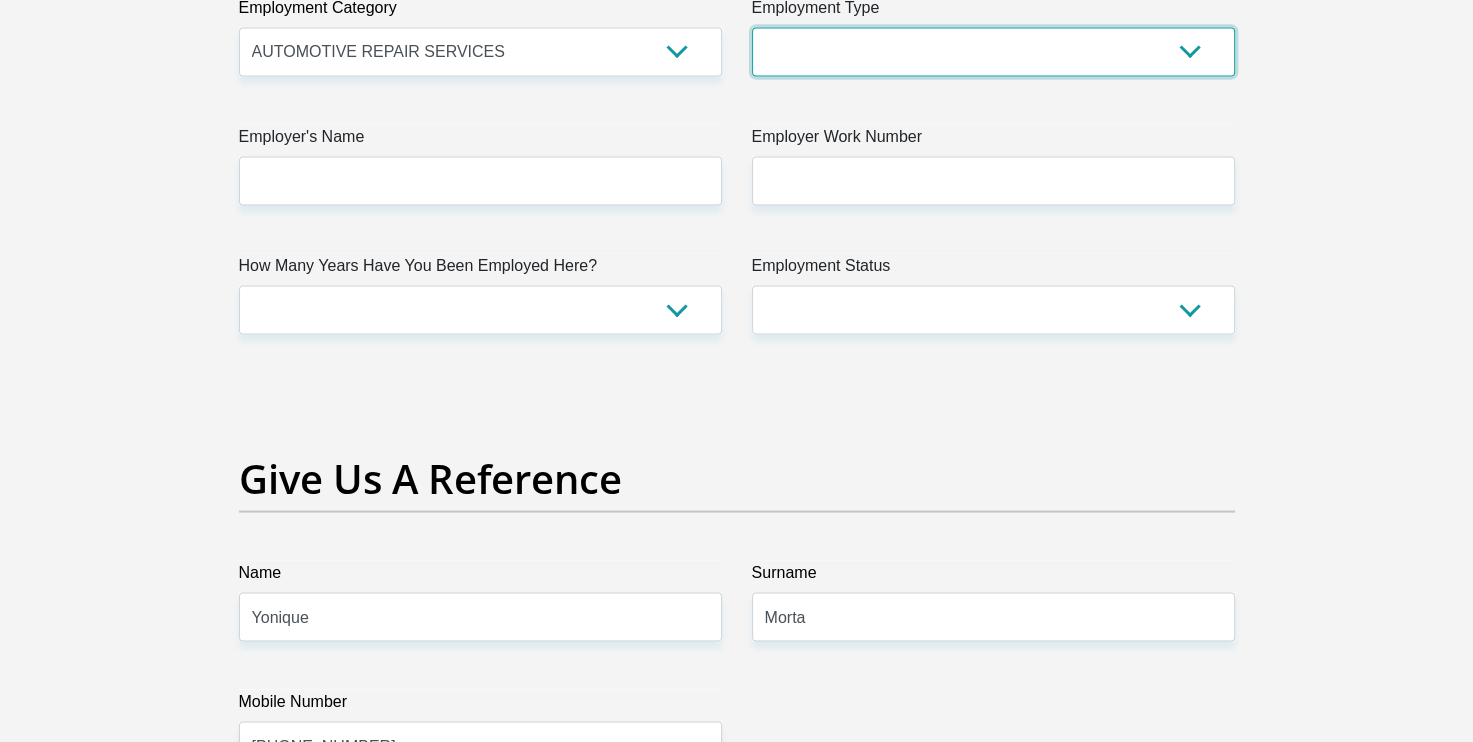 click on "College/Lecturer
Craft Seller
Creative
Driver
Executive
Farmer
Forces - Non Commissioned
Forces - Officer
Hawker
Housewife
Labourer
Licenced Professional
Manager
Miner
Non Licenced Professional
Office Staff/Clerk
Outside Worker
Pensioner
Permanent Teacher
Production/Manufacturing
Sales
Self-Employed
Semi-Professional Worker
Service Industry  Social Worker  Student" at bounding box center (993, 52) 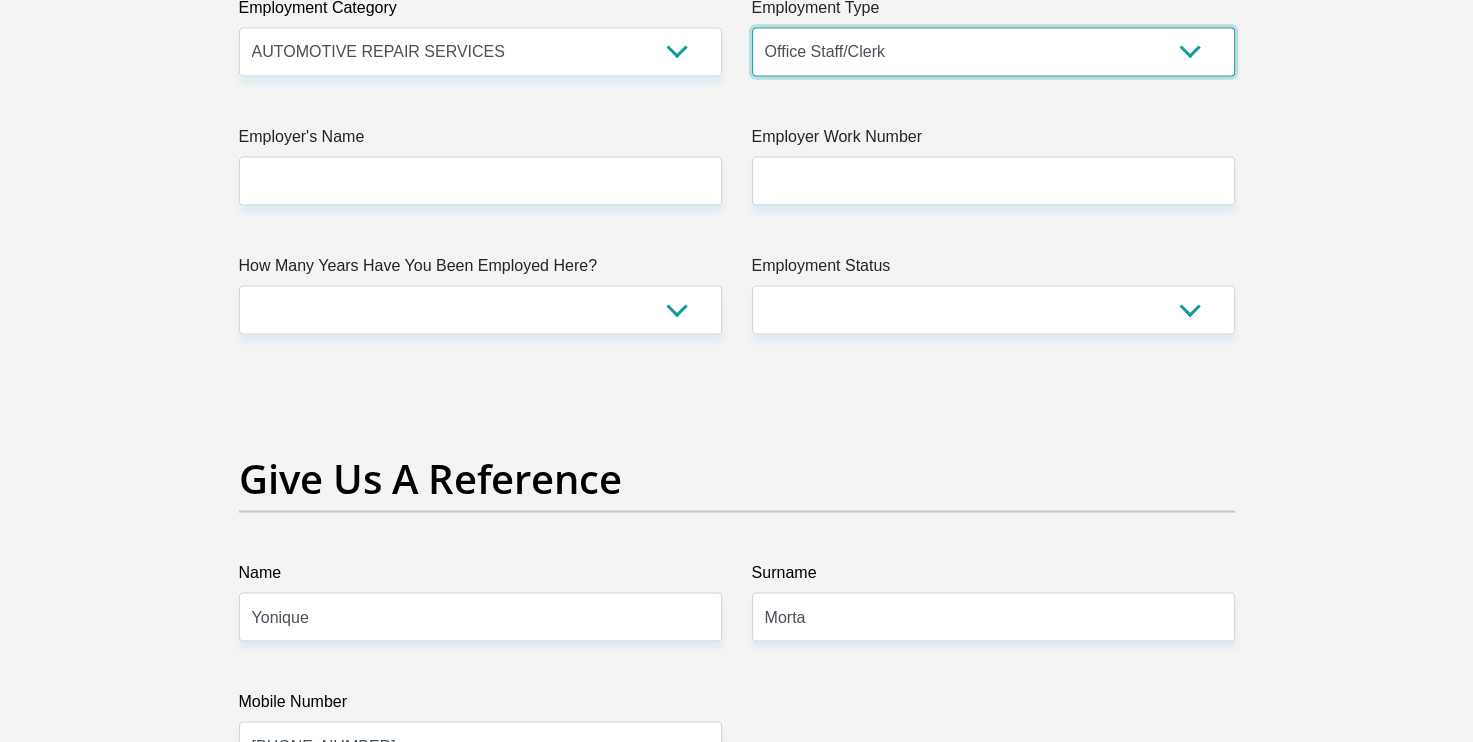 click on "College/Lecturer
Craft Seller
Creative
Driver
Executive
Farmer
Forces - Non Commissioned
Forces - Officer
Hawker
Housewife
Labourer
Licenced Professional
Manager
Miner
Non Licenced Professional
Office Staff/Clerk
Outside Worker
Pensioner
Permanent Teacher
Production/Manufacturing
Sales
Self-Employed
Semi-Professional Worker
Service Industry  Social Worker  Student" at bounding box center (993, 52) 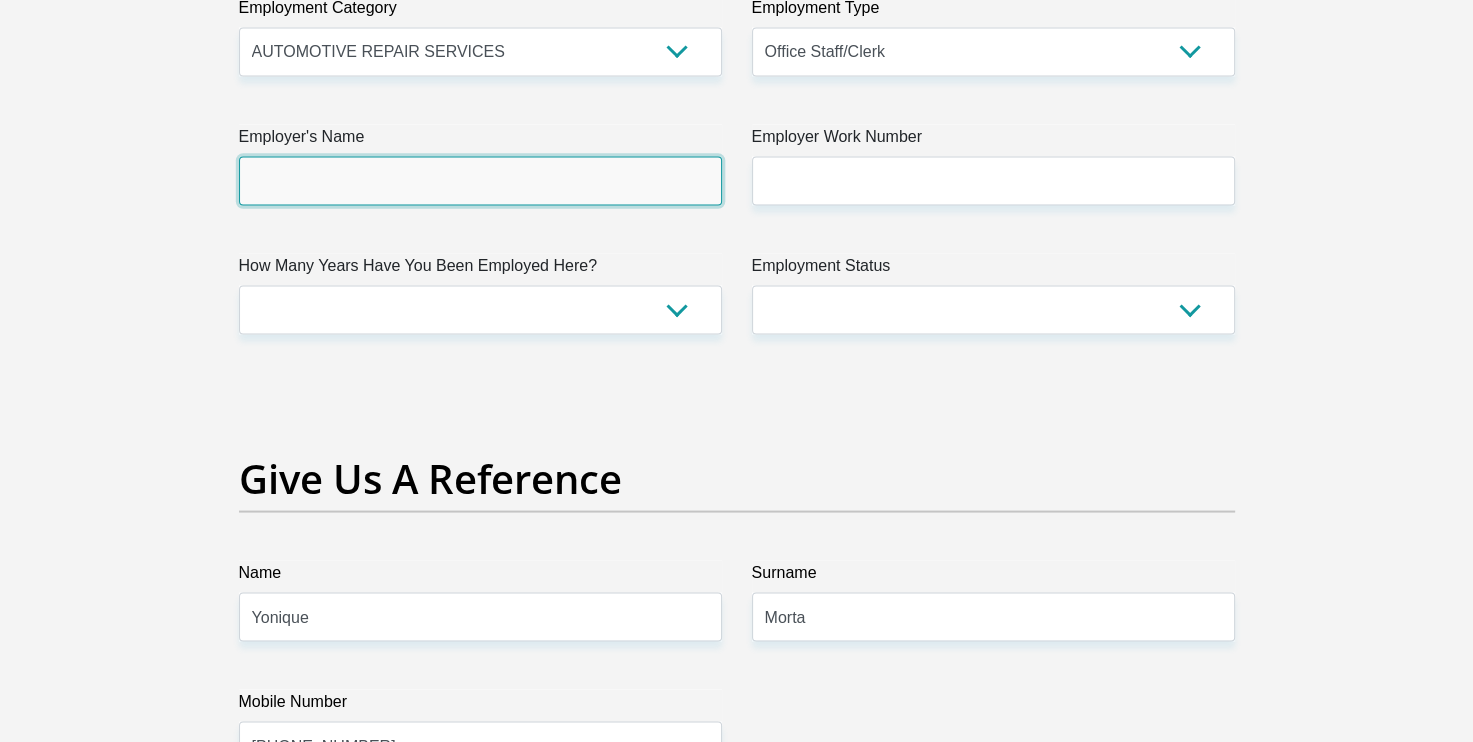 click on "Employer's Name" at bounding box center (480, 181) 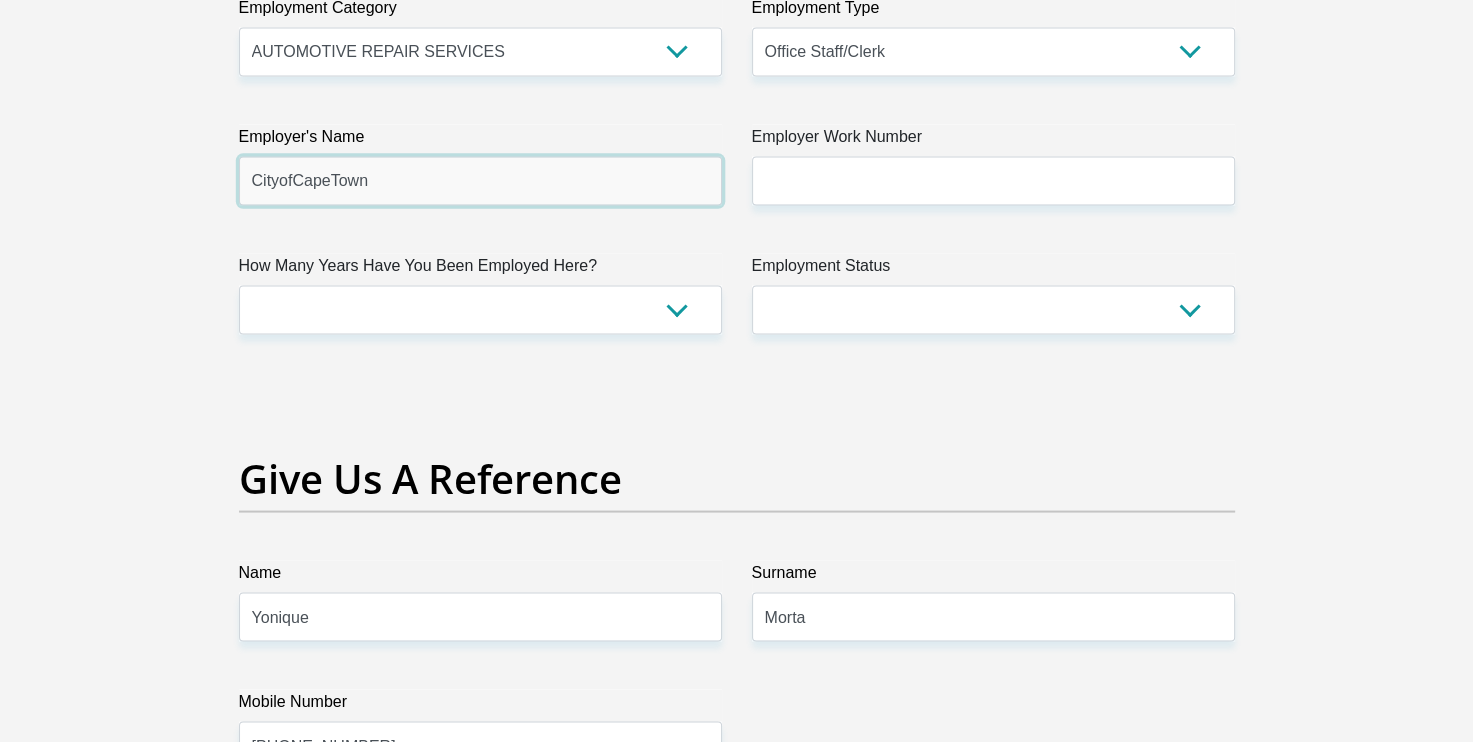type on "CityofCapeTown" 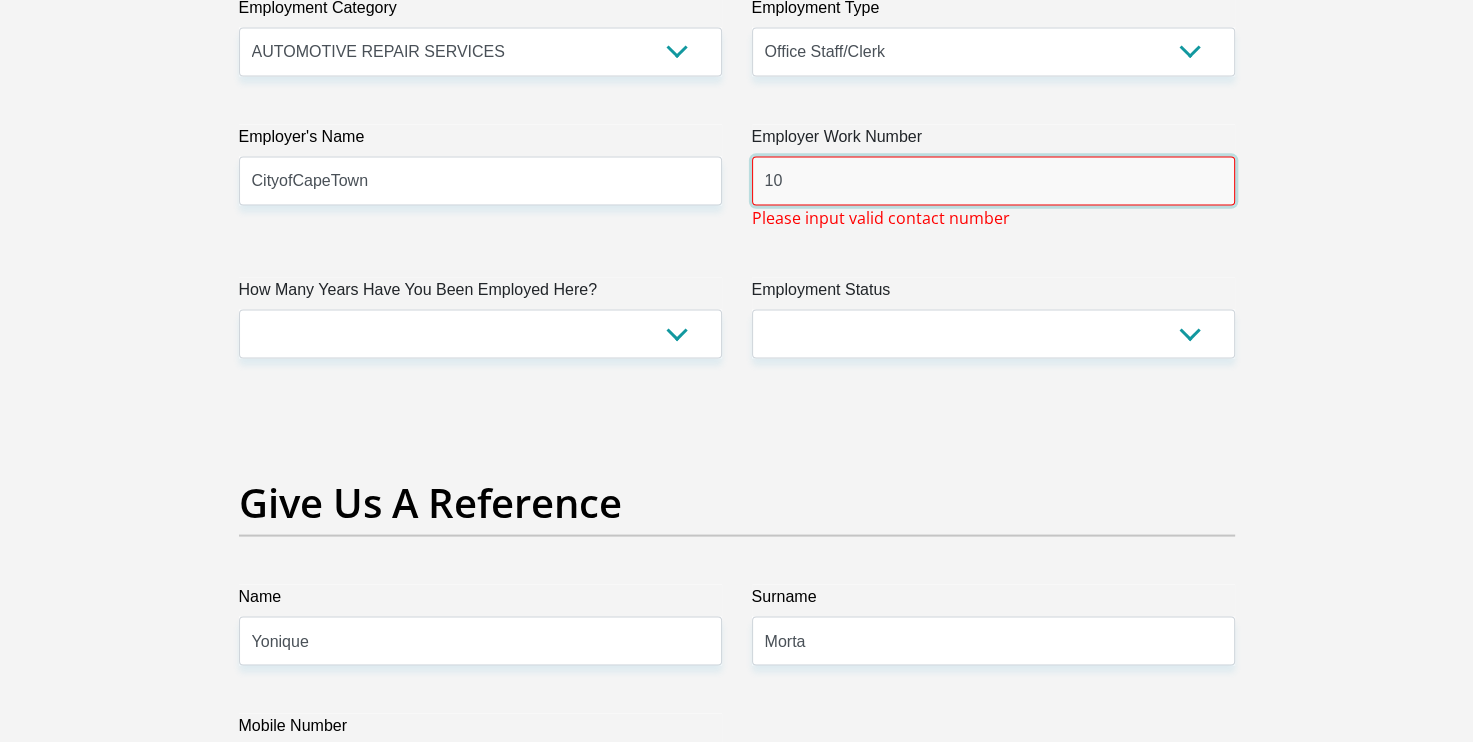 type on "1" 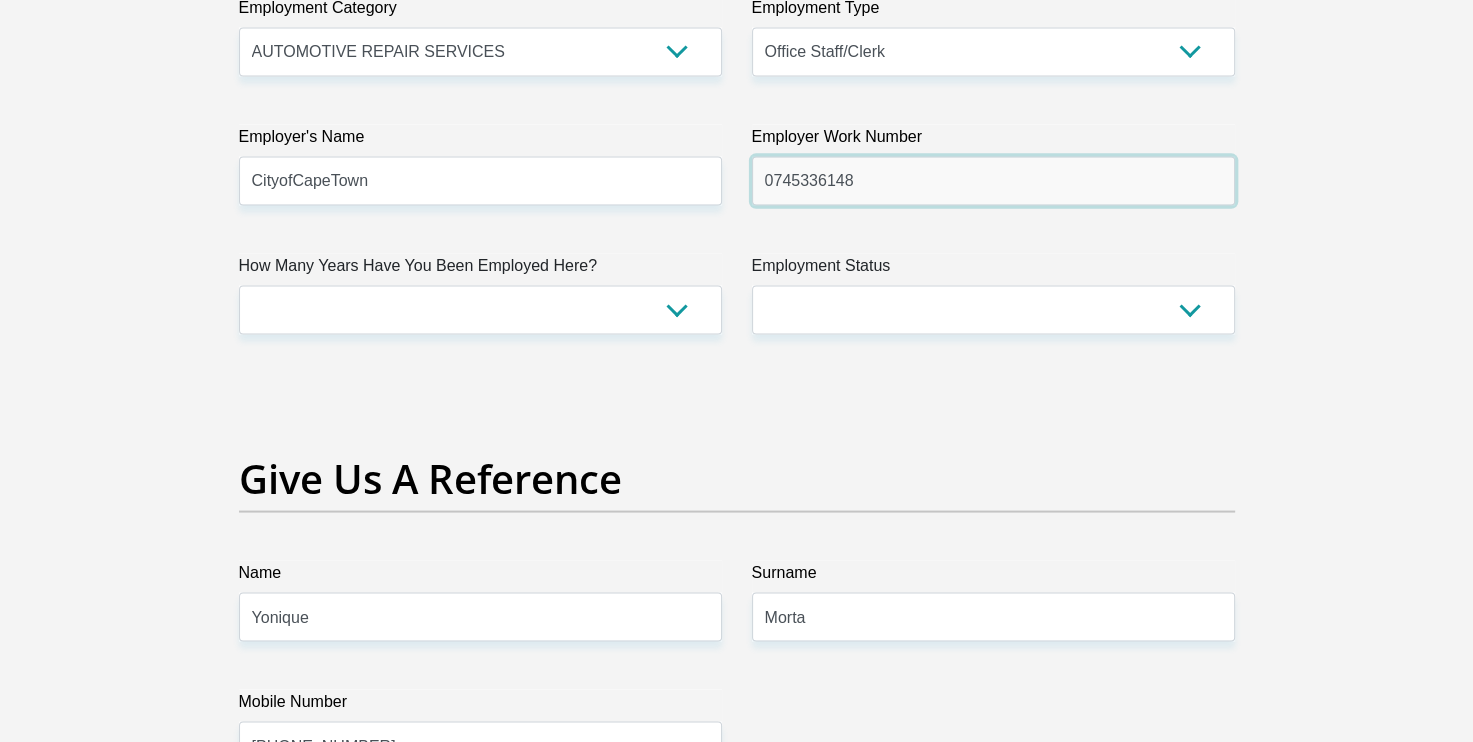 type on "0745336148" 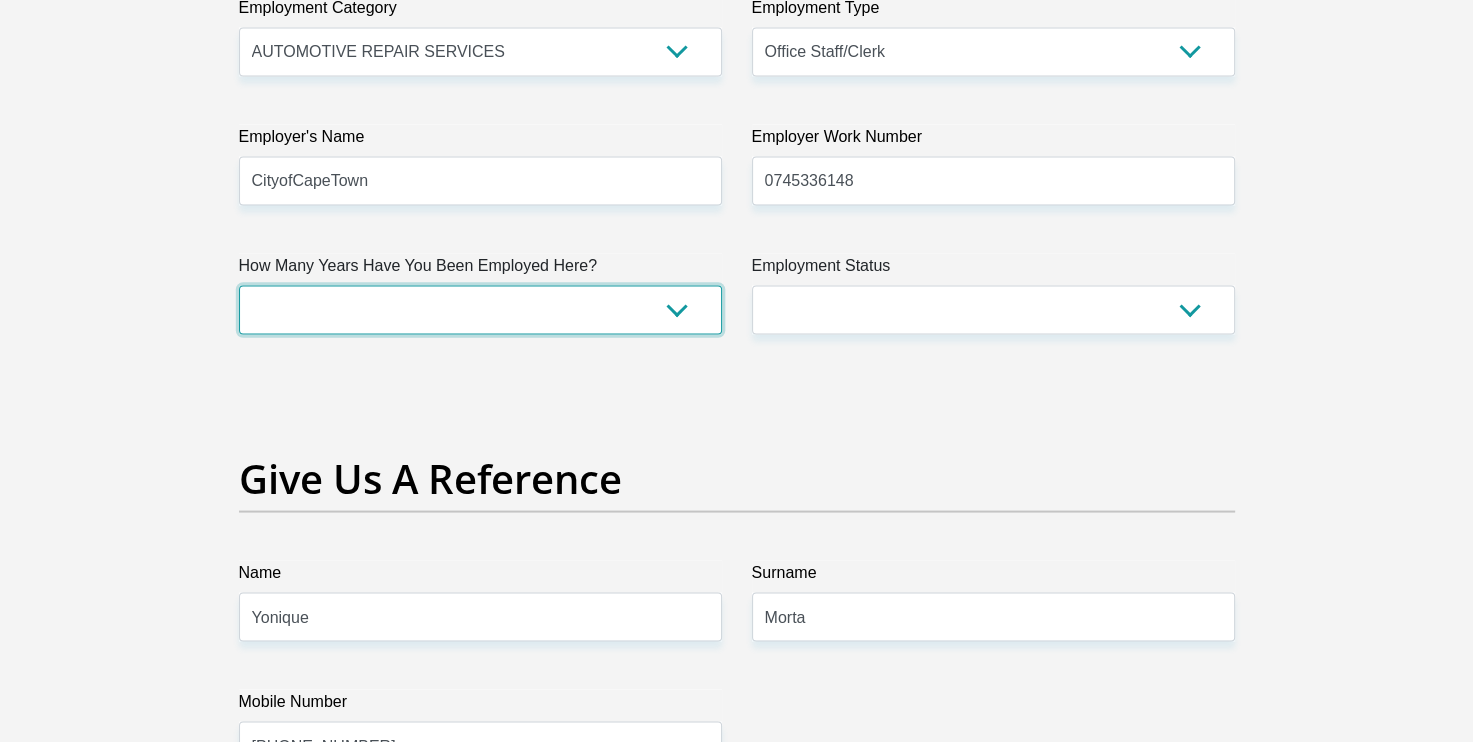 click on "less than 1 year
1-3 years
3-5 years
5+ years" at bounding box center (480, 310) 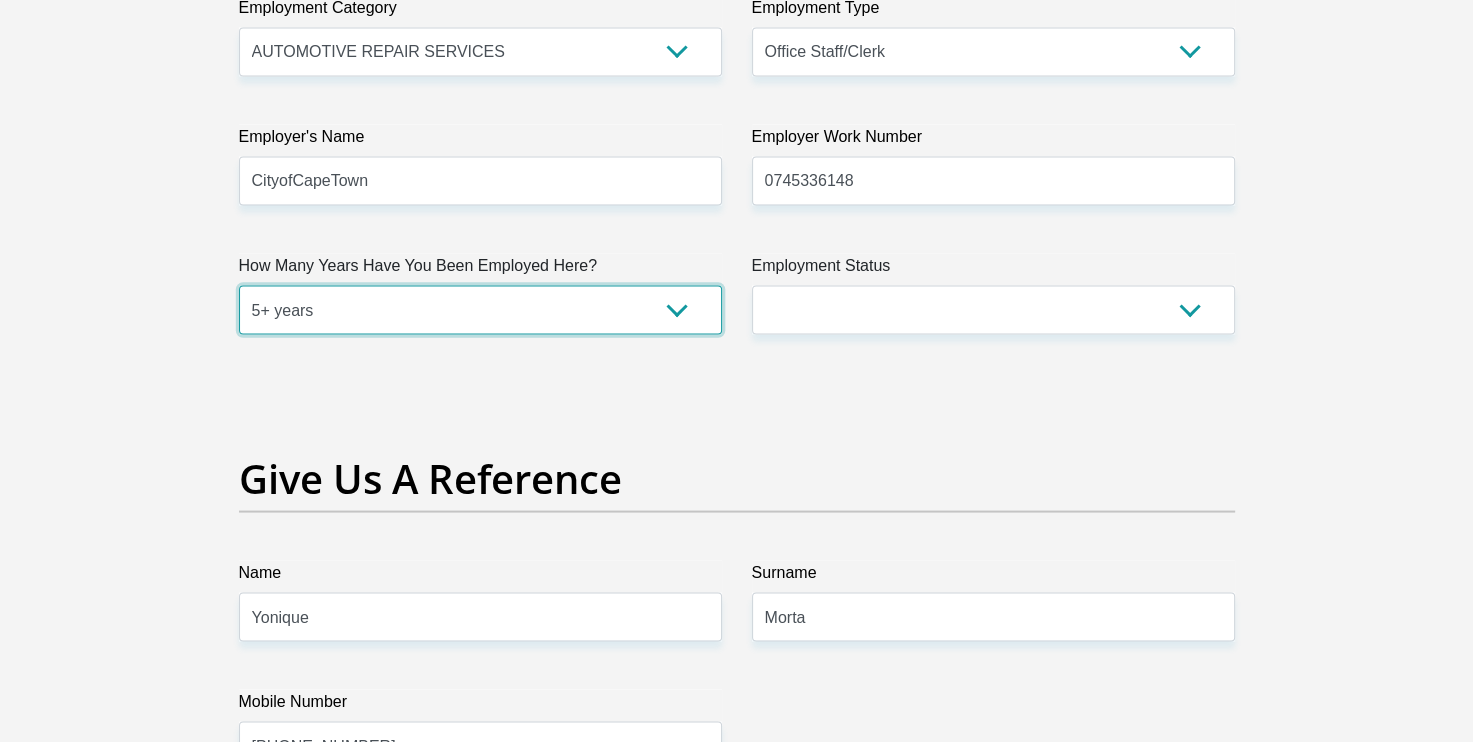 click on "less than 1 year
1-3 years
3-5 years
5+ years" at bounding box center (480, 310) 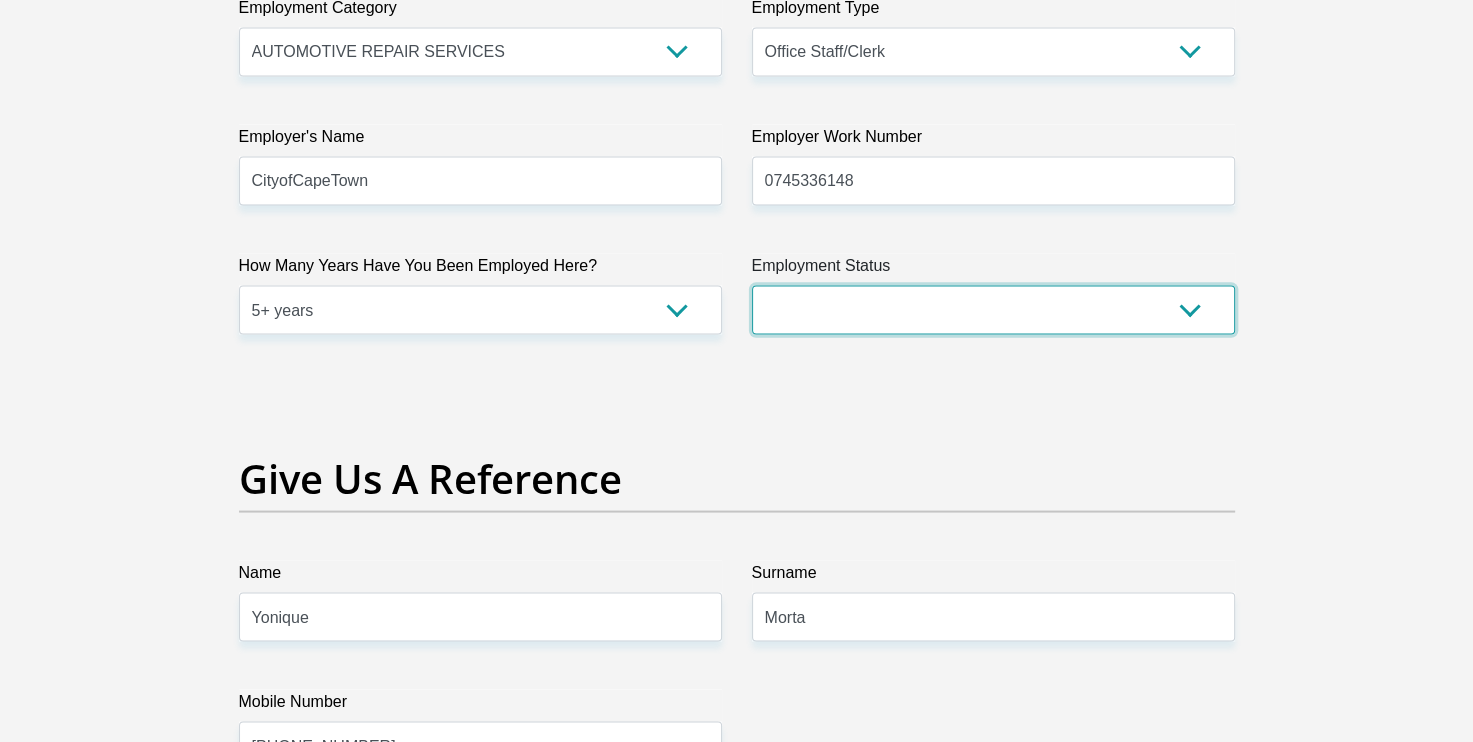 click on "Permanent/Full-time
Part-time/Casual
Contract Worker
Self-Employed
Housewife
Retired
Student
Medically Boarded
Disability
Unemployed" at bounding box center (993, 310) 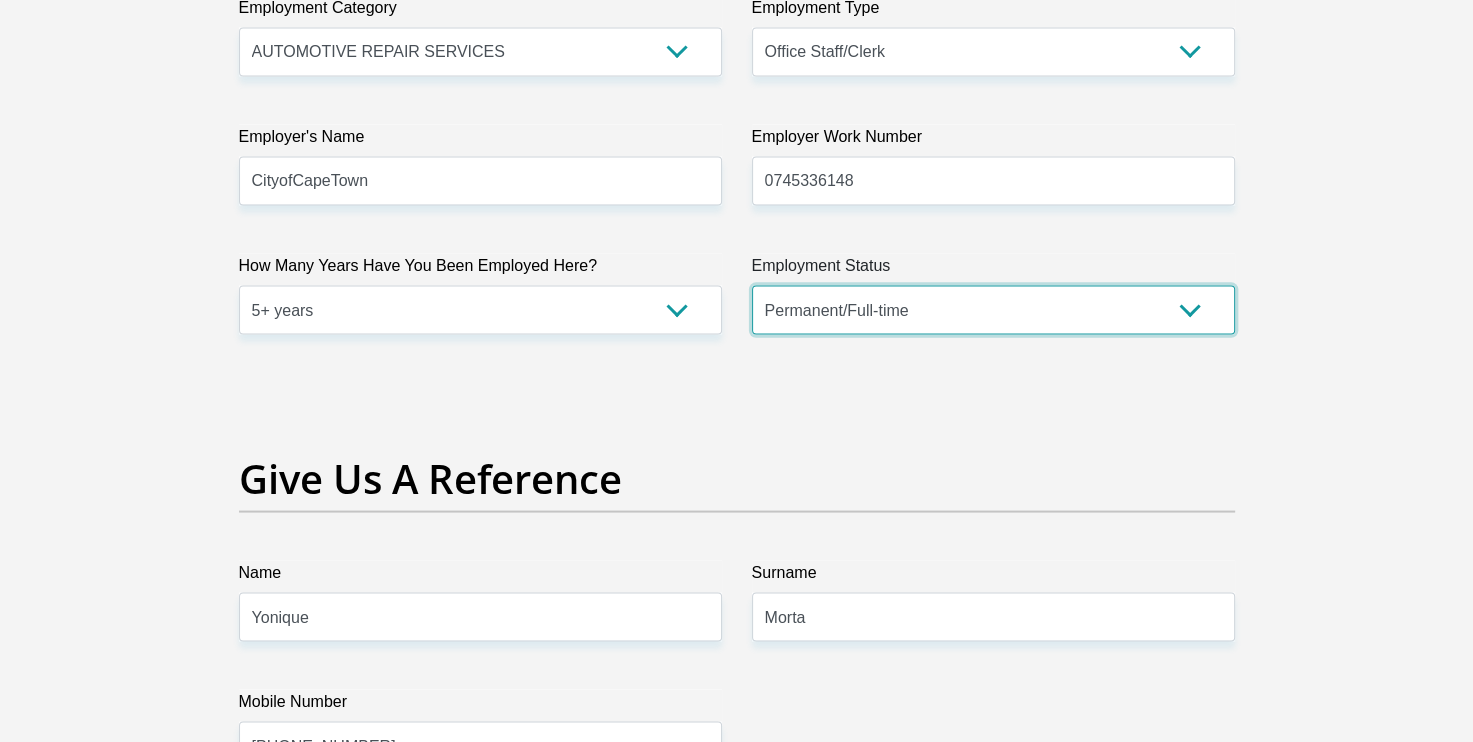 click on "Permanent/Full-time
Part-time/Casual
Contract Worker
Self-Employed
Housewife
Retired
Student
Medically Boarded
Disability
Unemployed" at bounding box center [993, 310] 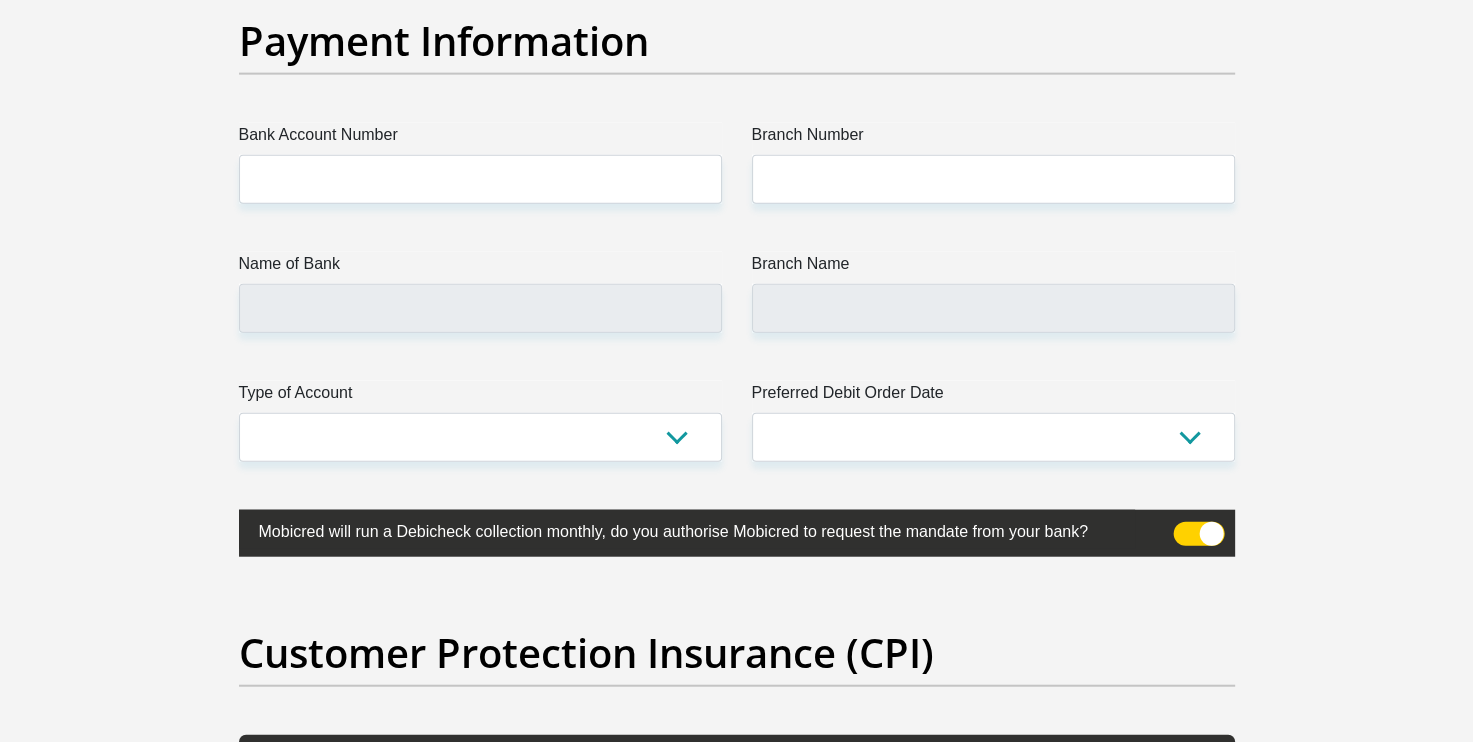 scroll, scrollTop: 4651, scrollLeft: 0, axis: vertical 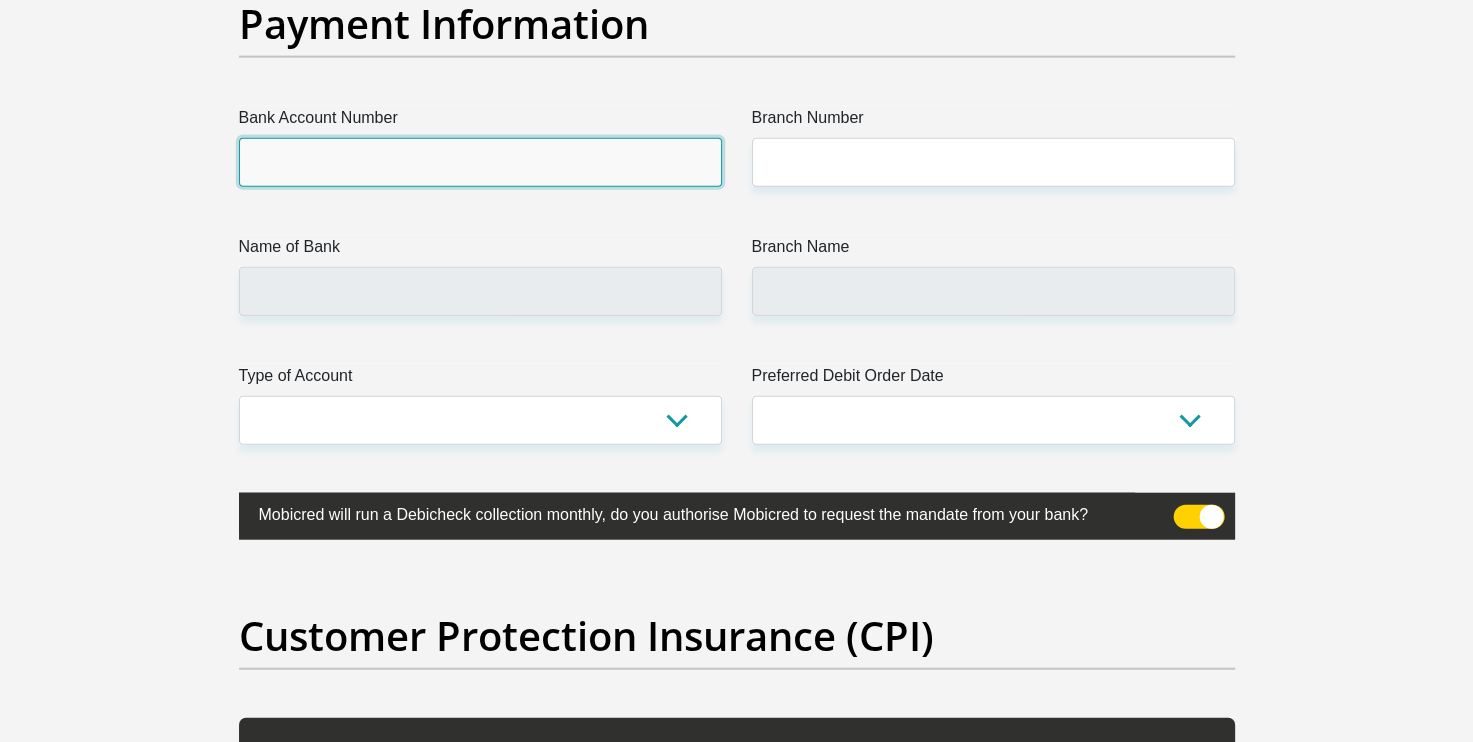 click on "Bank Account Number" at bounding box center [480, 162] 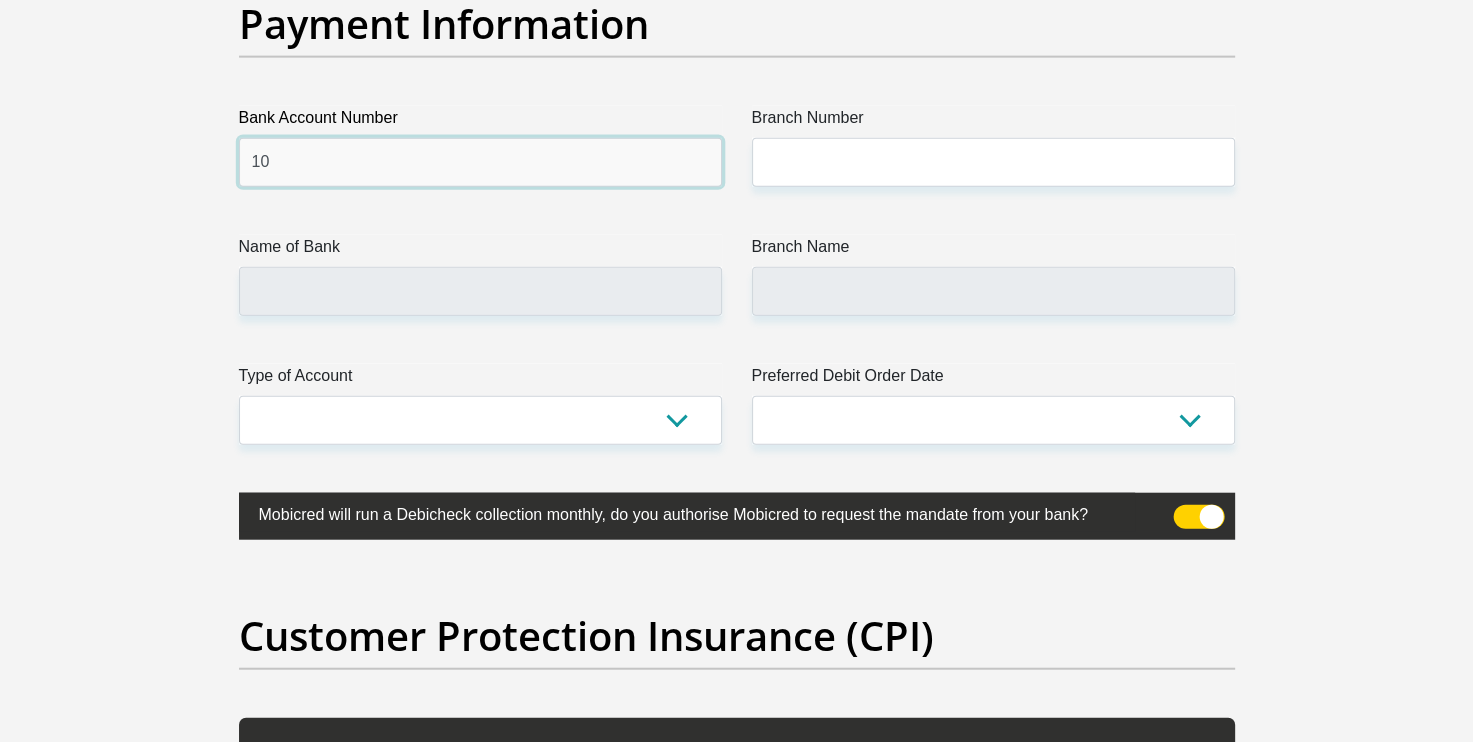click on "10" at bounding box center (480, 162) 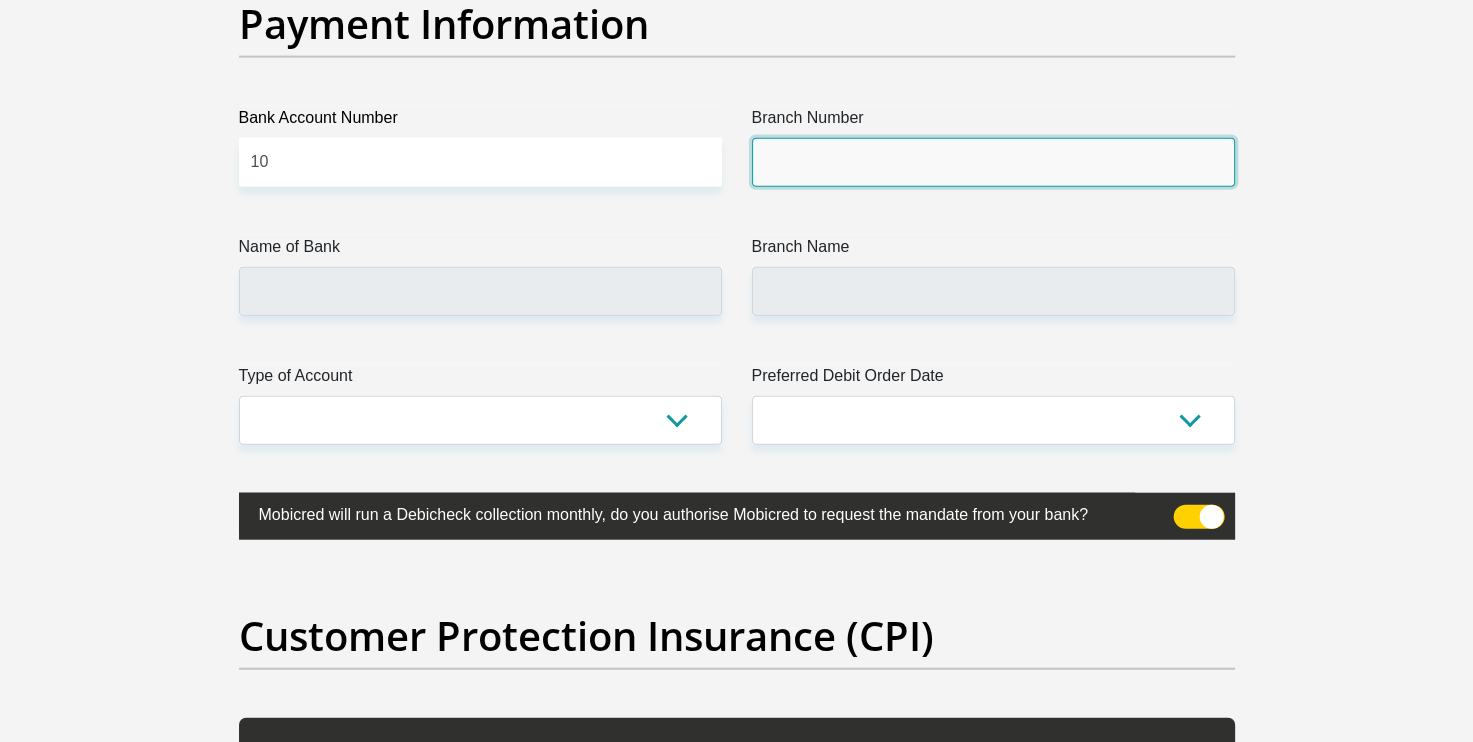 click on "Branch Number" at bounding box center [993, 162] 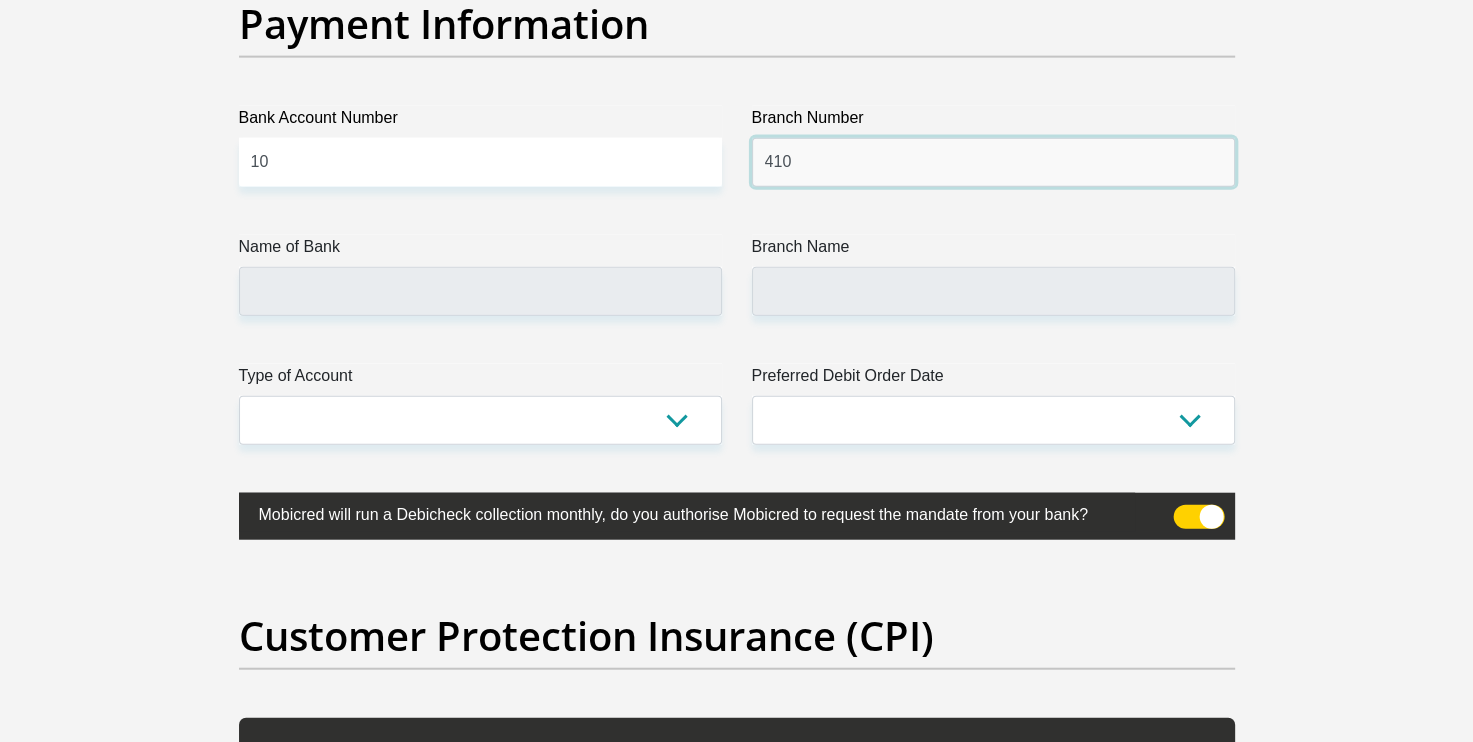 type on "410" 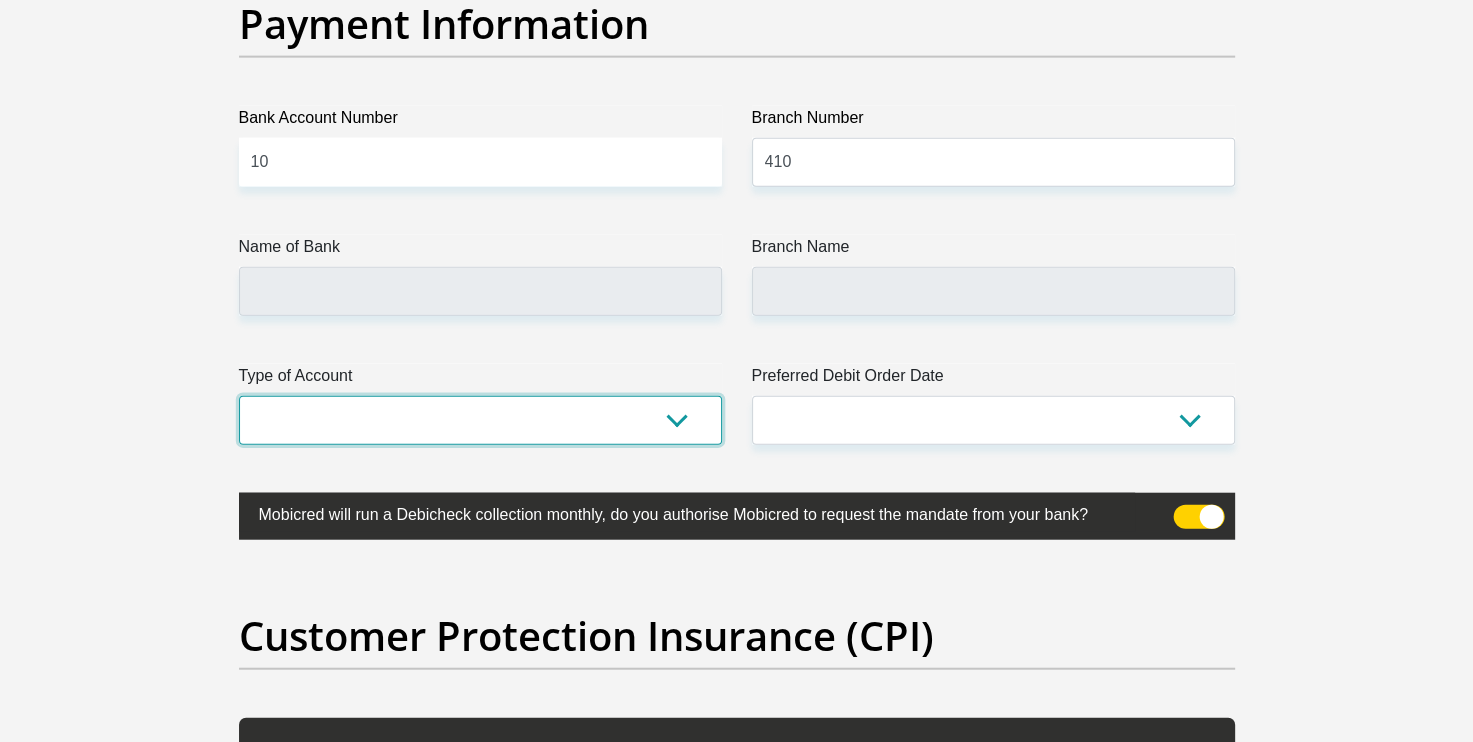 click on "Cheque
Savings" at bounding box center (480, 420) 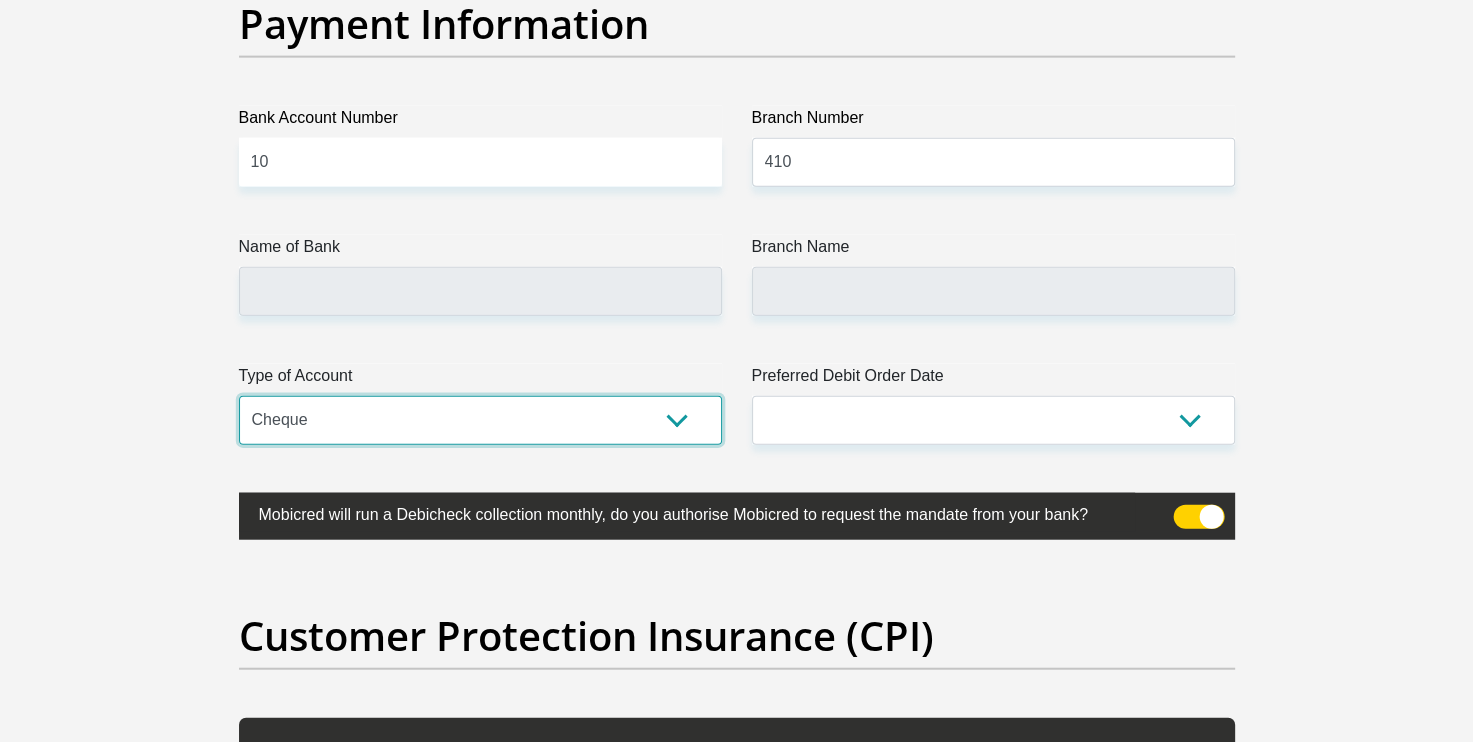 click on "Cheque
Savings" at bounding box center (480, 420) 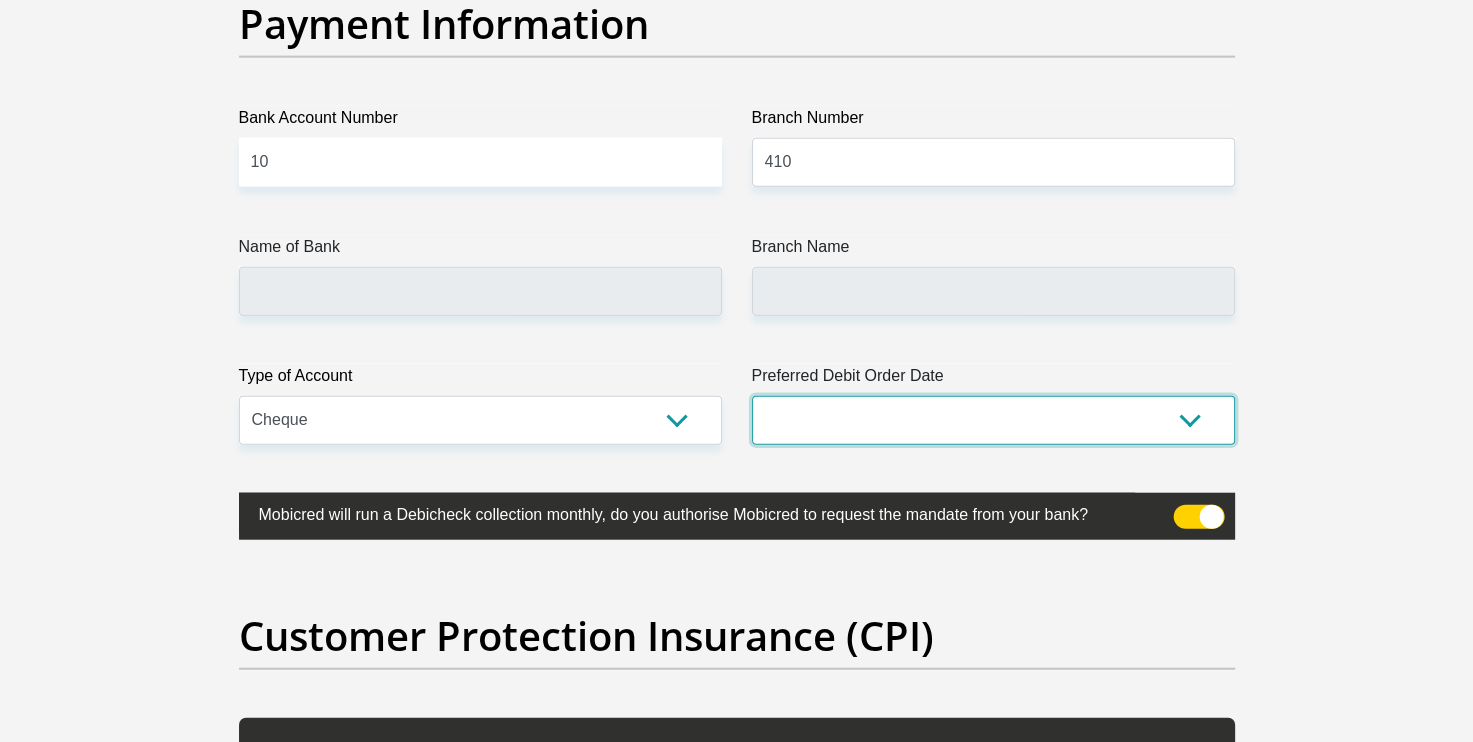 click on "1st
2nd
3rd
4th
5th
7th
18th
19th
20th
21st
22nd
23rd
24th
25th
26th
27th
28th
29th
30th" at bounding box center (993, 420) 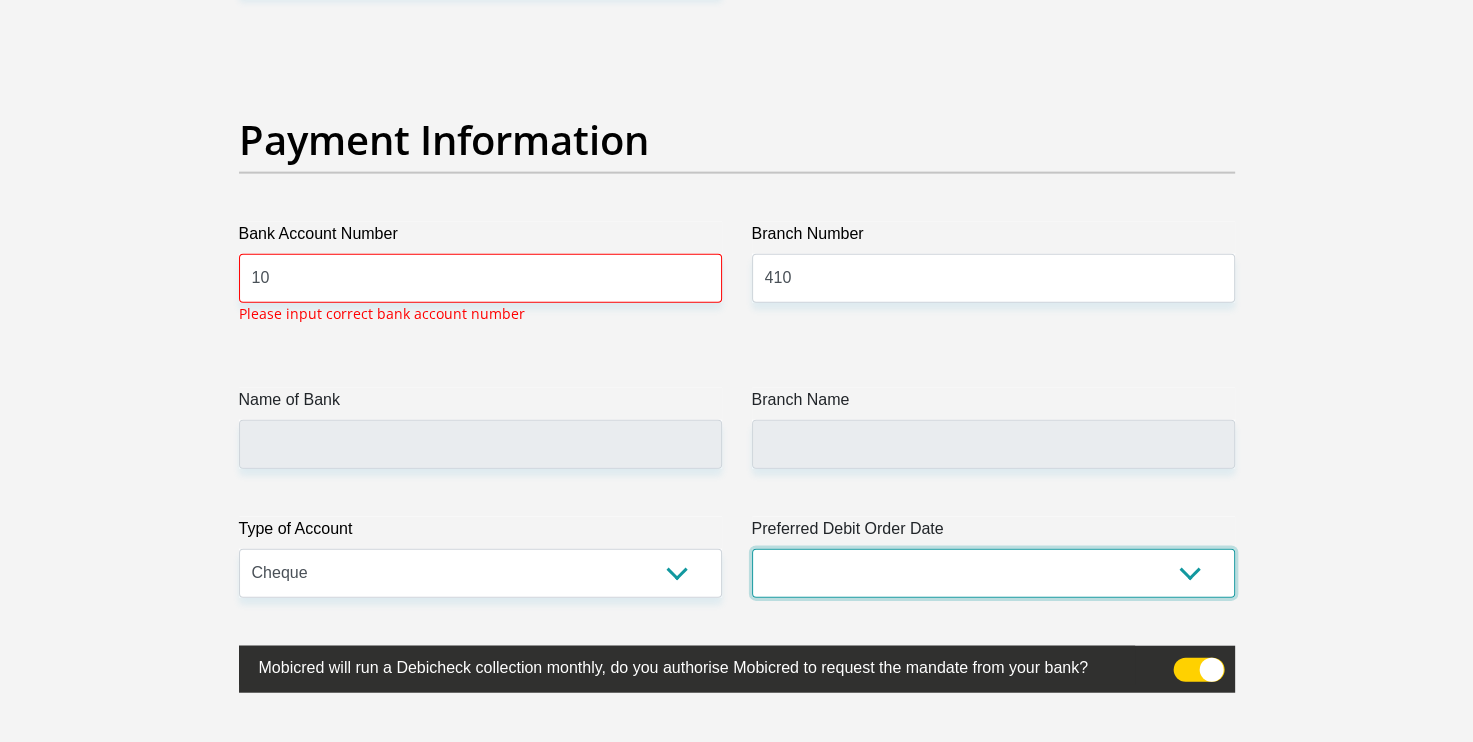 scroll, scrollTop: 4534, scrollLeft: 0, axis: vertical 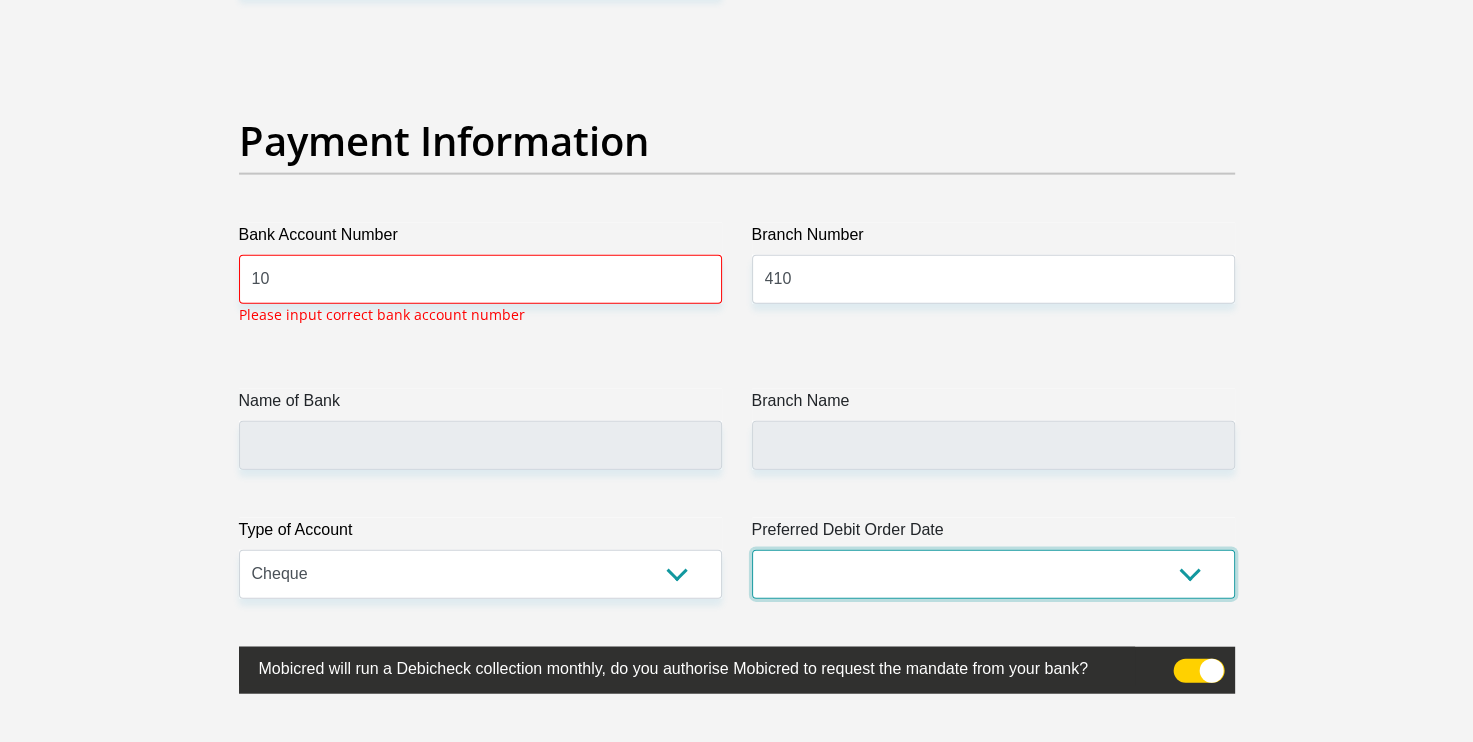 select on "27" 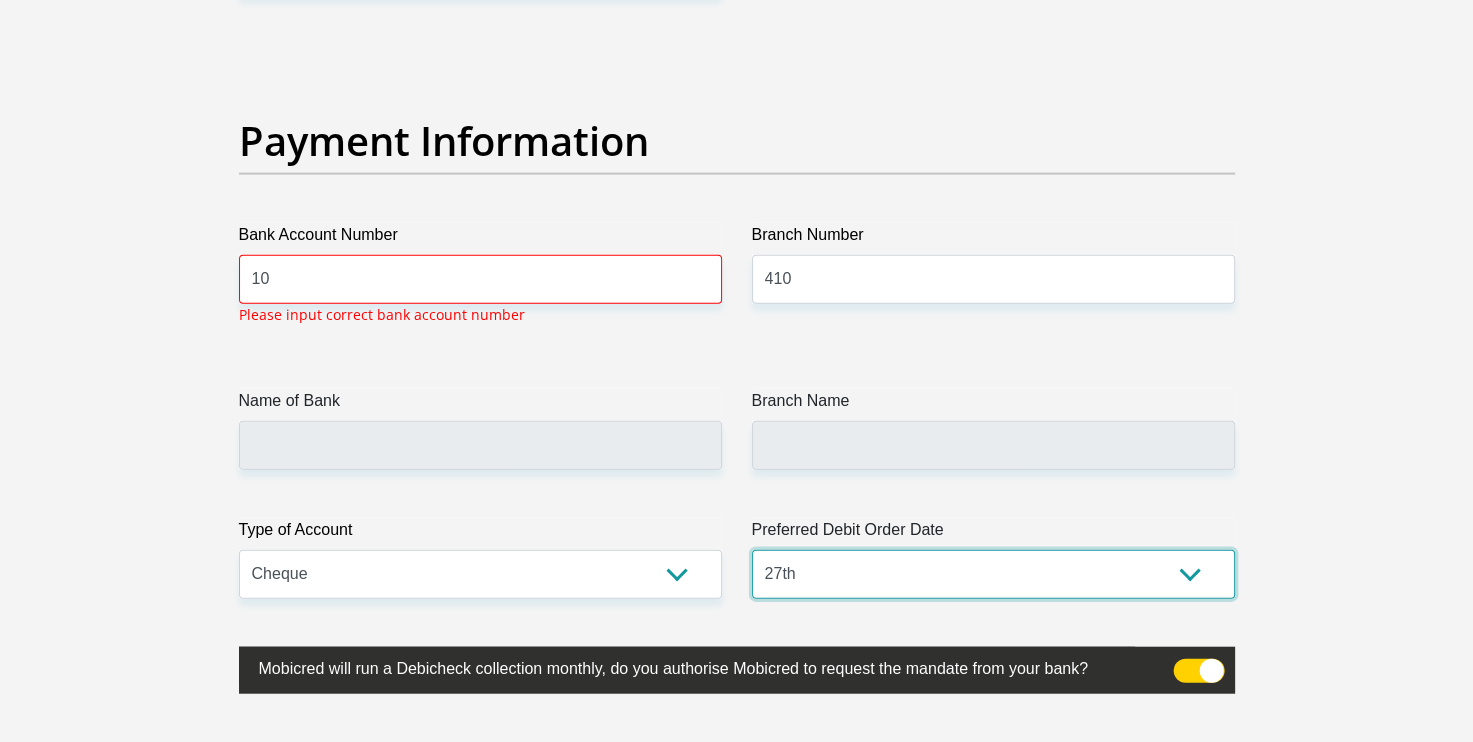 click on "1st
2nd
3rd
4th
5th
7th
18th
19th
20th
21st
22nd
23rd
24th
25th
26th
27th
28th
29th
30th" at bounding box center (993, 574) 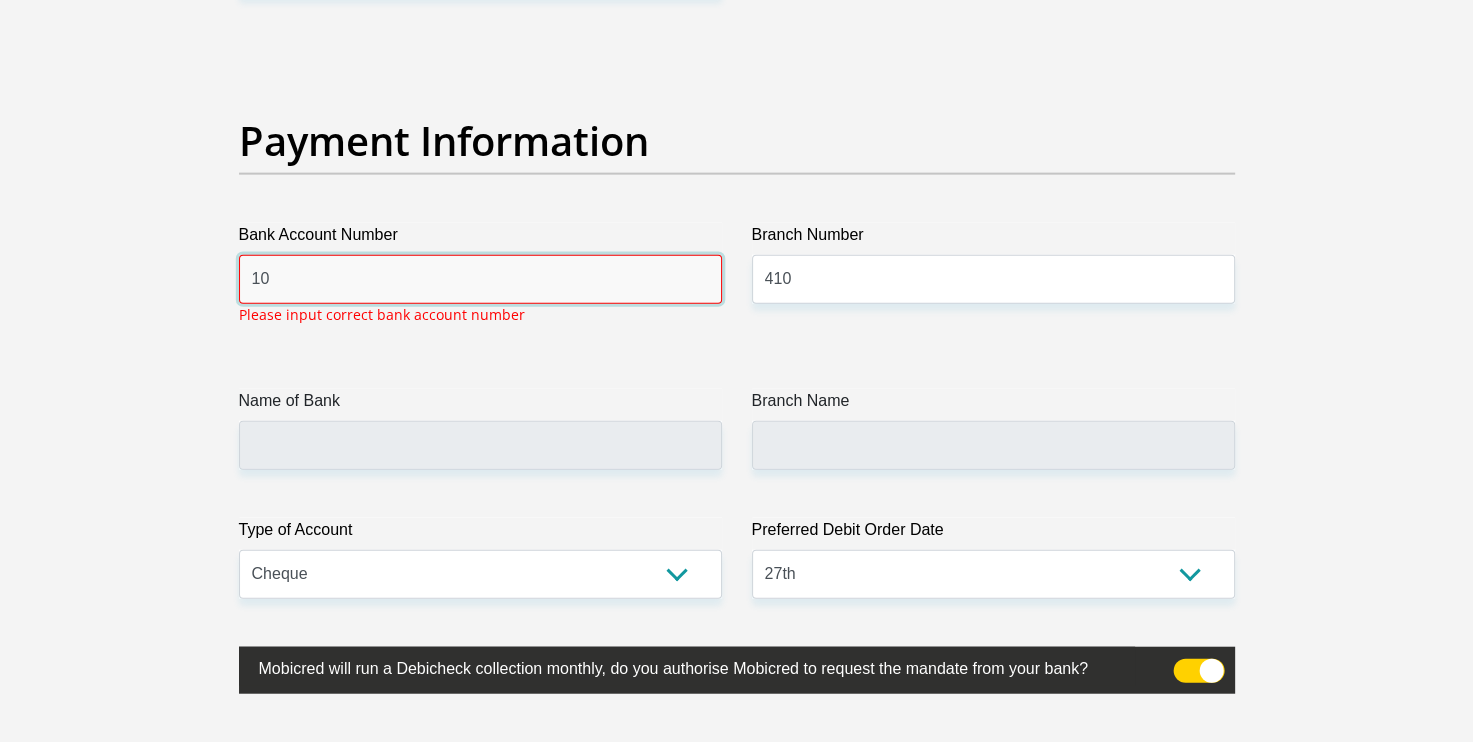 click on "10" at bounding box center [480, 279] 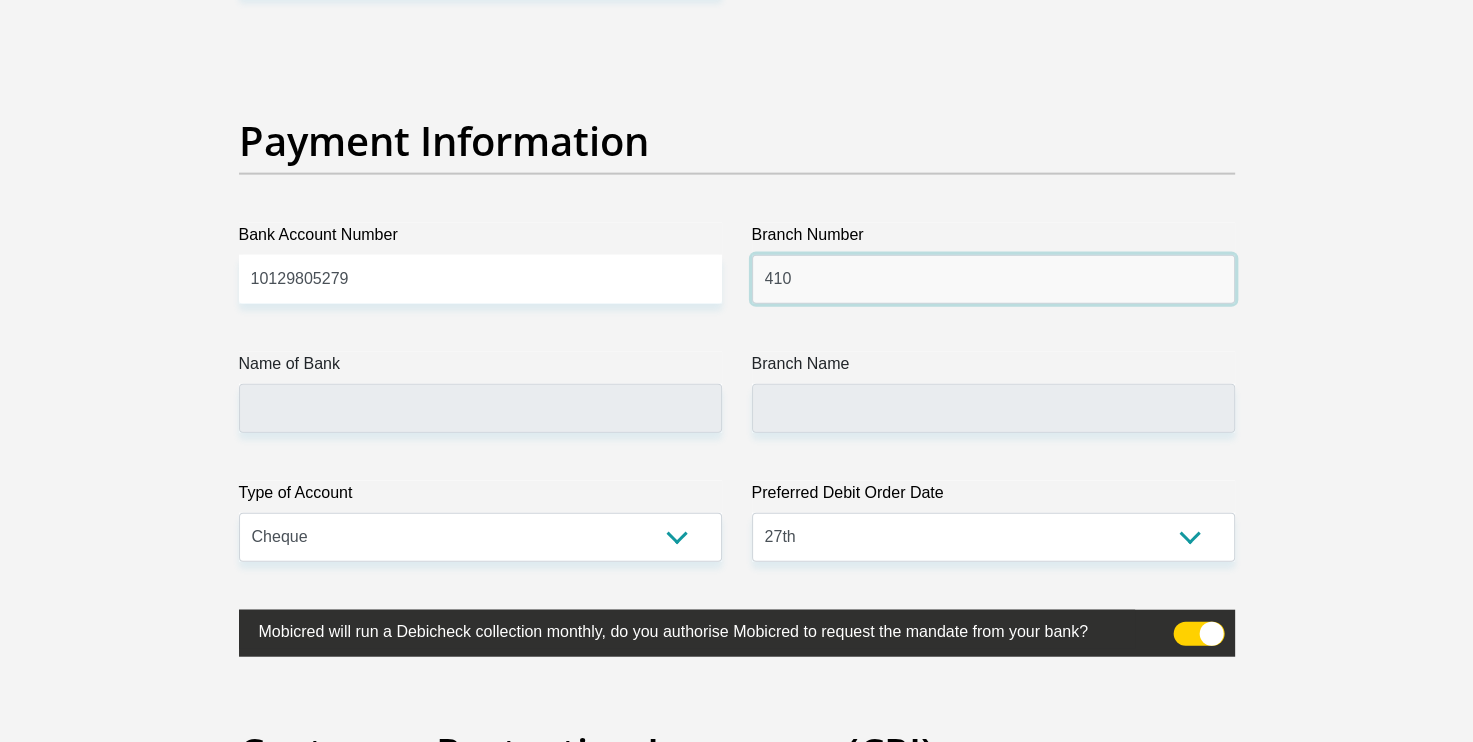 click on "410" at bounding box center (993, 279) 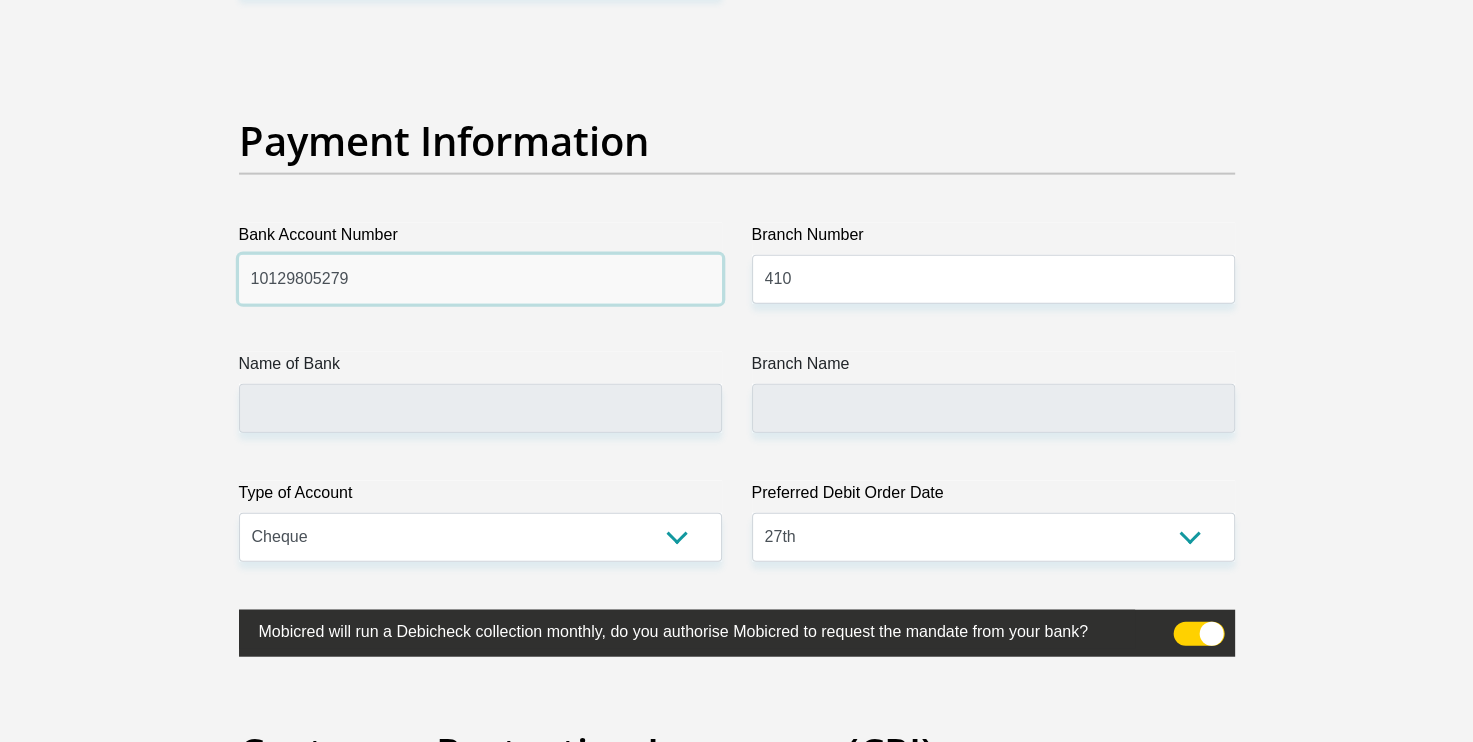 click on "10129805279" at bounding box center (480, 279) 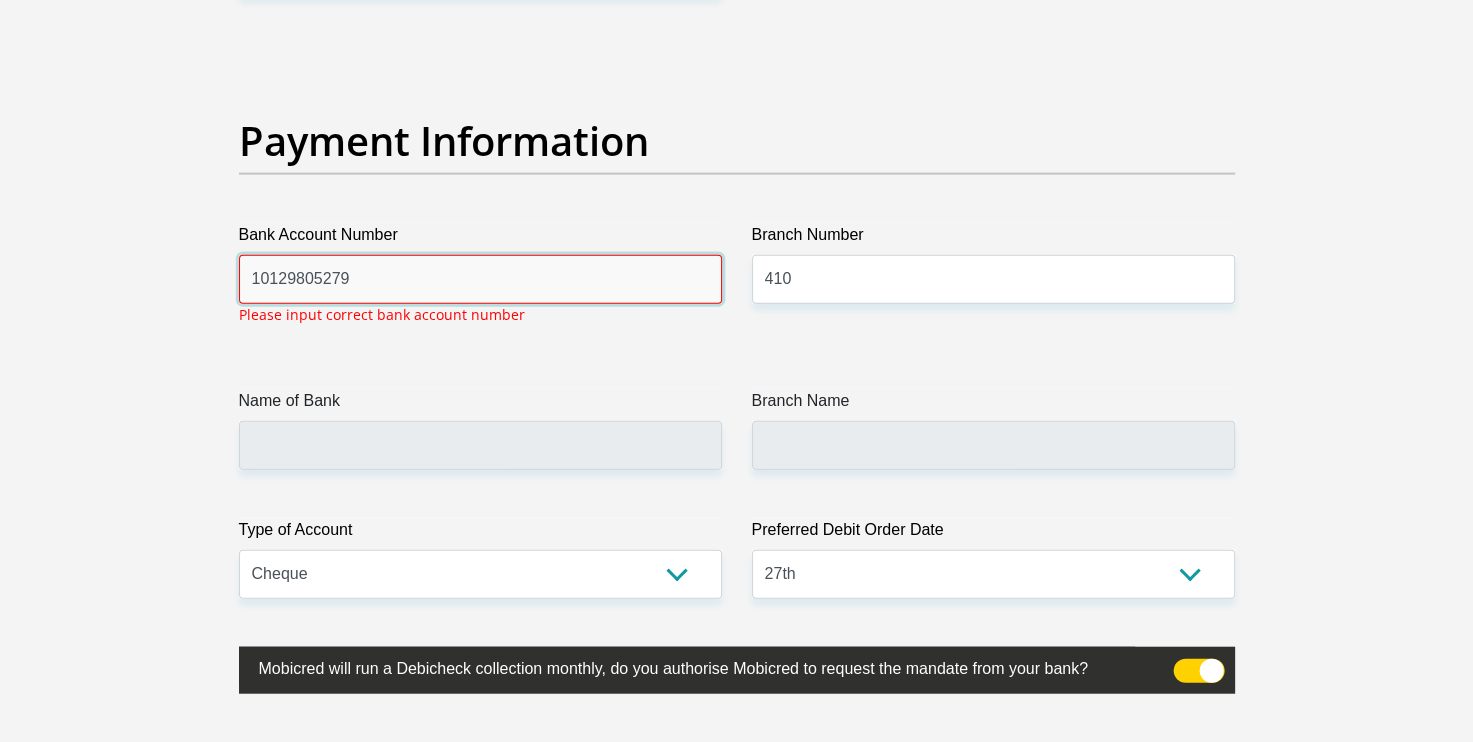 drag, startPoint x: 447, startPoint y: 290, endPoint x: 88, endPoint y: 286, distance: 359.02228 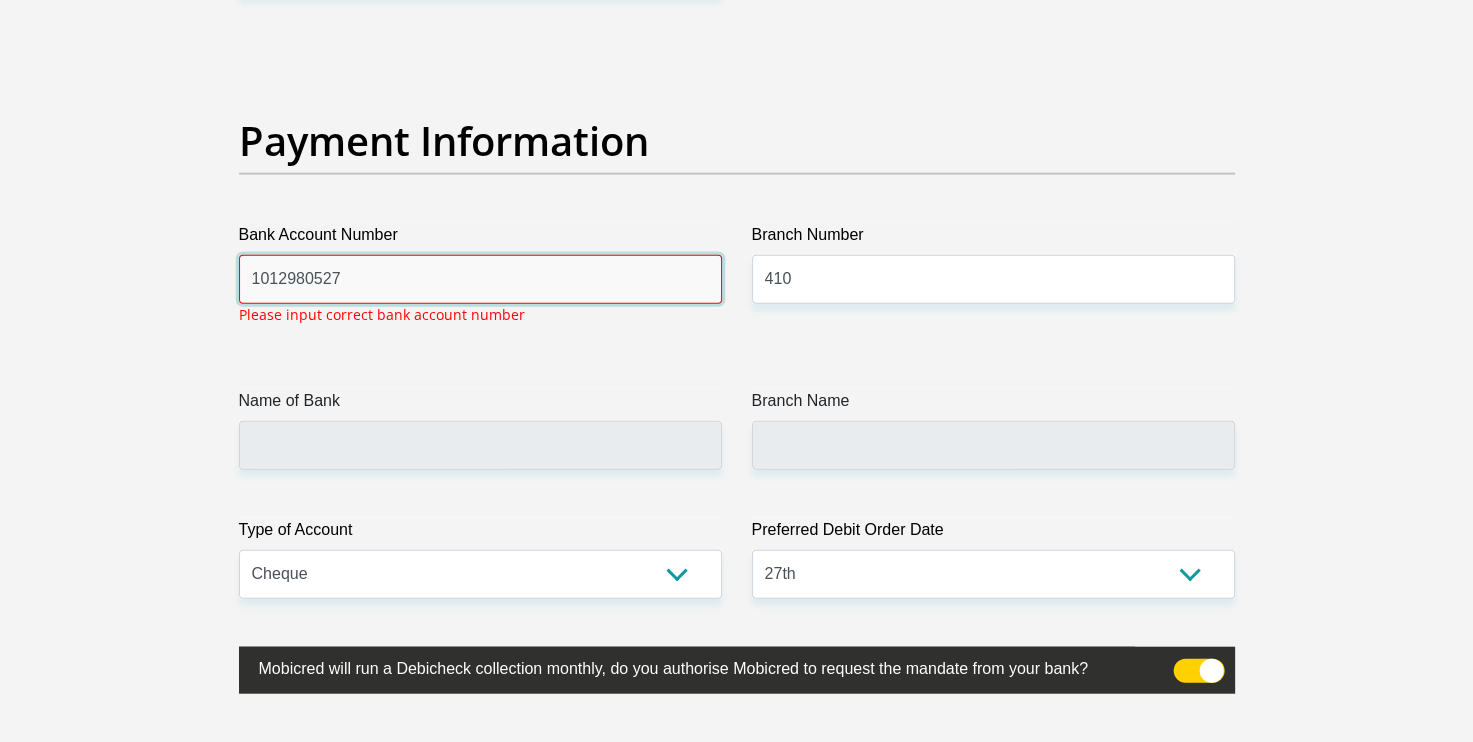 type on "10129805279" 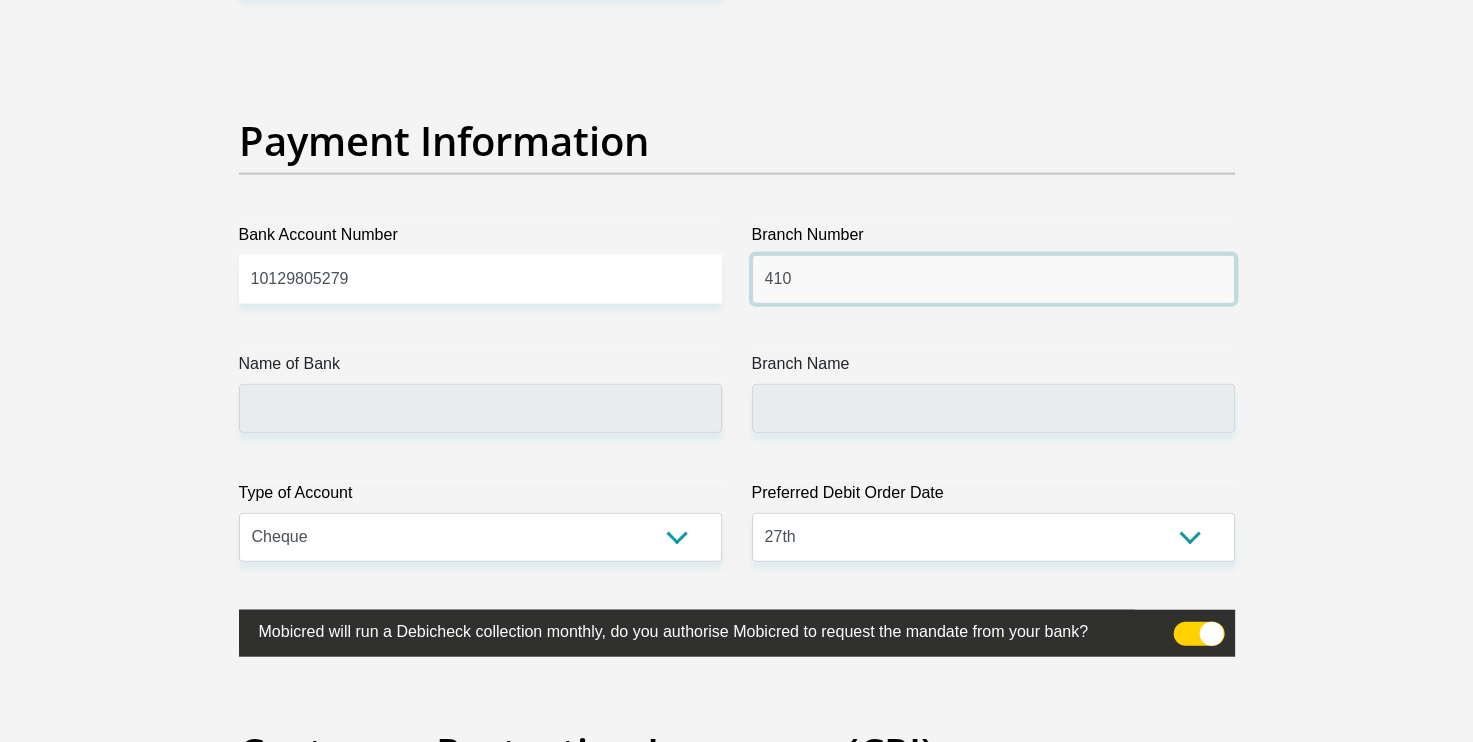 click on "410" at bounding box center [993, 279] 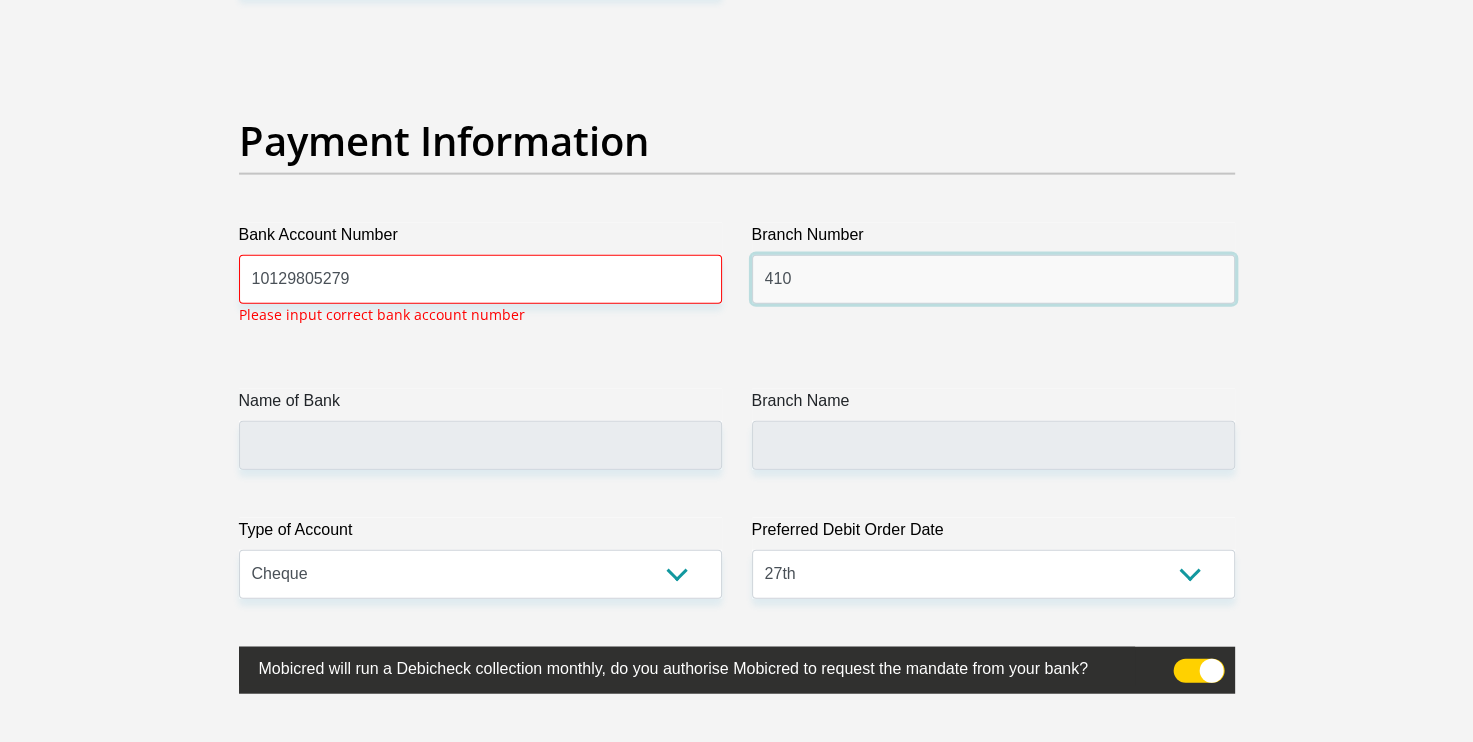 click on "410" at bounding box center [993, 279] 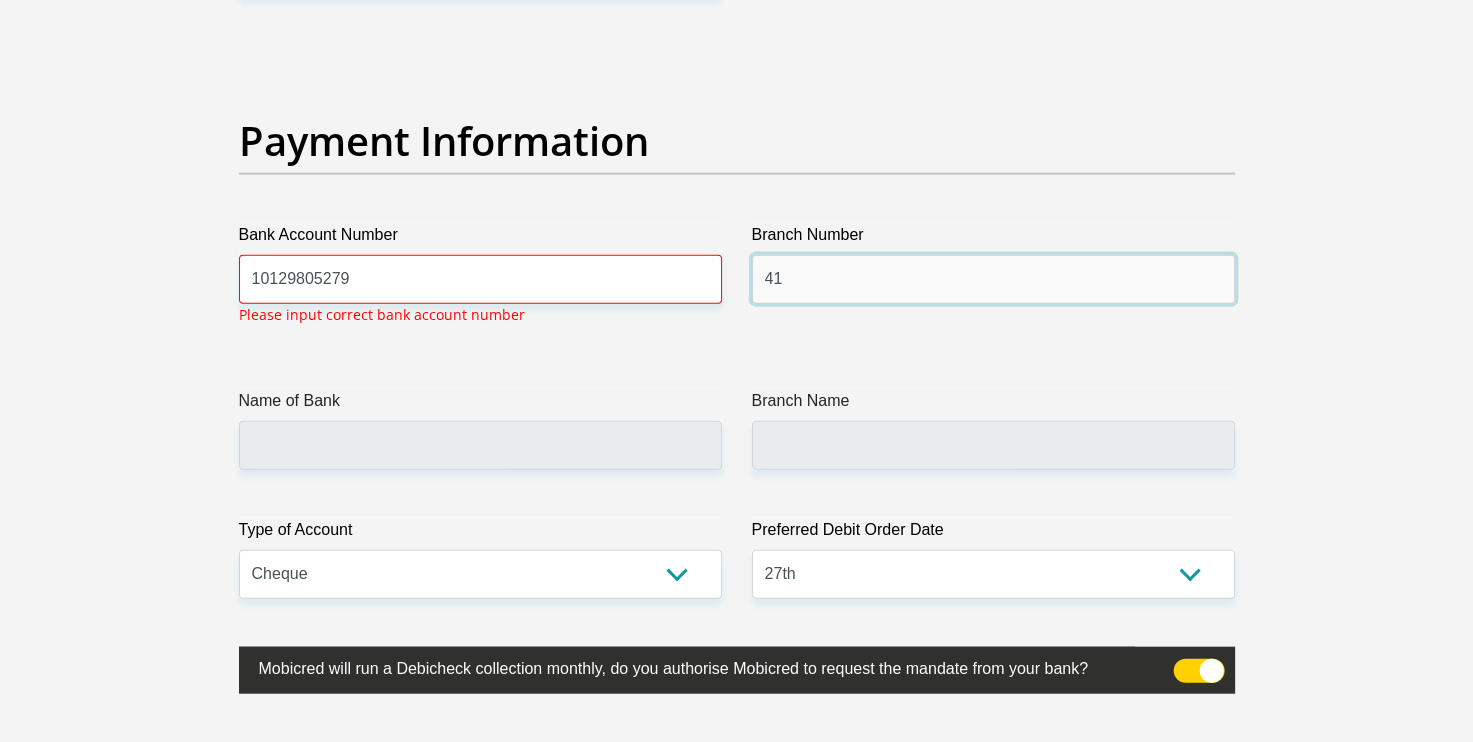 type on "4" 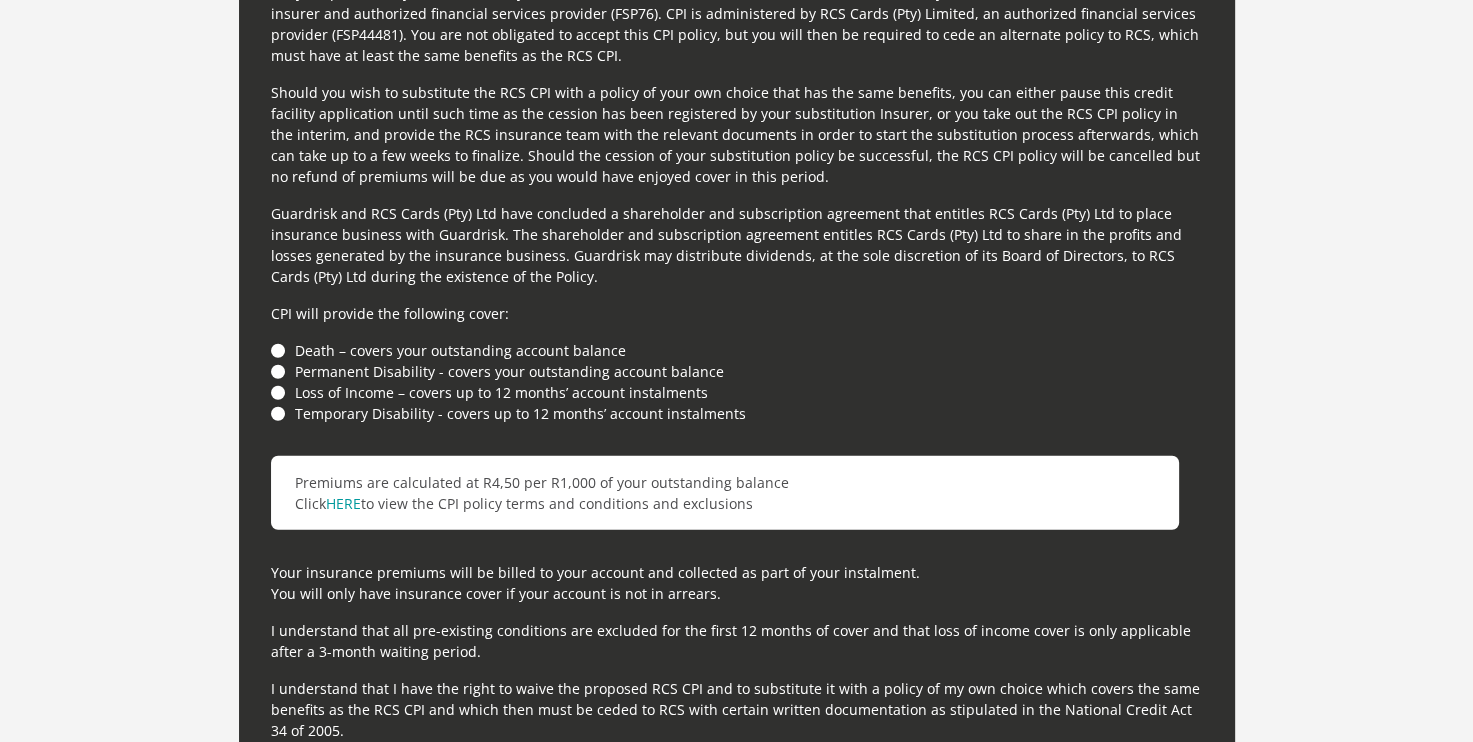scroll, scrollTop: 5473, scrollLeft: 0, axis: vertical 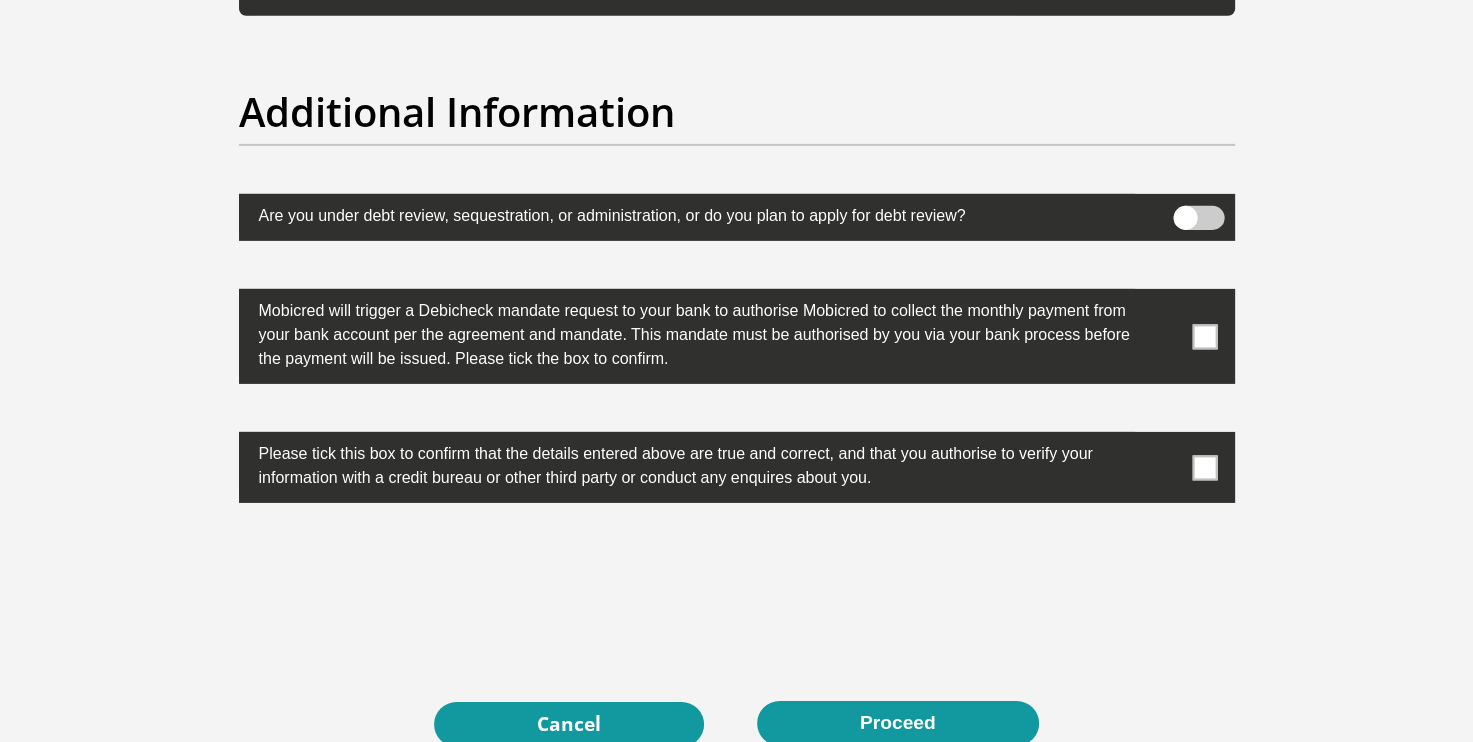 type on "051001" 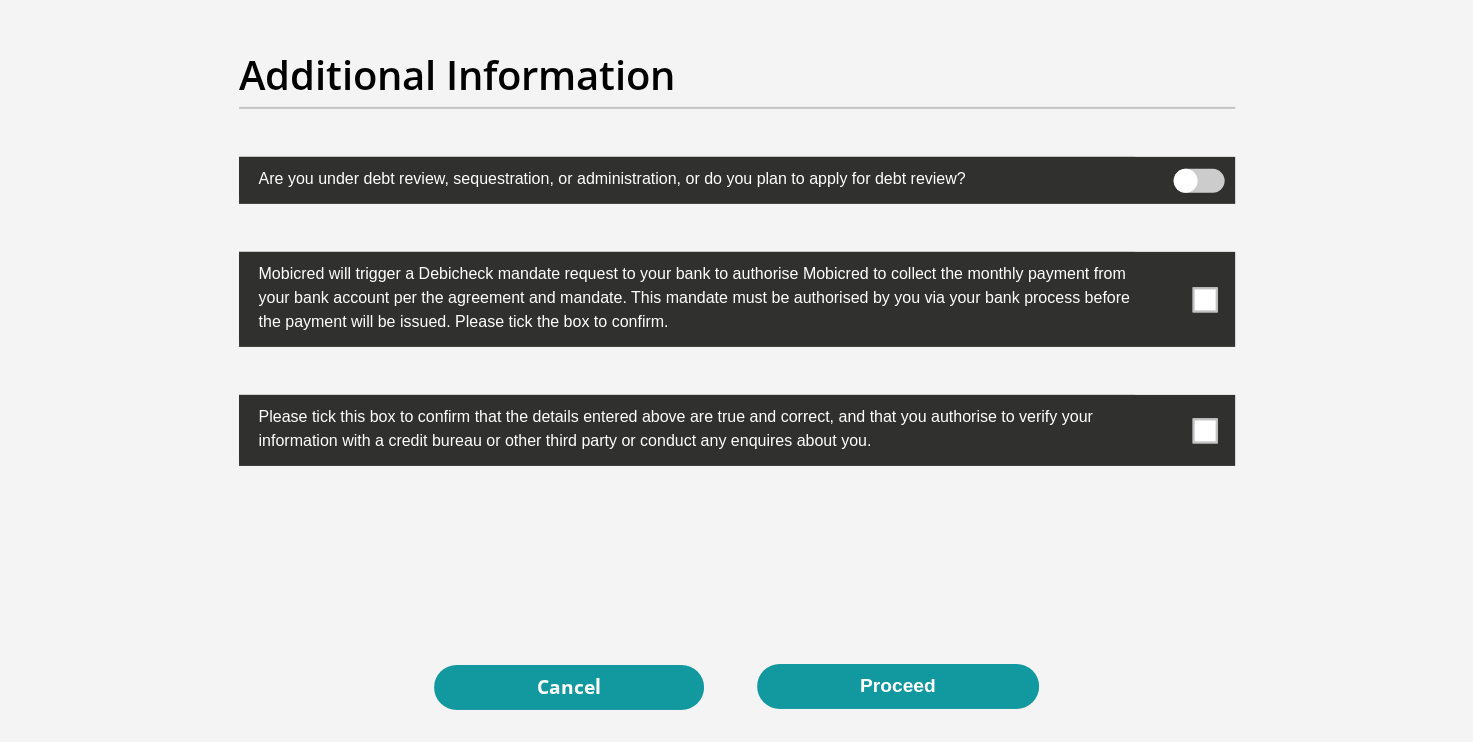 scroll, scrollTop: 6192, scrollLeft: 0, axis: vertical 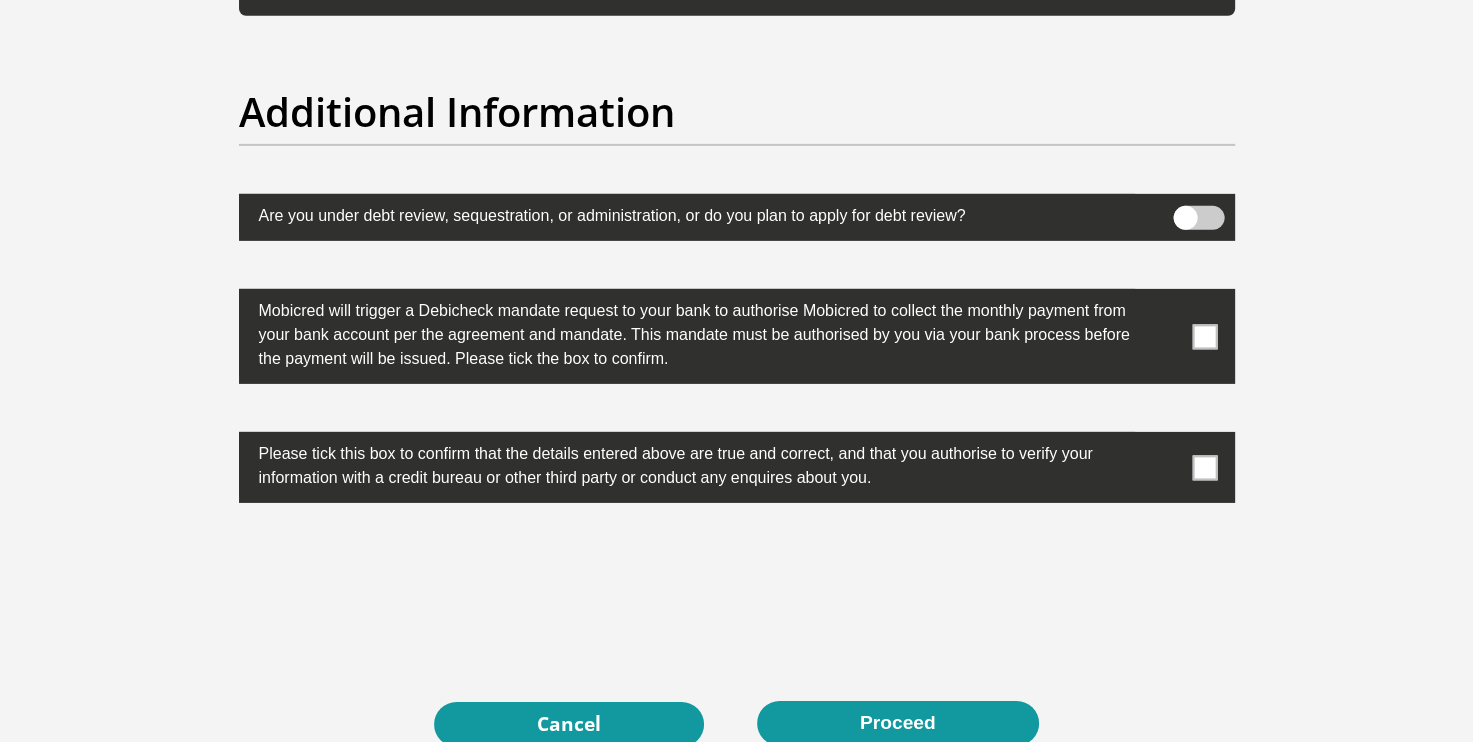 click at bounding box center [1204, 336] 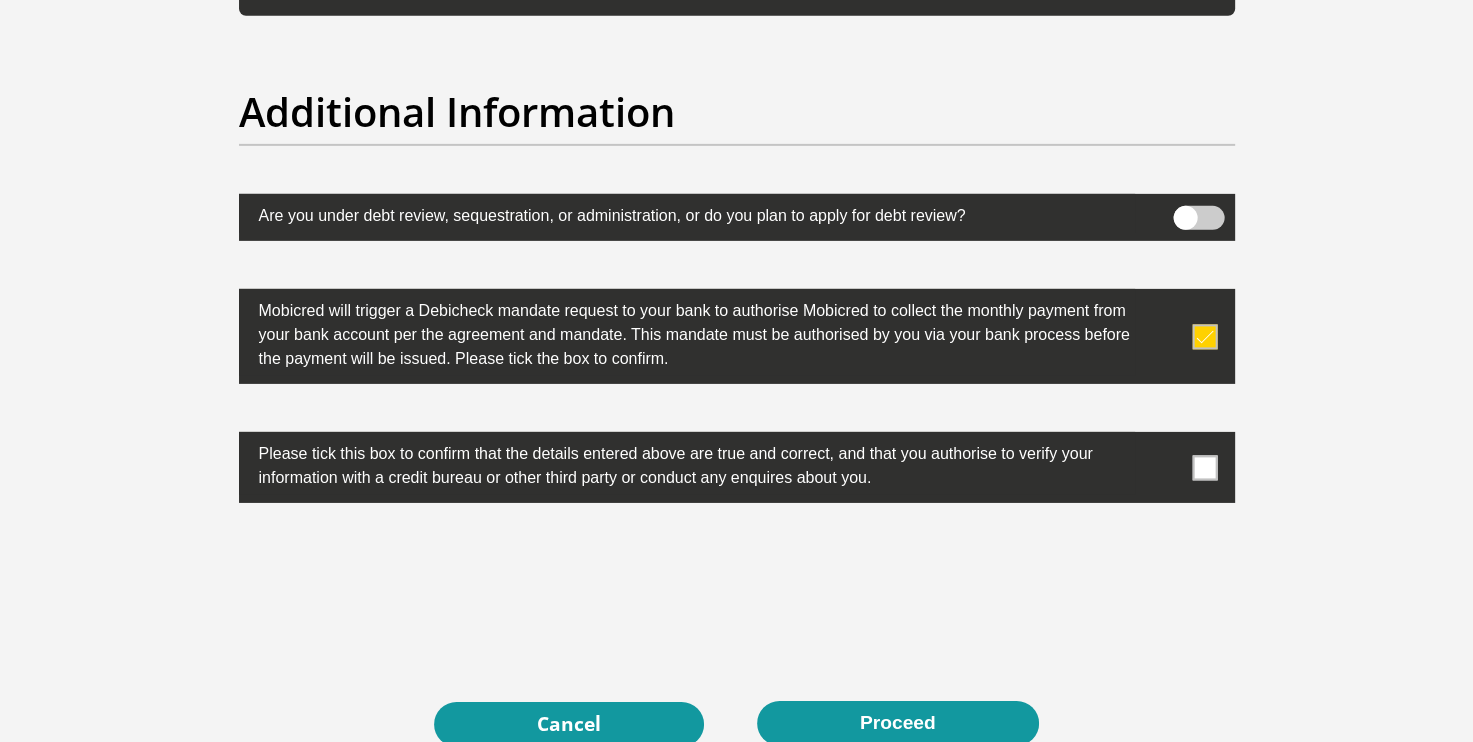 type on "STANDARD BANK" 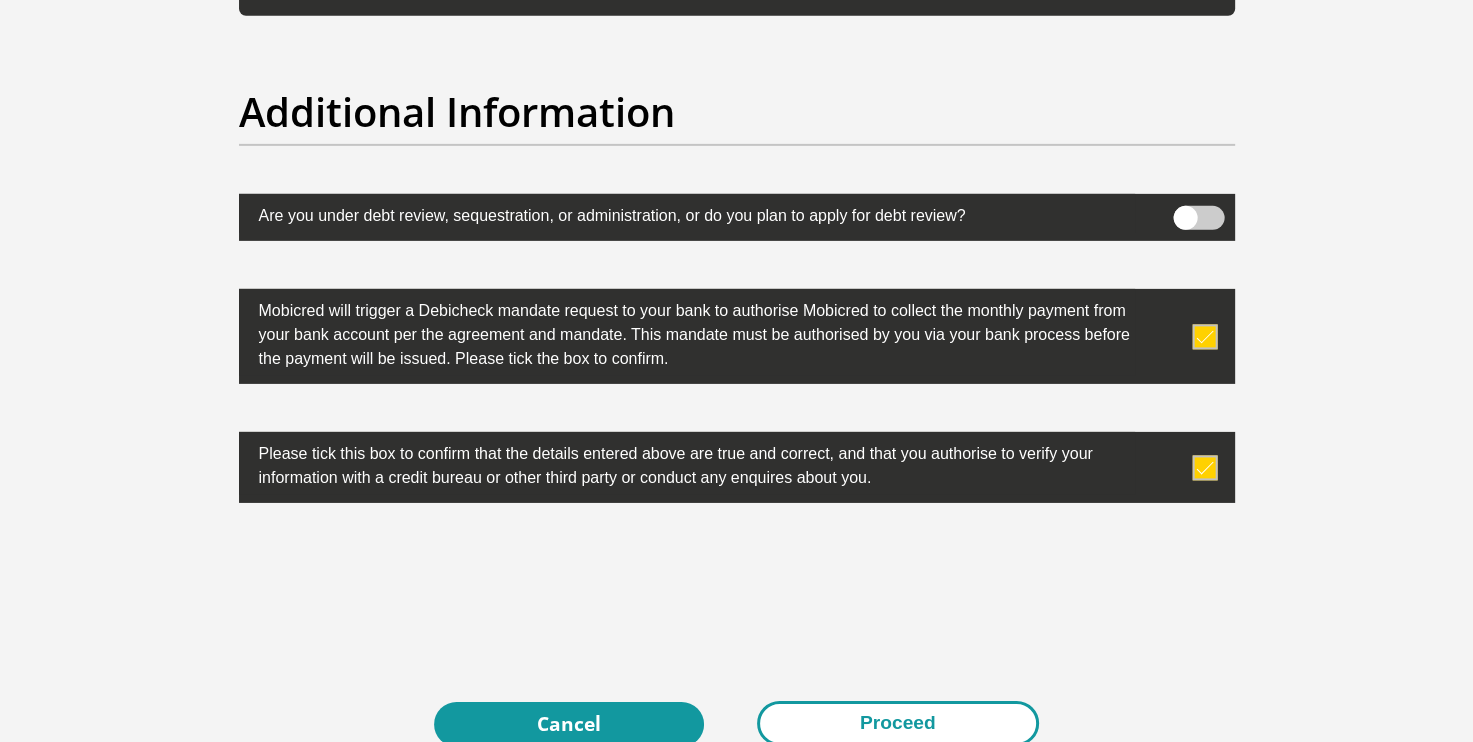 click on "Proceed" at bounding box center (898, 723) 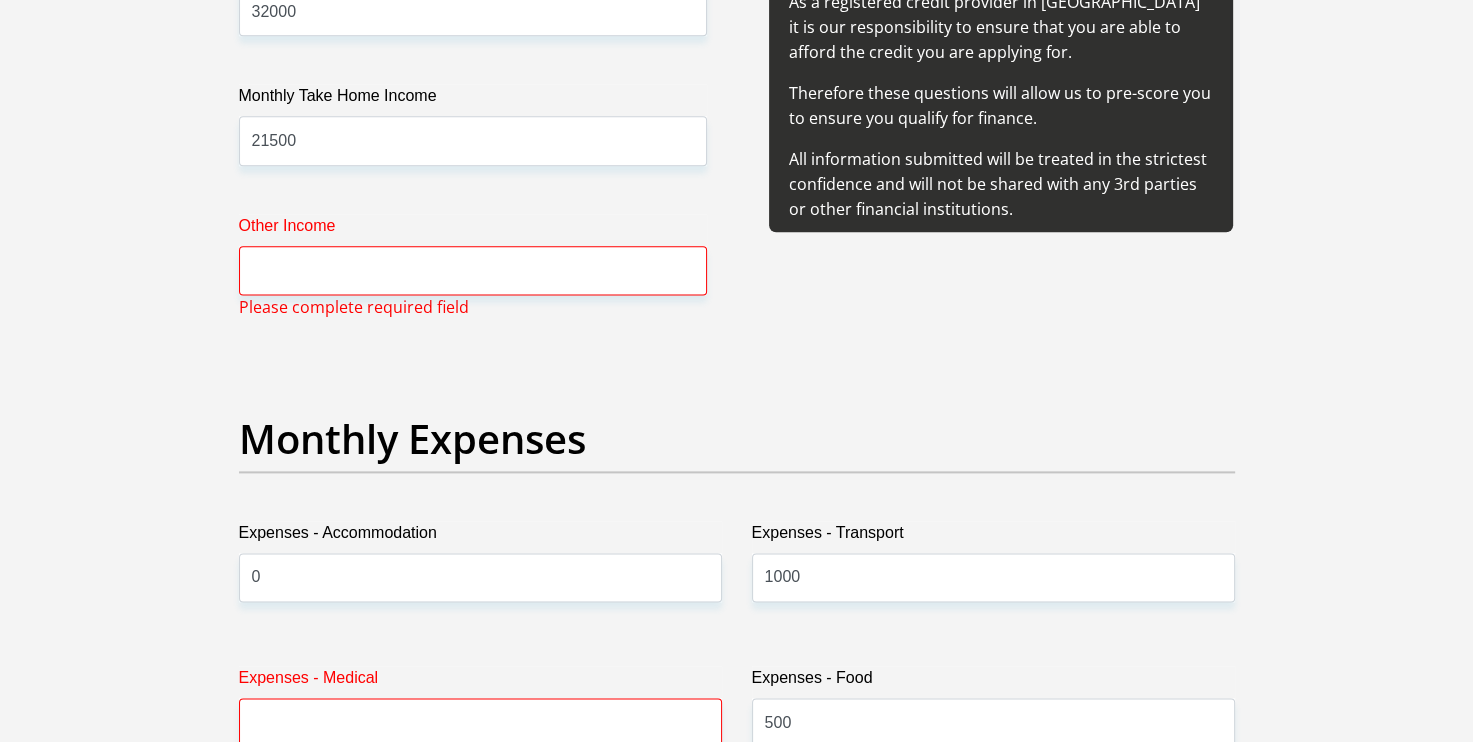scroll, scrollTop: 2484, scrollLeft: 0, axis: vertical 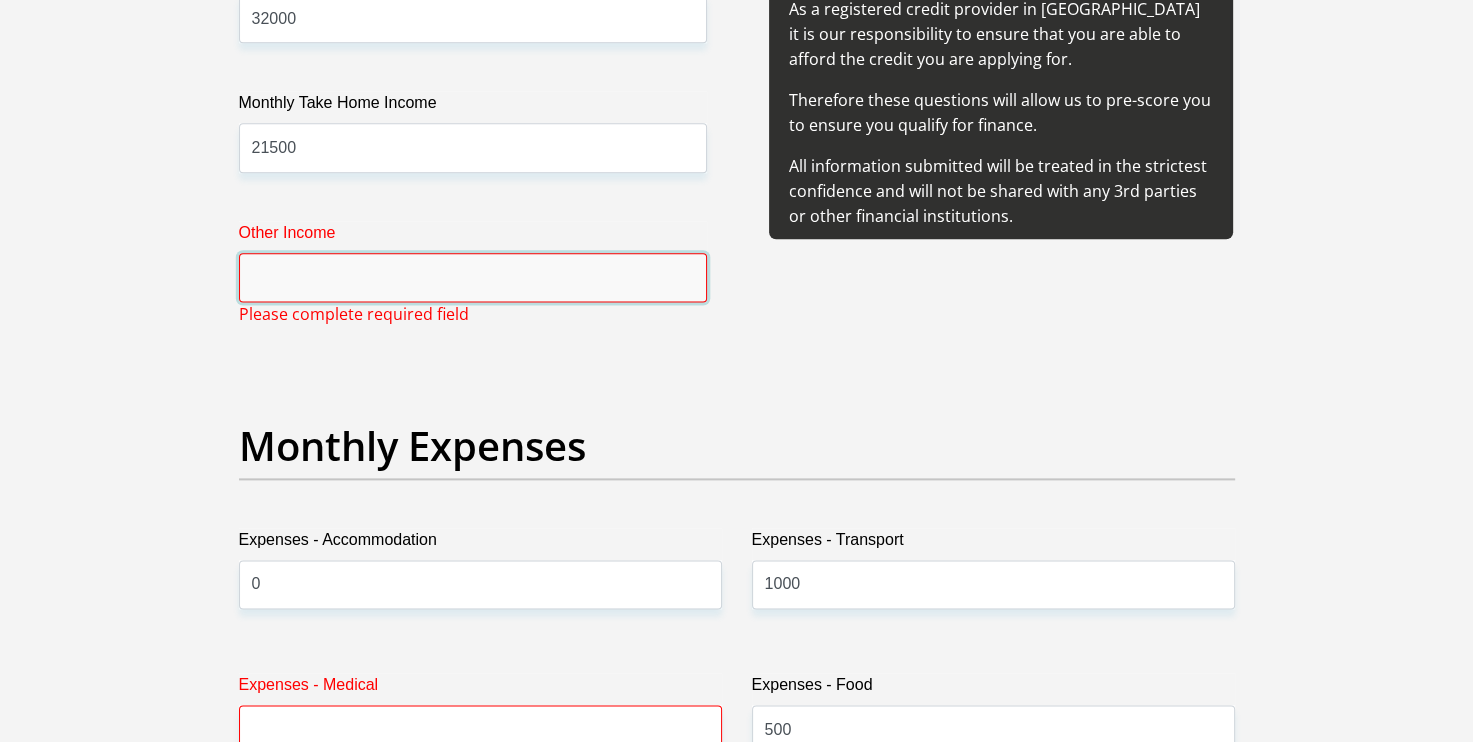 click on "Other Income" at bounding box center (473, 277) 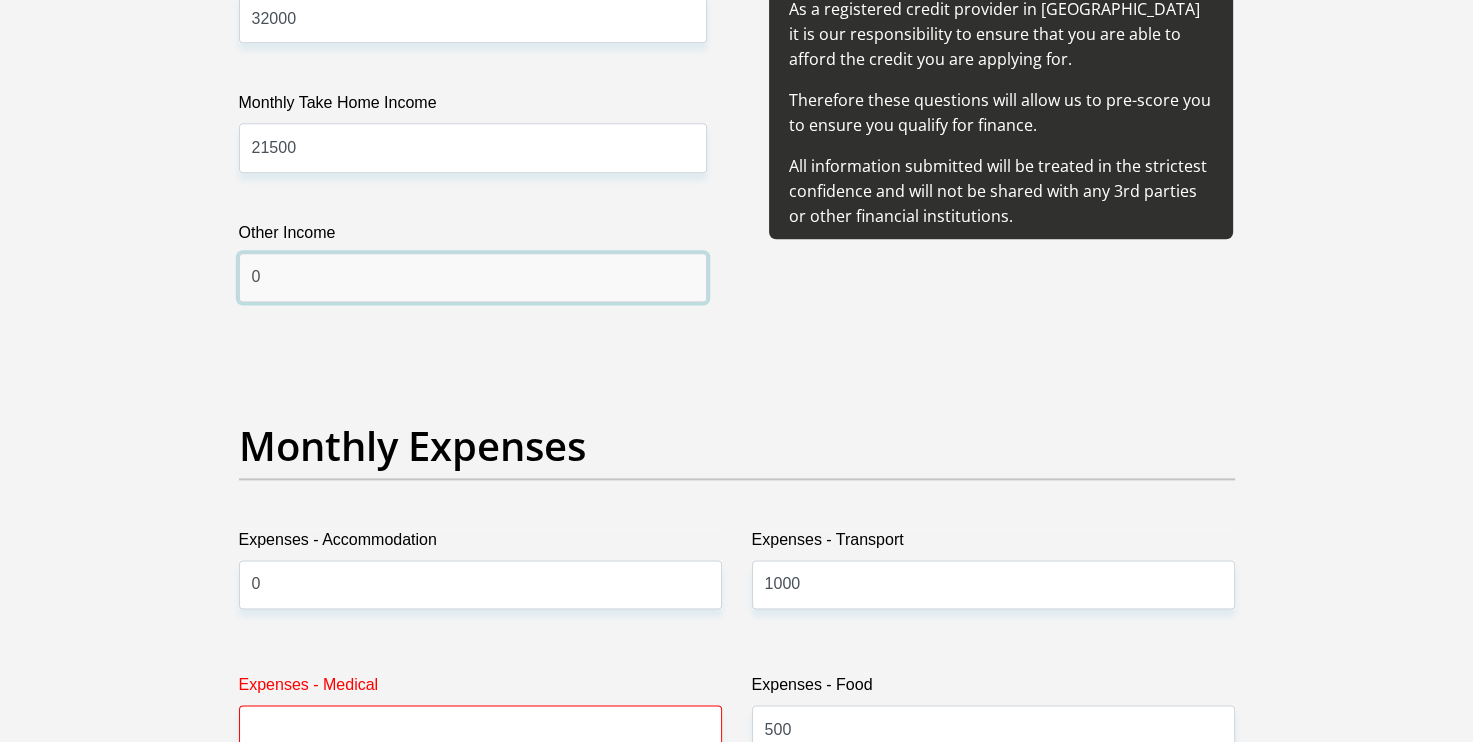 type on "0" 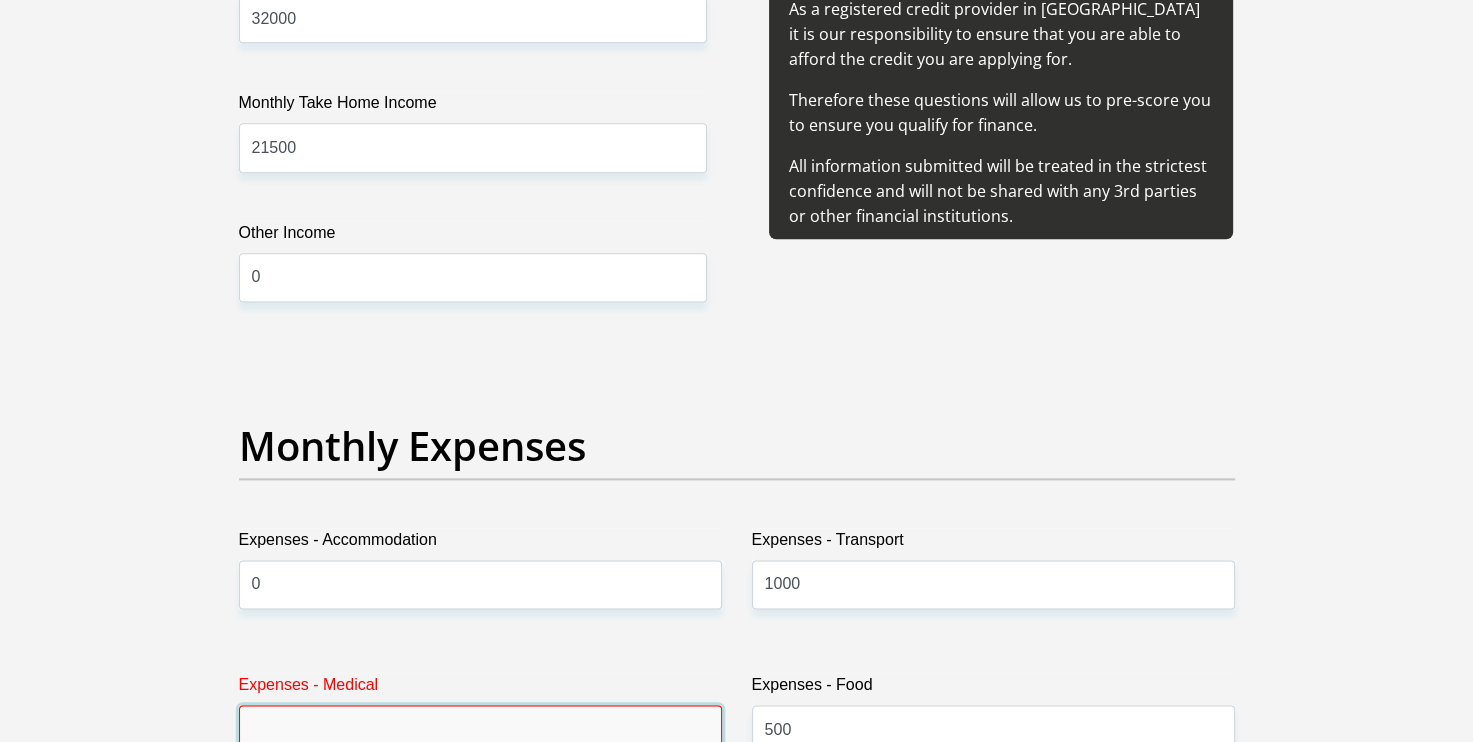 click on "Expenses - Medical" at bounding box center (480, 729) 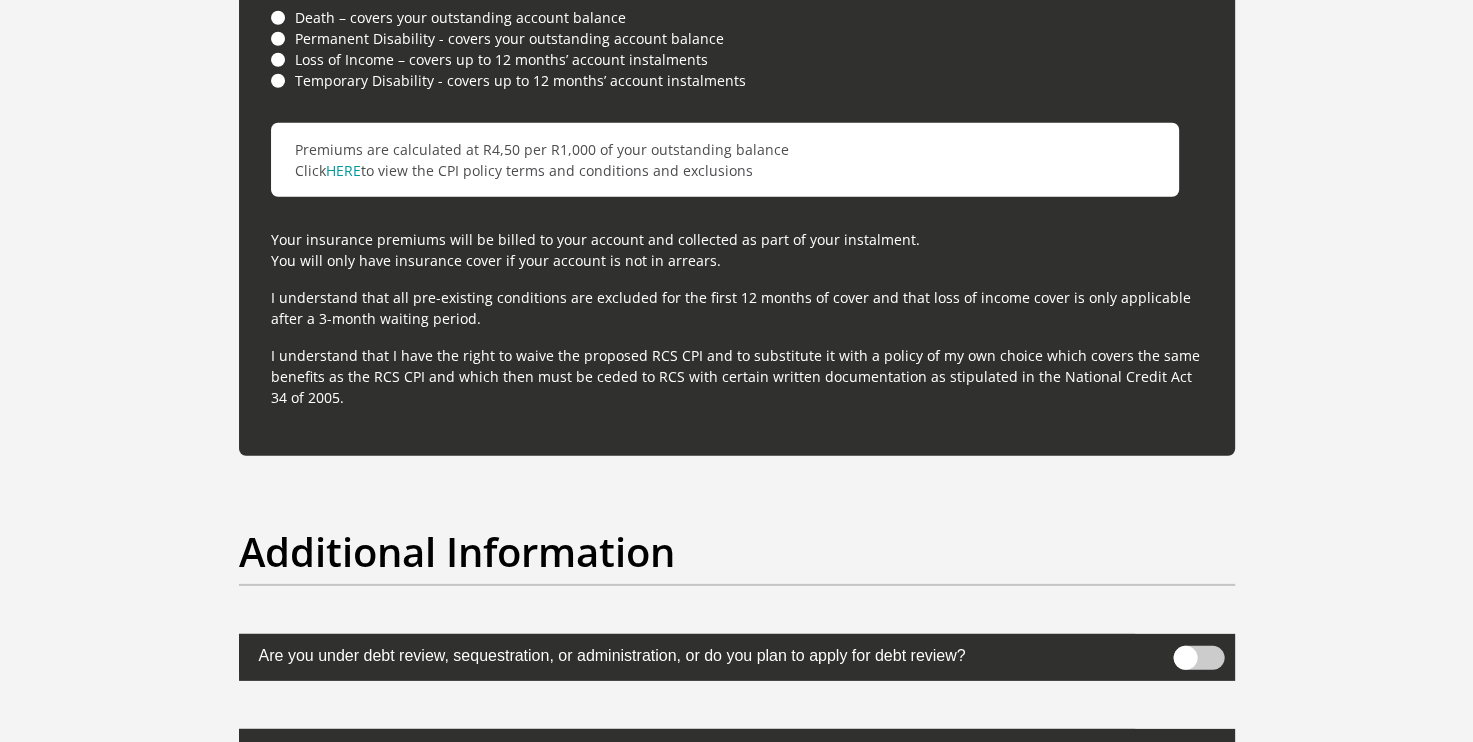 scroll, scrollTop: 6311, scrollLeft: 0, axis: vertical 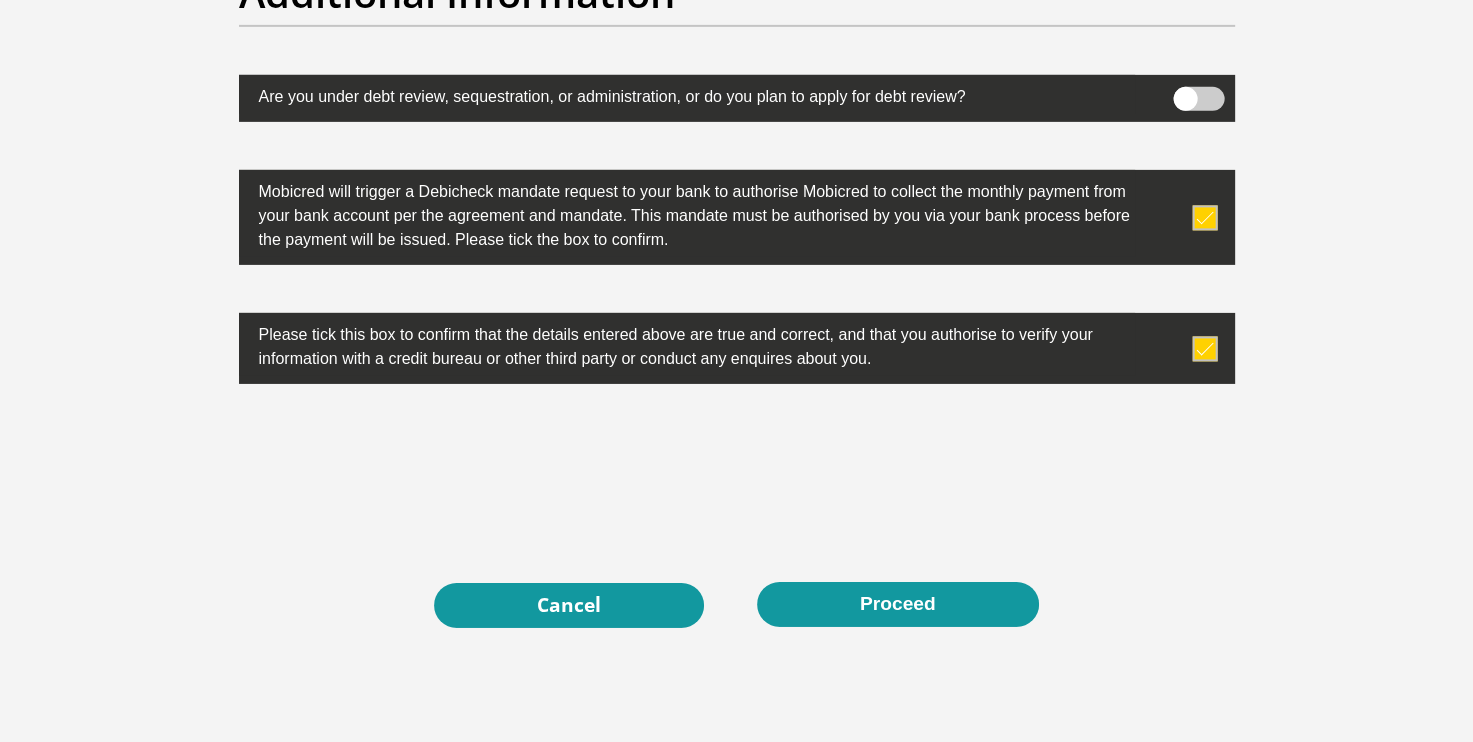 type on "0" 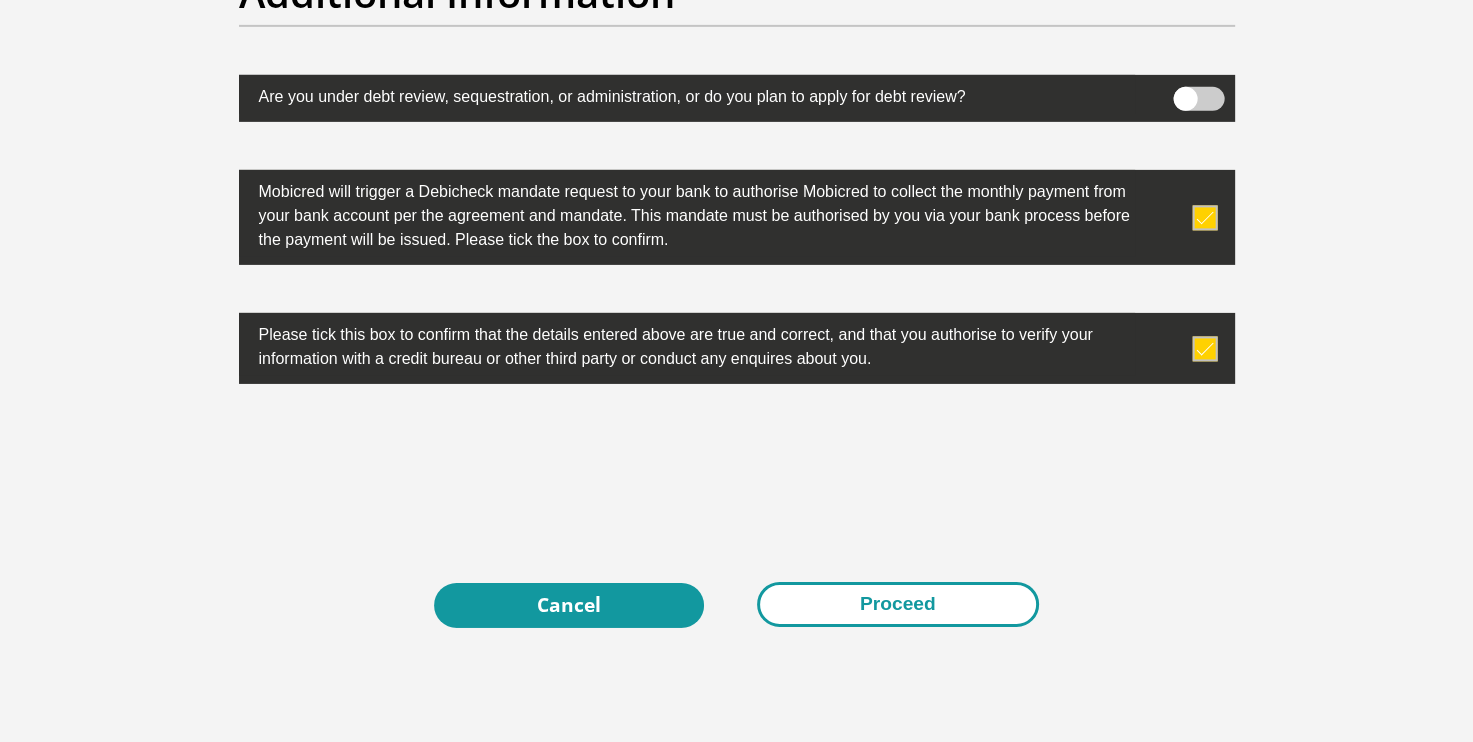 click on "Proceed" at bounding box center (898, 604) 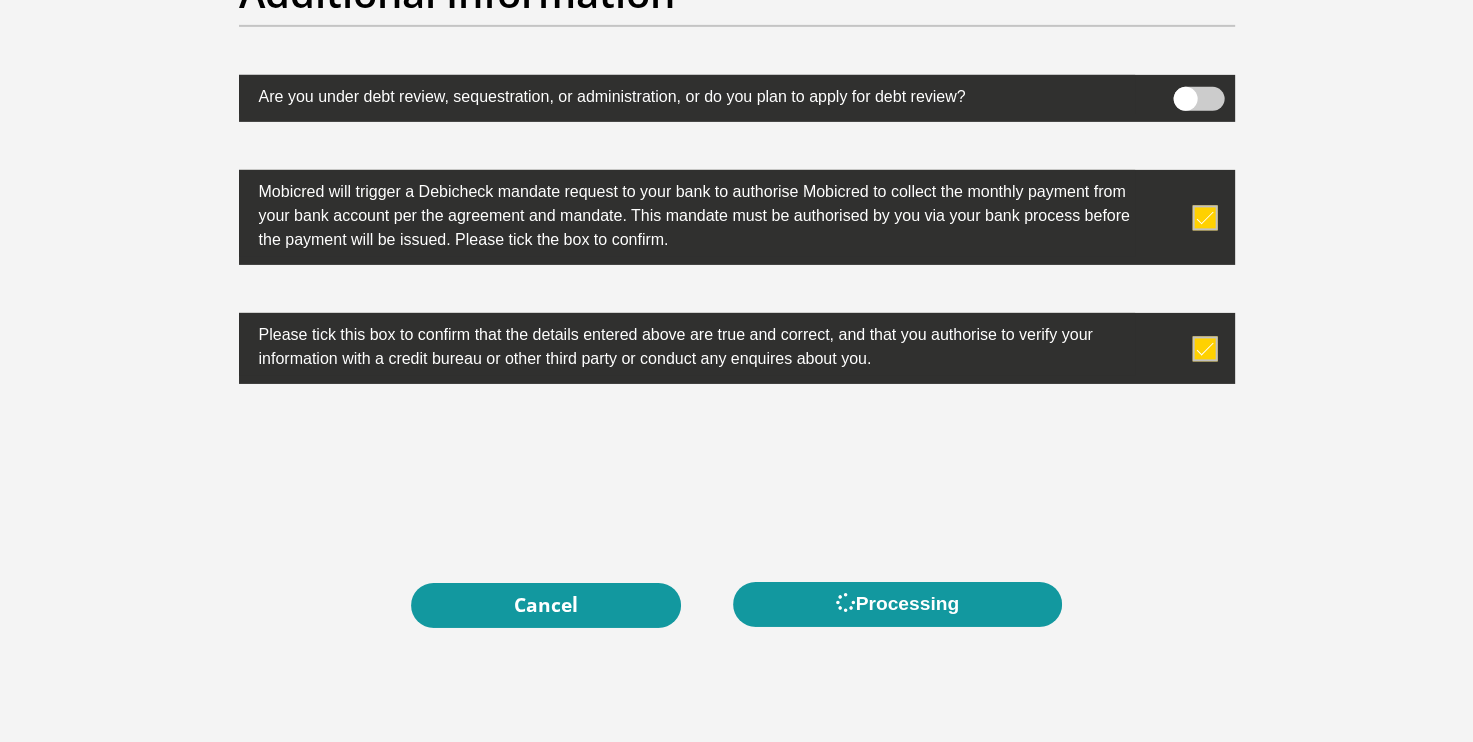 scroll, scrollTop: 0, scrollLeft: 0, axis: both 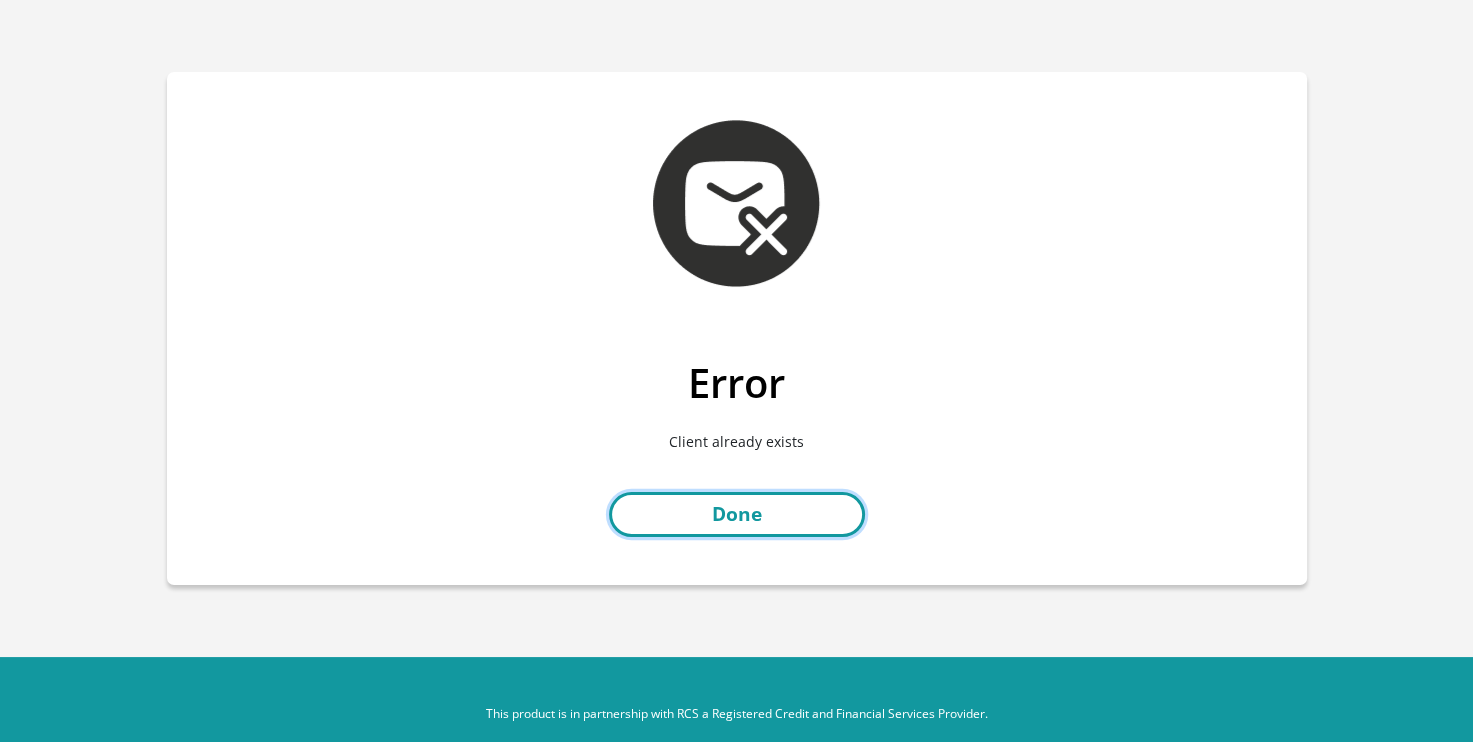 click on "Done" at bounding box center [737, 514] 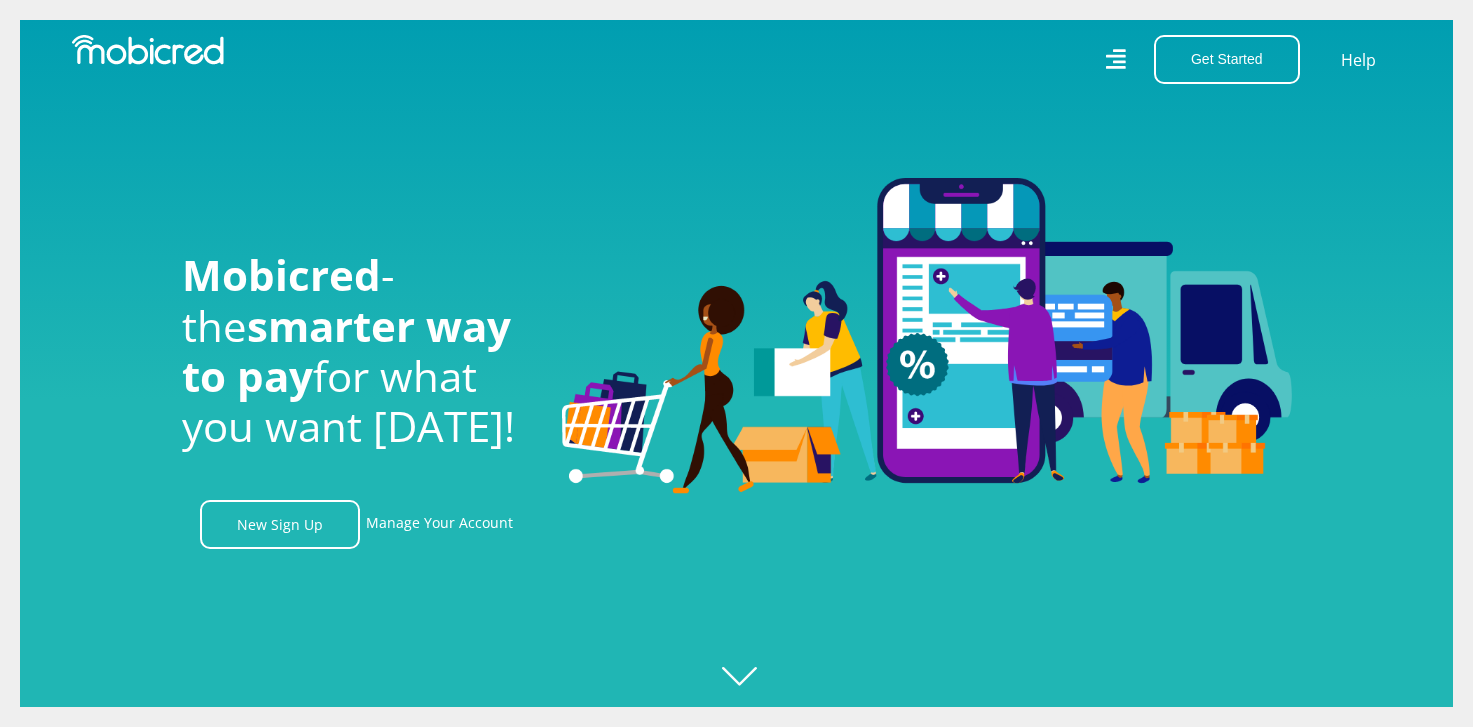 scroll, scrollTop: 0, scrollLeft: 0, axis: both 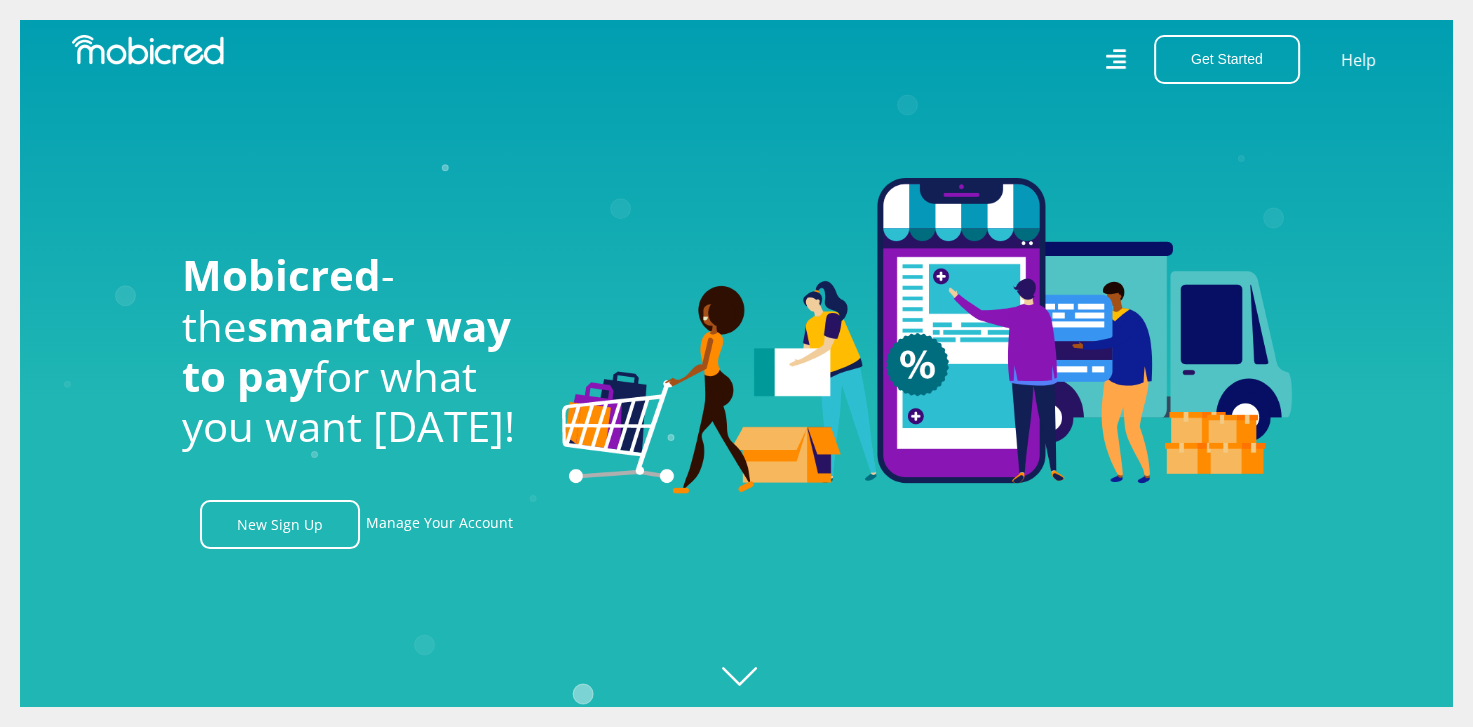 click on "Get Started
Open an Account
Account Holder Login" at bounding box center (1221, 59) 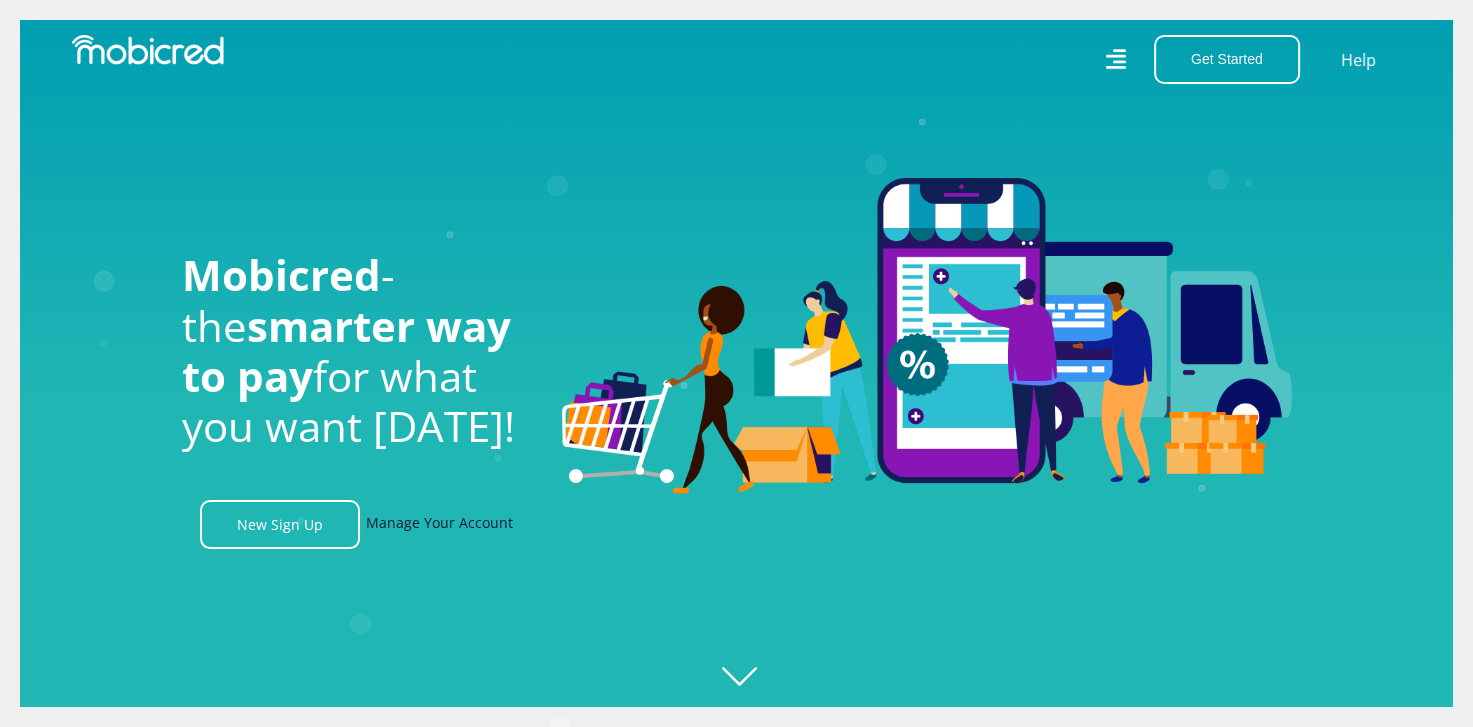 click on "Manage Your Account" at bounding box center [439, 524] 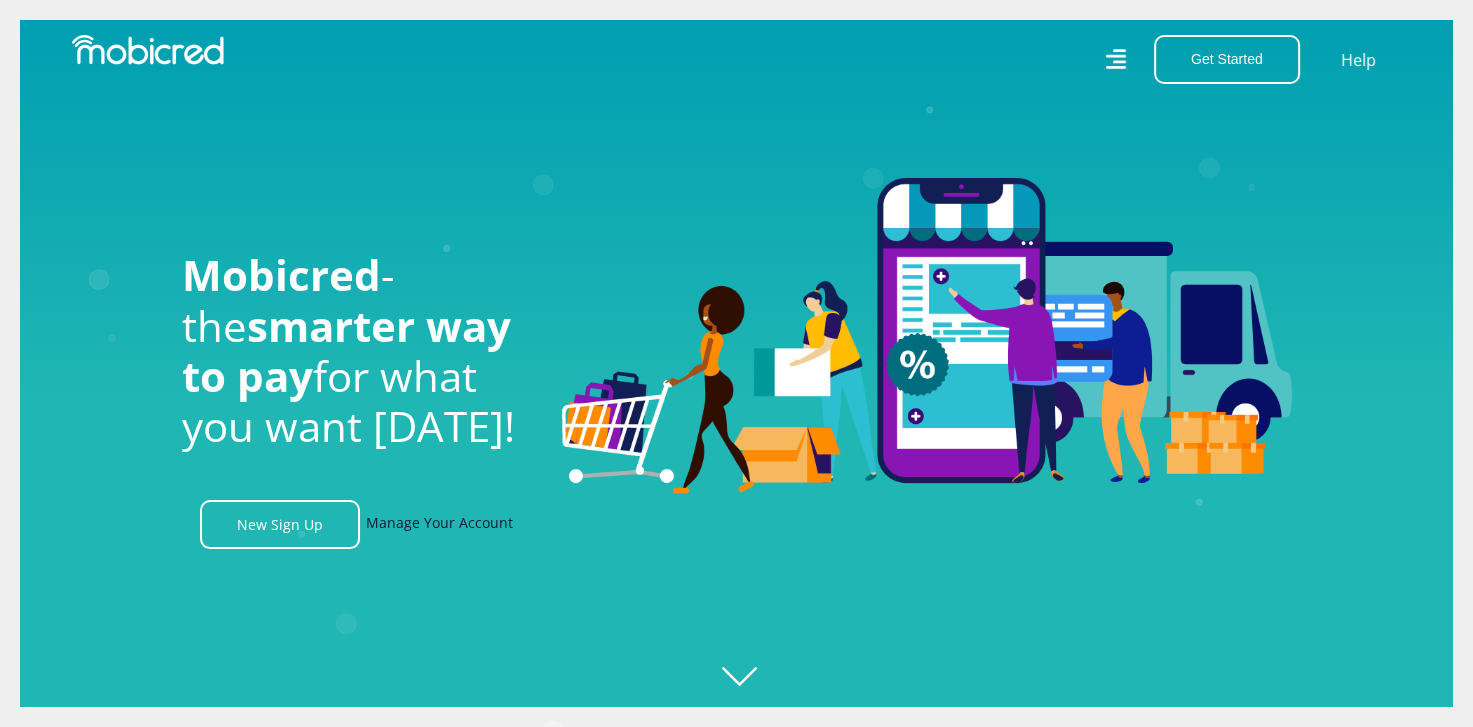 scroll, scrollTop: 0, scrollLeft: 1425, axis: horizontal 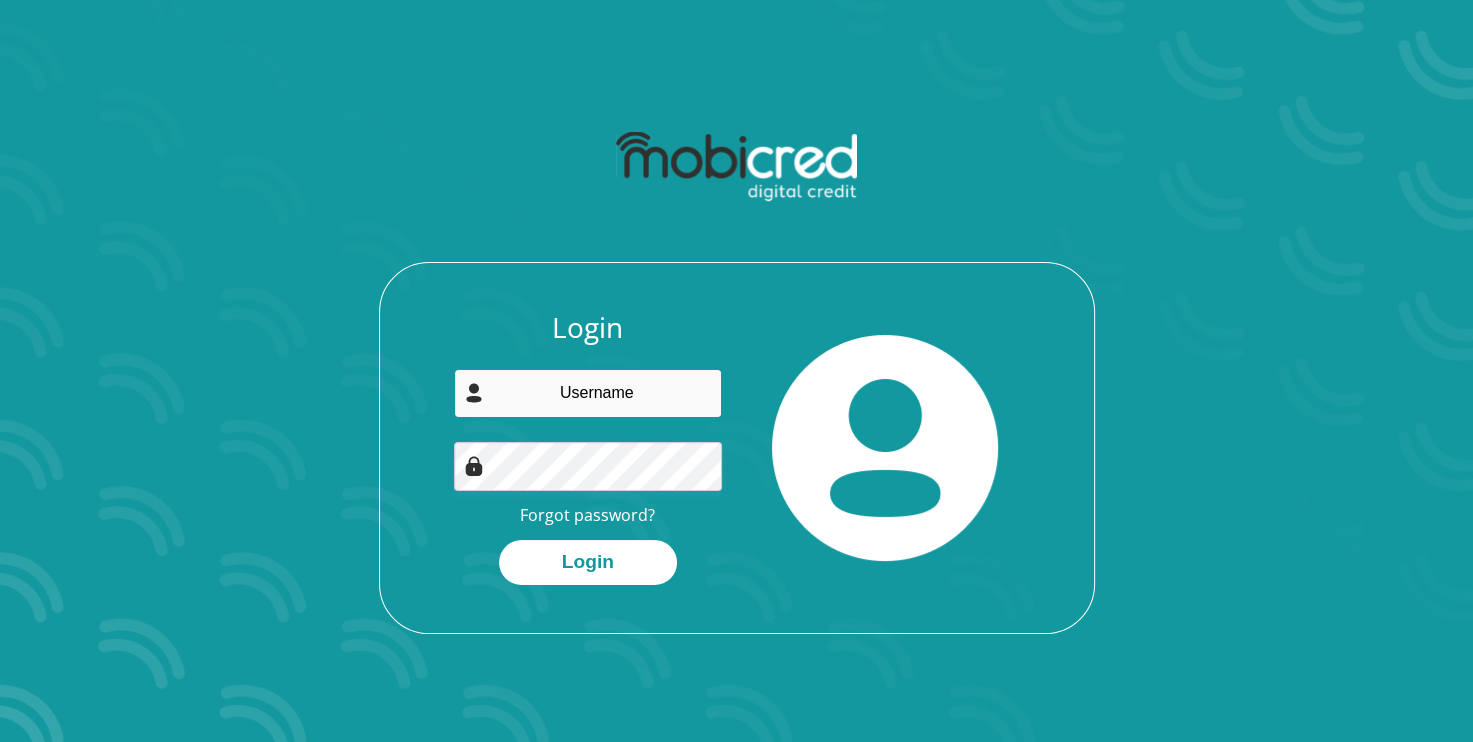 click at bounding box center [588, 393] 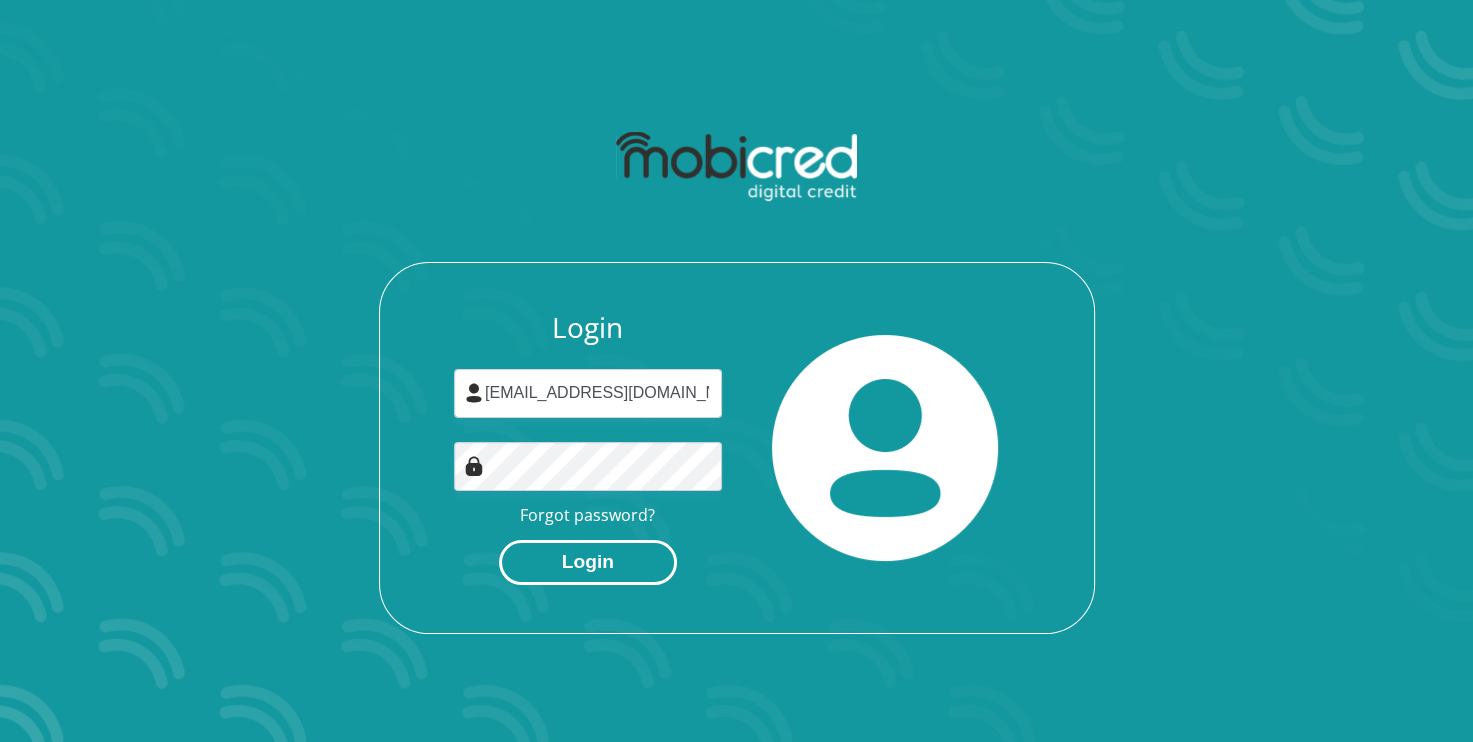 click on "Login" at bounding box center (588, 562) 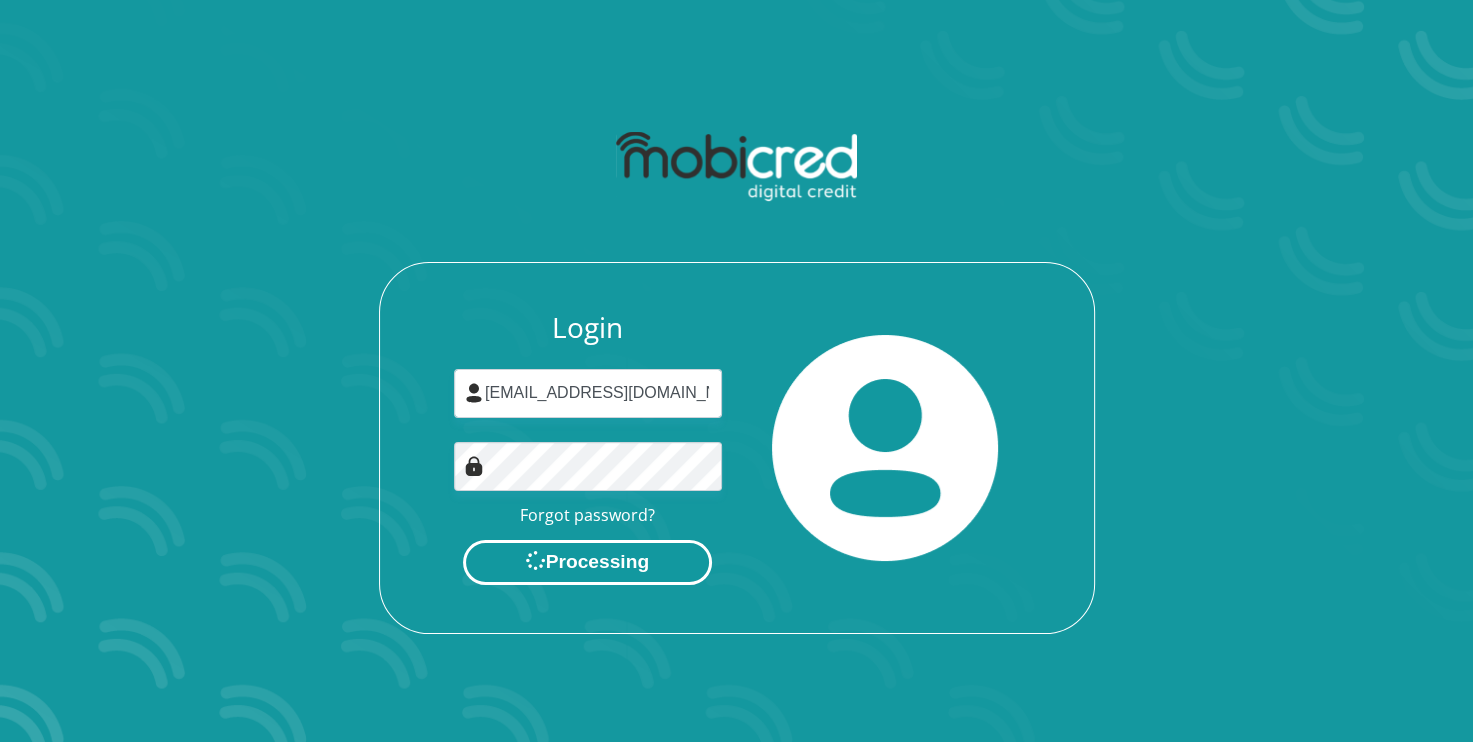 scroll, scrollTop: 0, scrollLeft: 0, axis: both 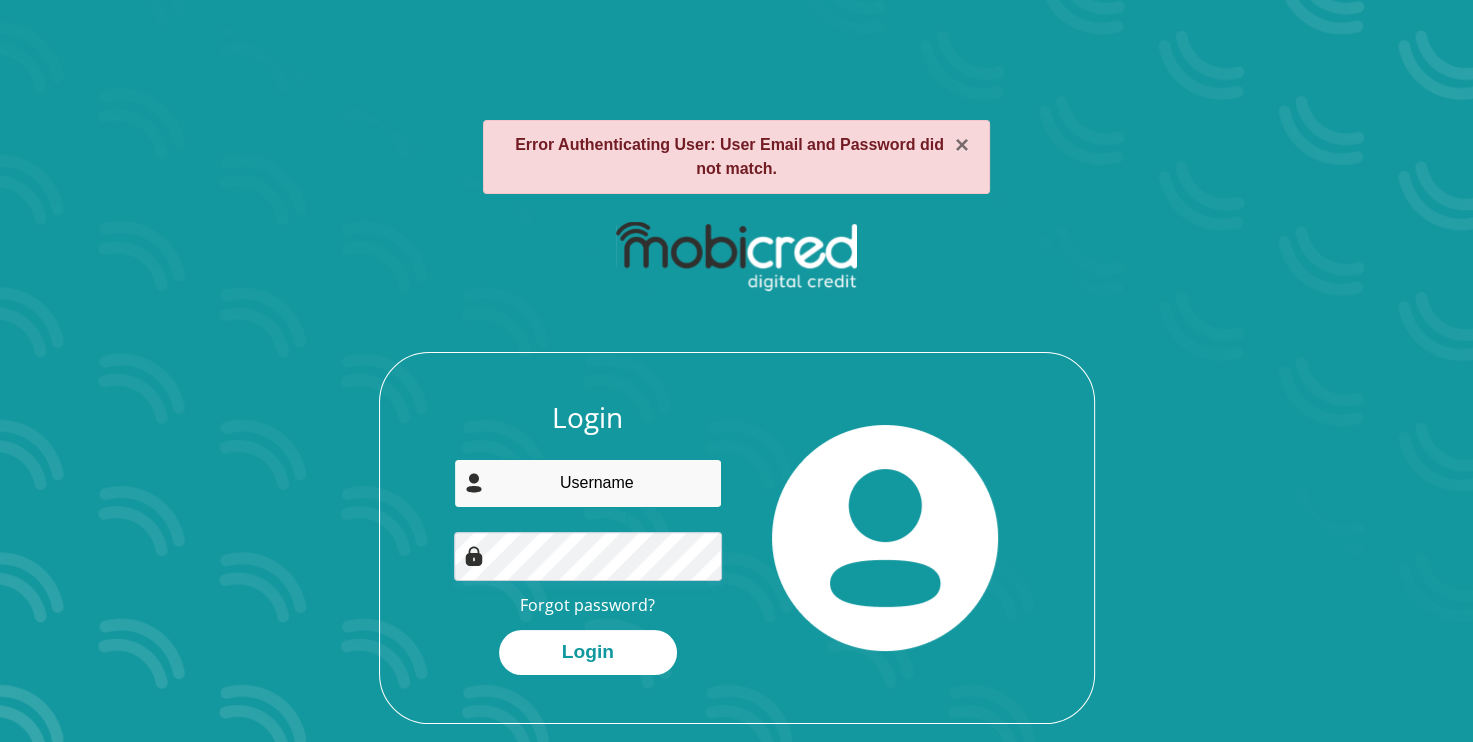 click at bounding box center (588, 483) 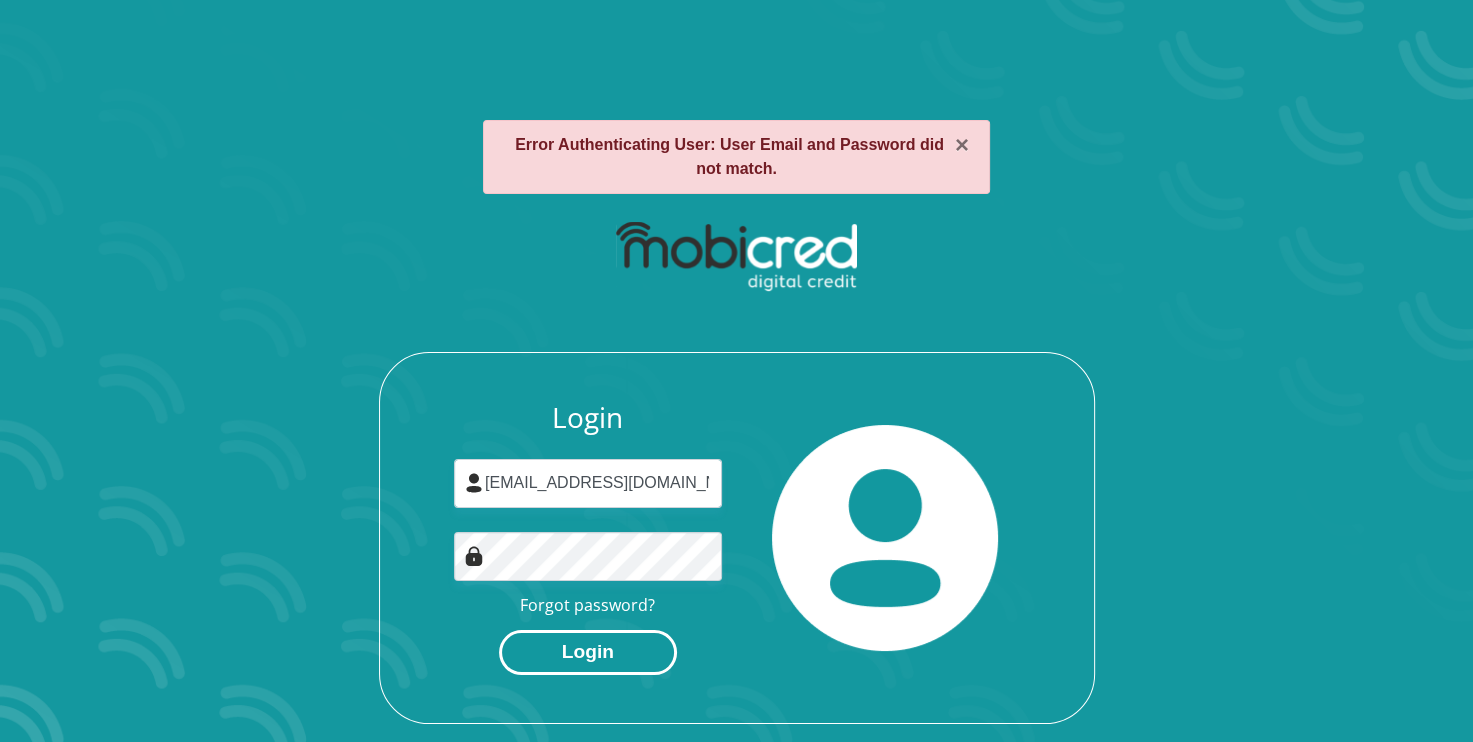 click on "Login" at bounding box center [588, 652] 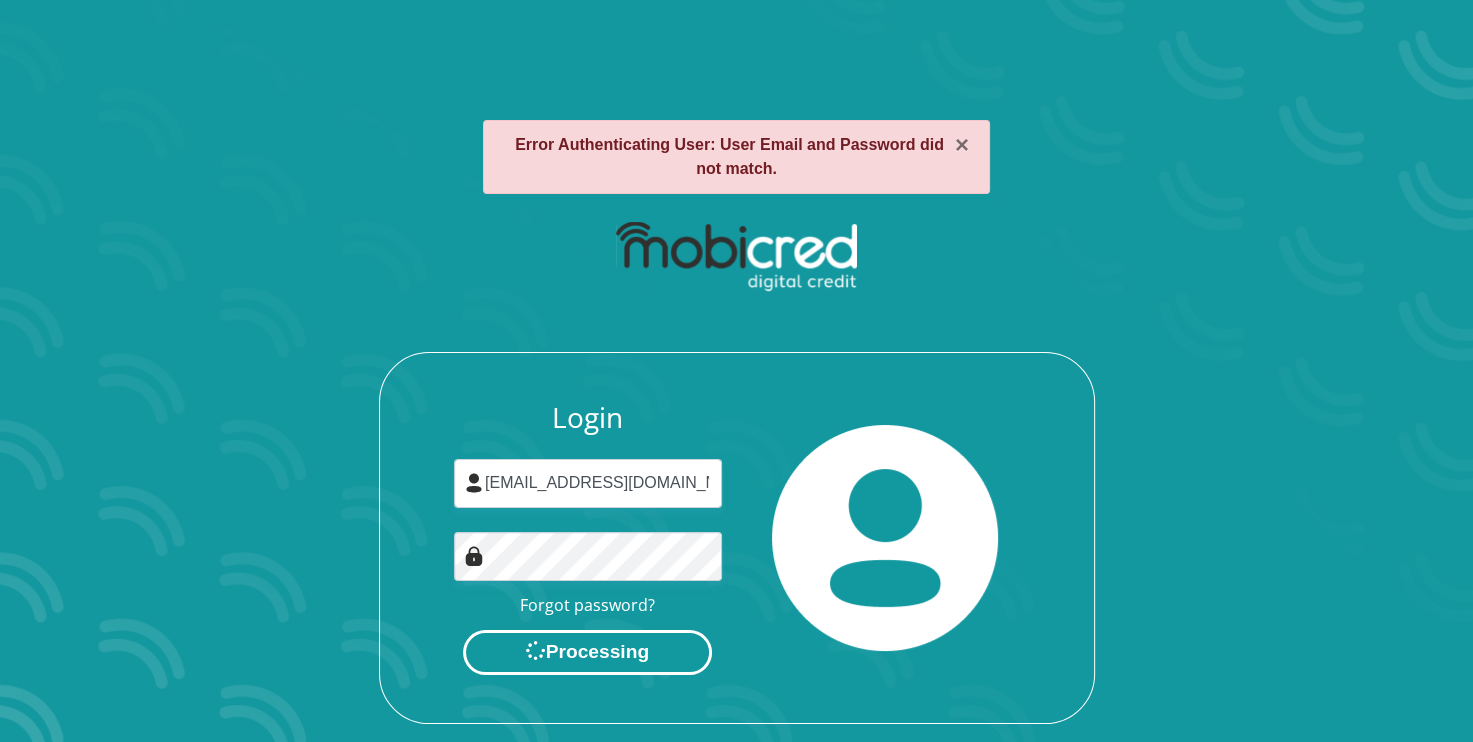 scroll, scrollTop: 0, scrollLeft: 0, axis: both 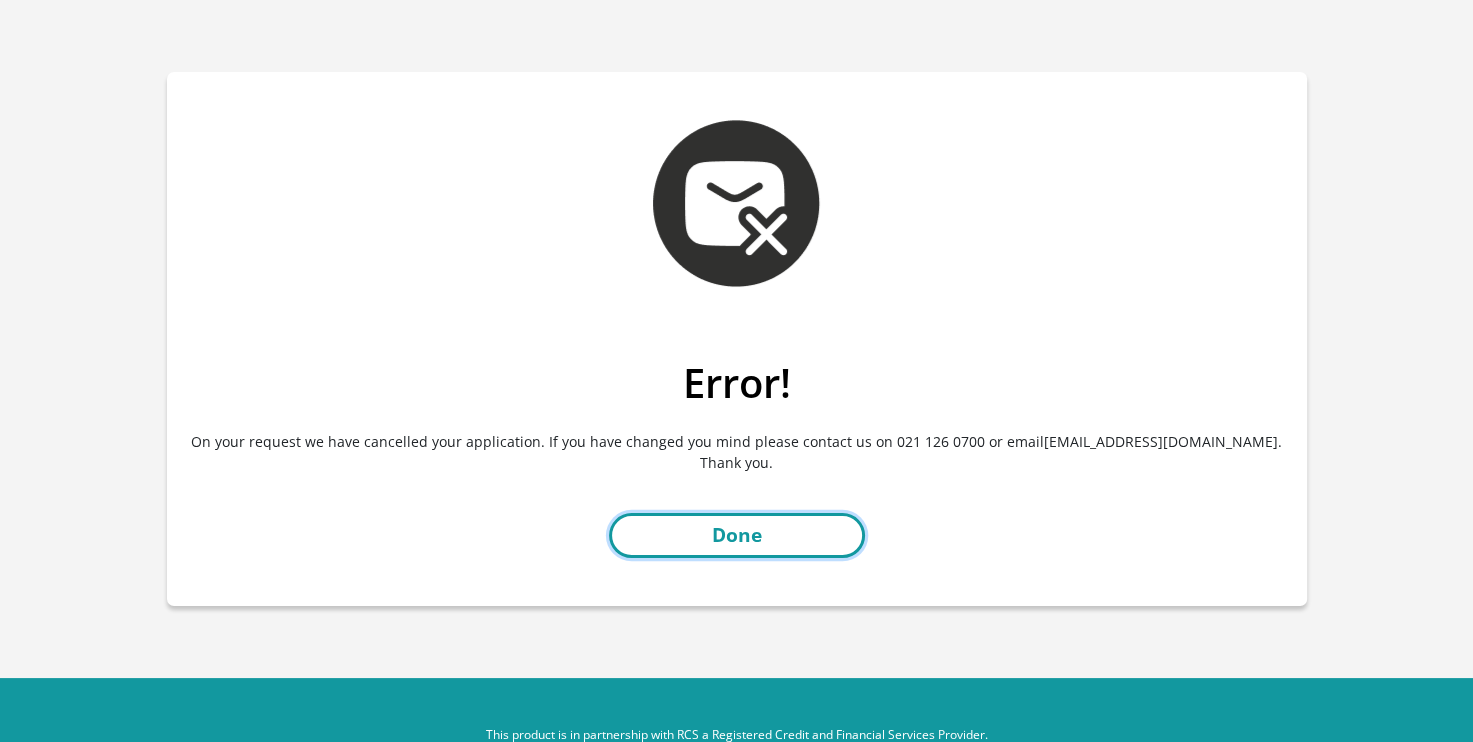click on "Done" at bounding box center (737, 535) 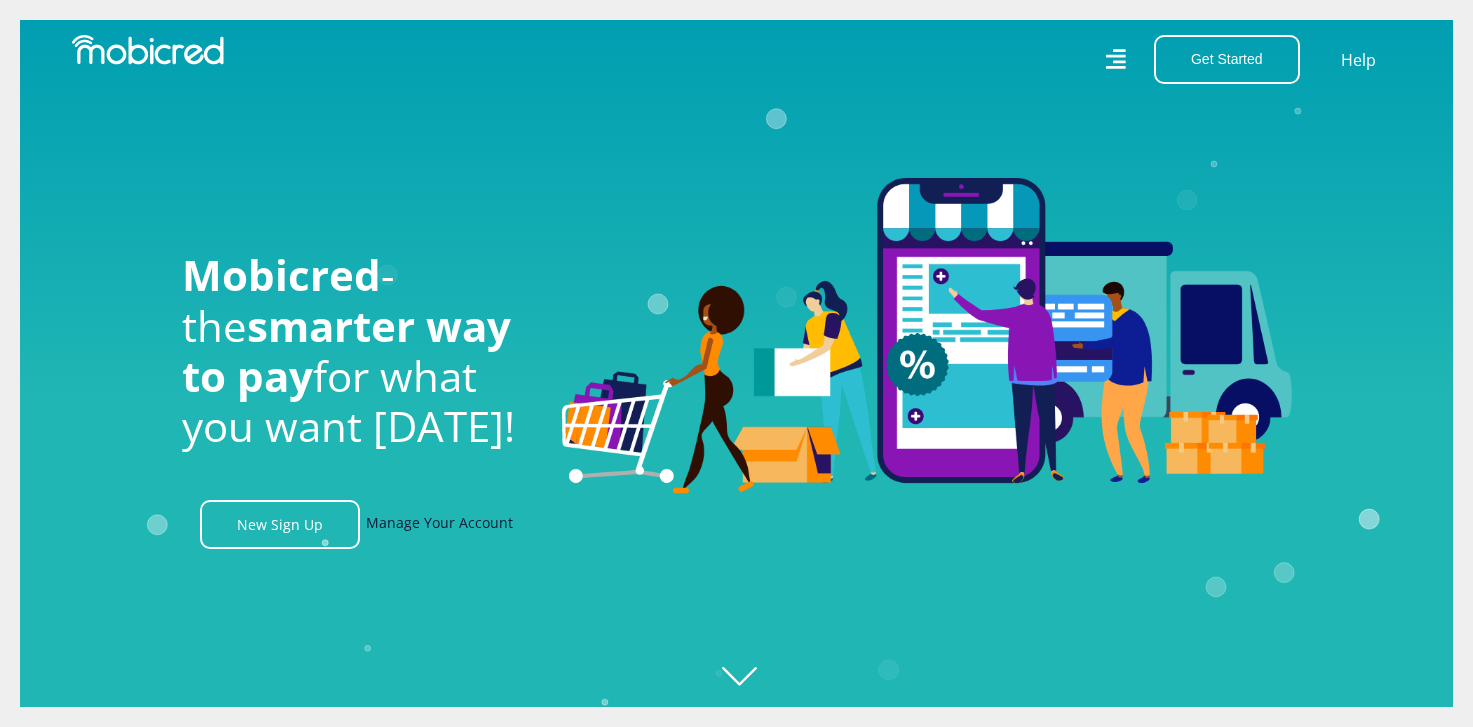scroll, scrollTop: 0, scrollLeft: 0, axis: both 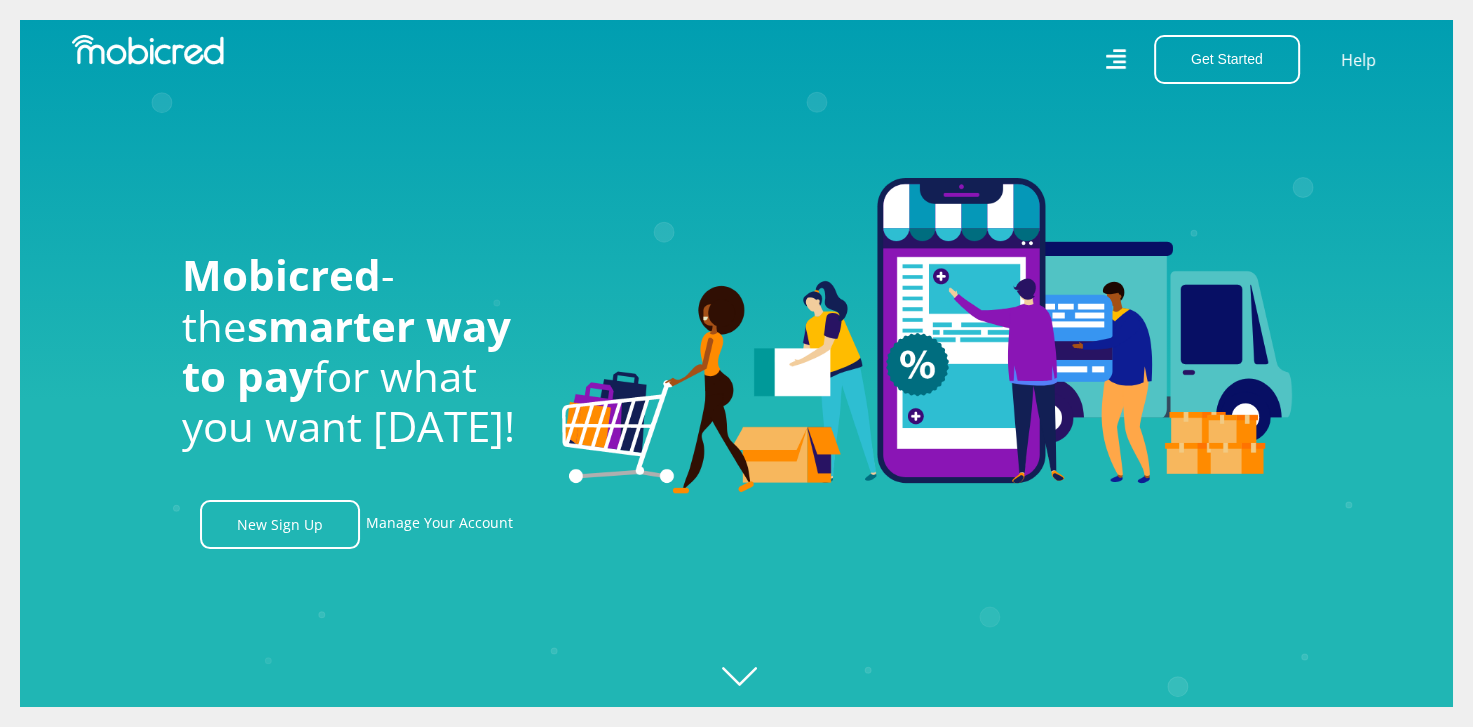 click on "Get Started
Open an Account
Account Holder Login
Help" at bounding box center (1077, 59) 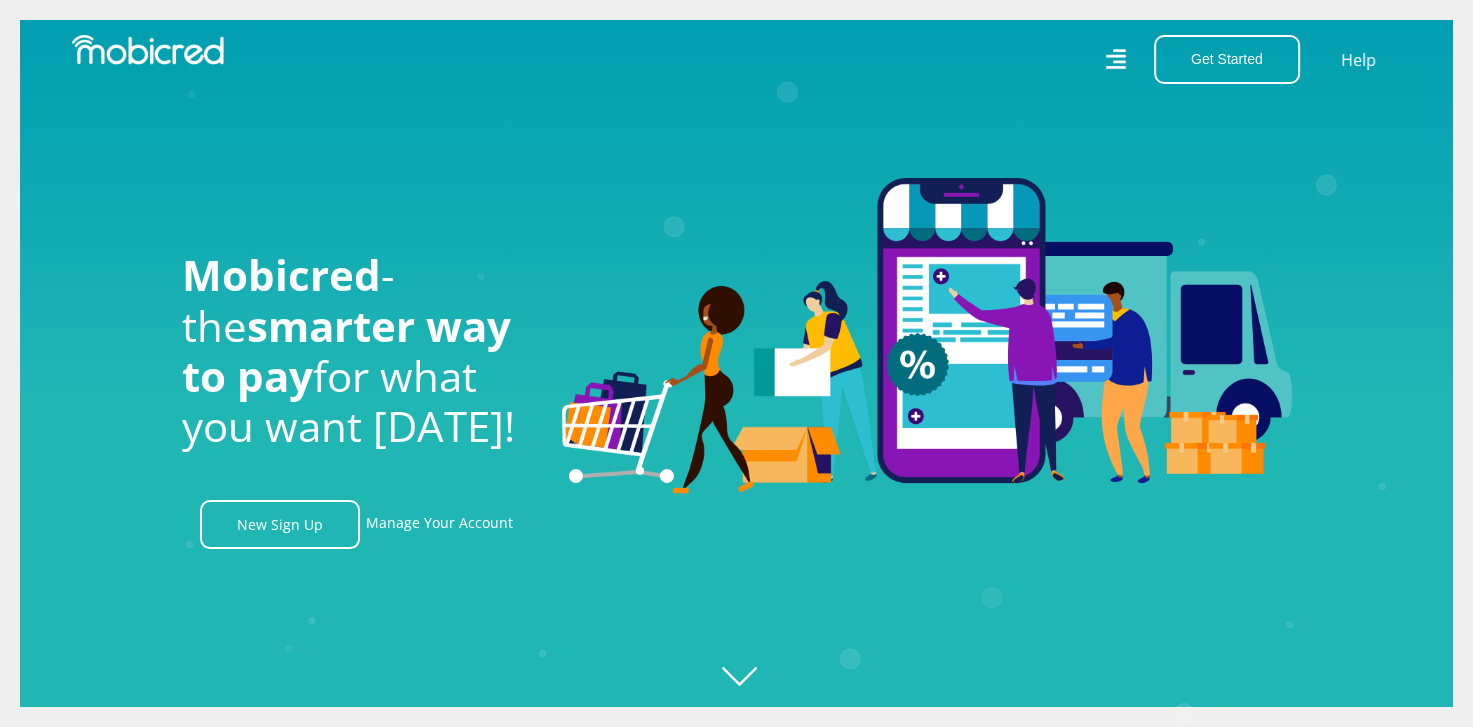 click 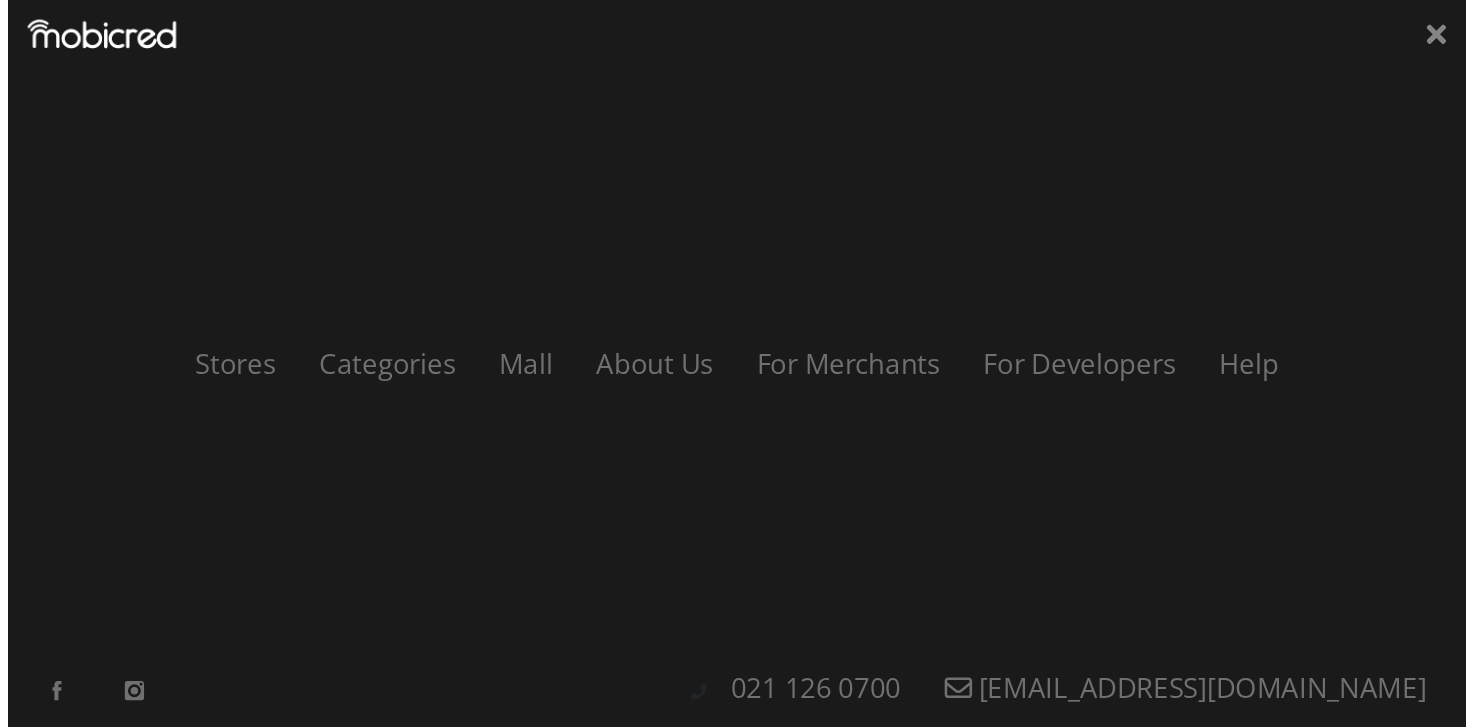 scroll, scrollTop: 0, scrollLeft: 3705, axis: horizontal 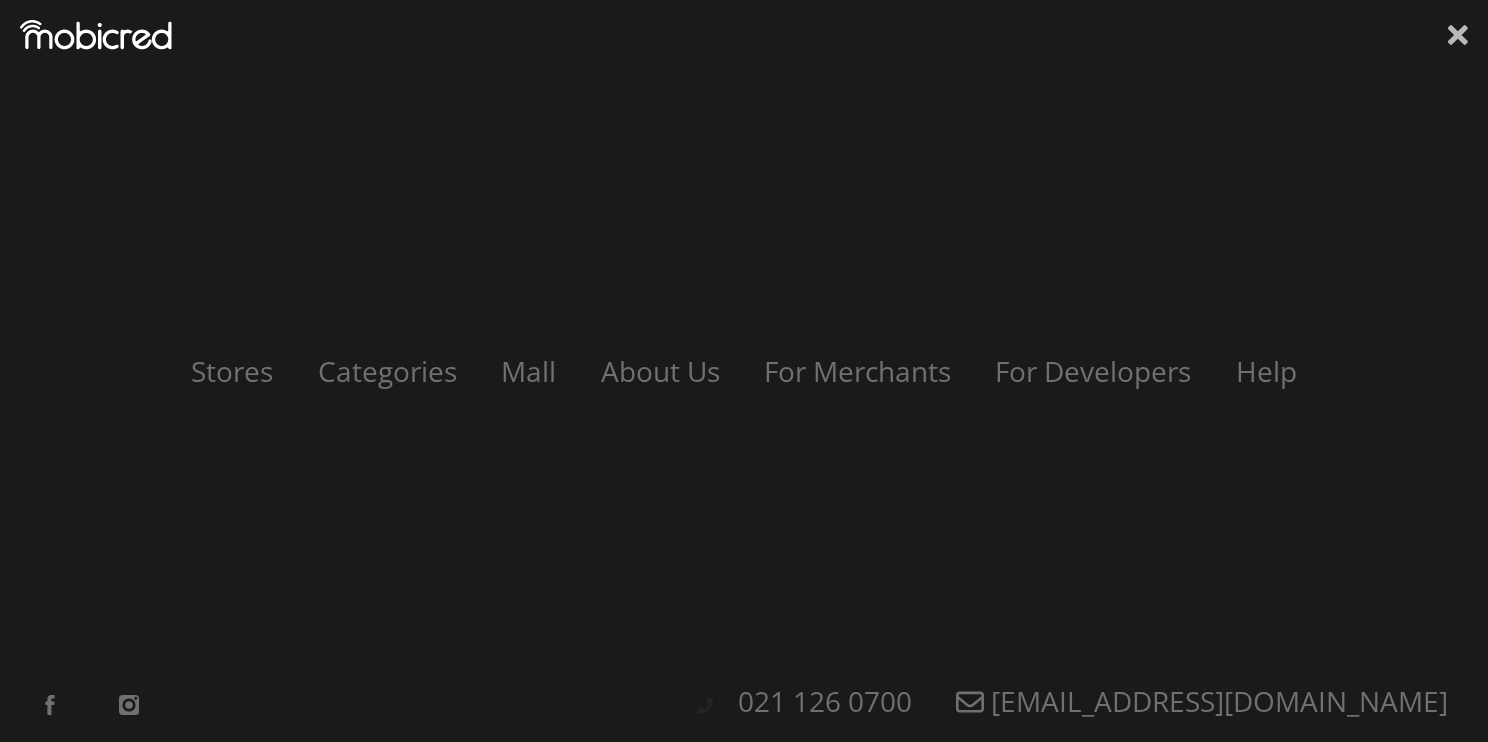 click 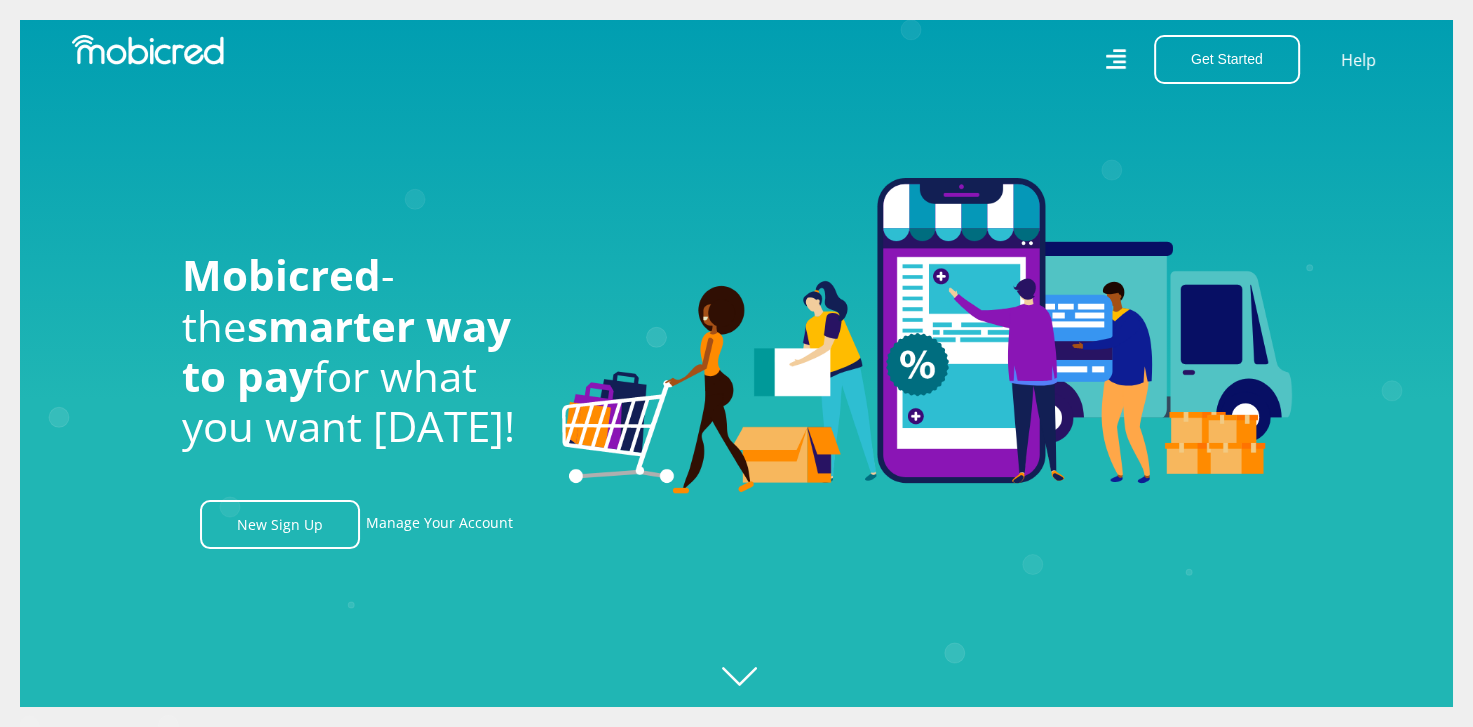 scroll, scrollTop: 0, scrollLeft: 3420, axis: horizontal 